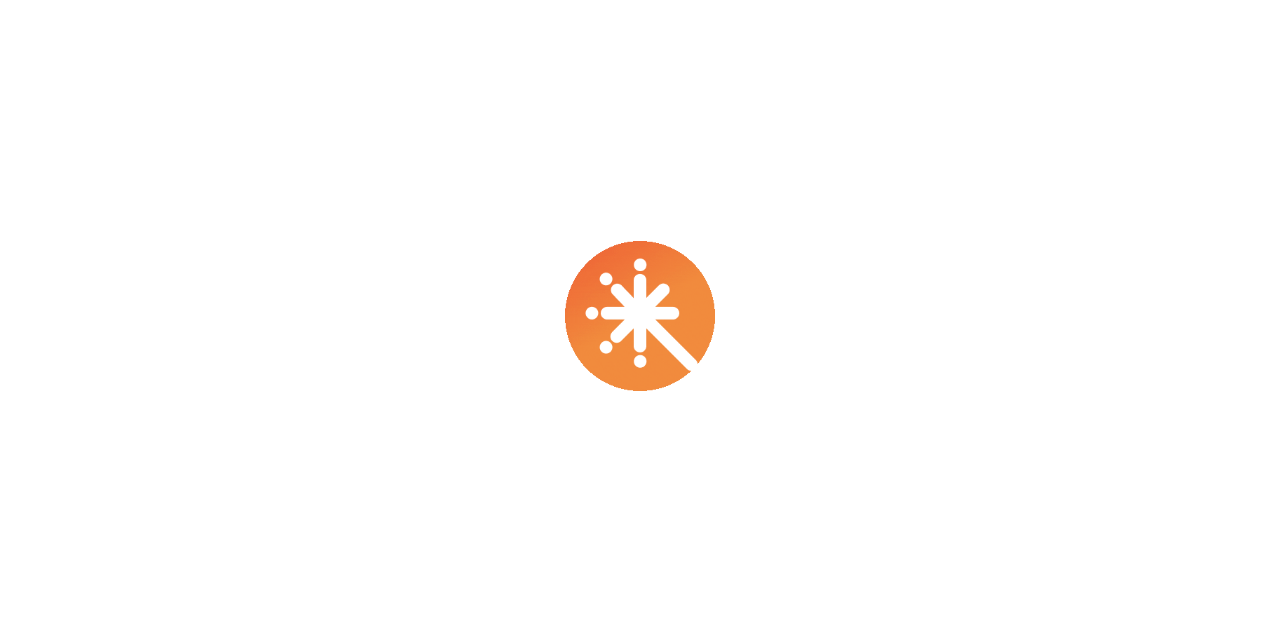 scroll, scrollTop: 0, scrollLeft: 0, axis: both 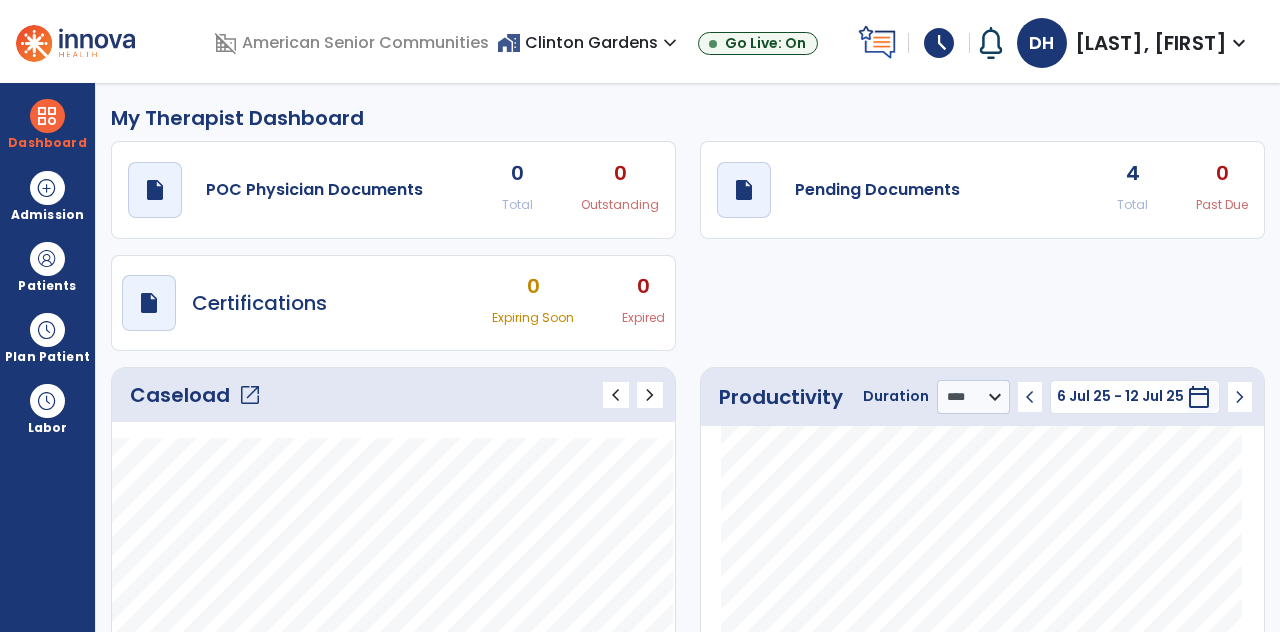 click on "Caseload   open_in_new" at bounding box center (196, 395) 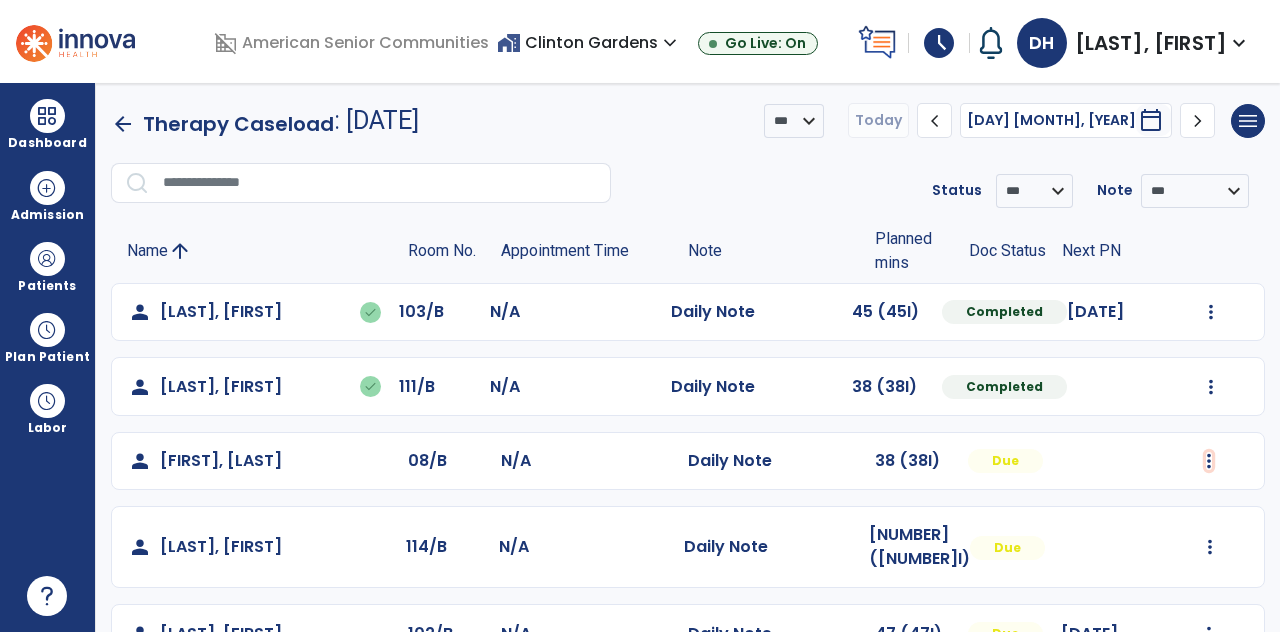 click at bounding box center (1211, 312) 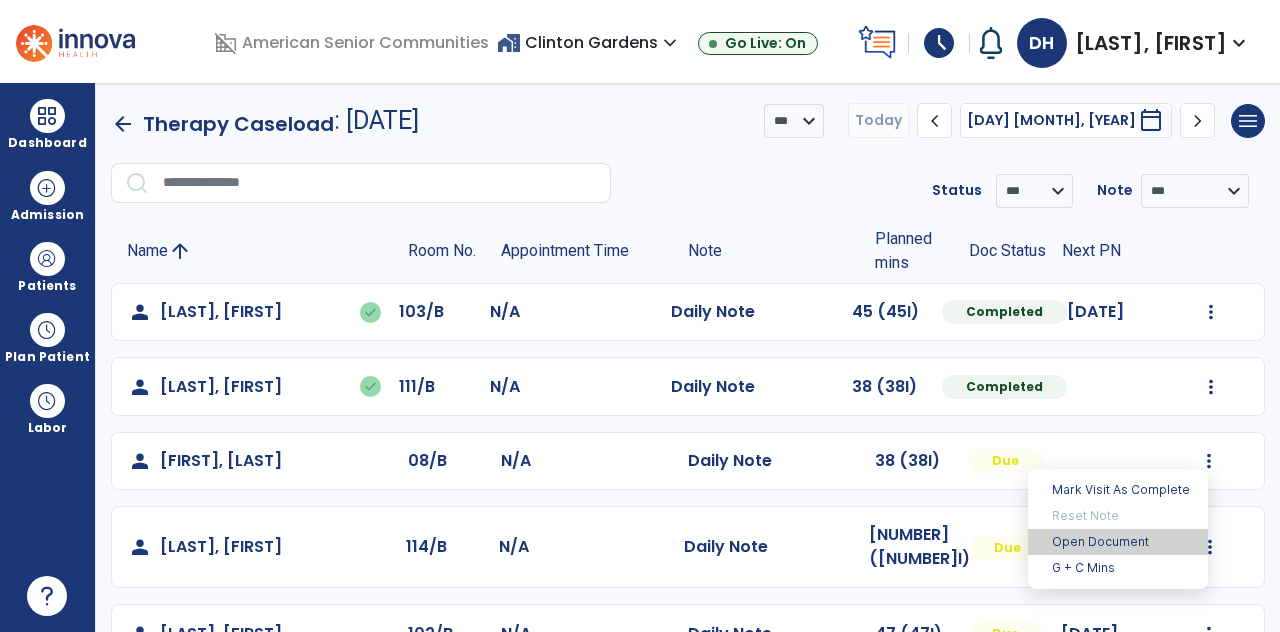 click on "Open Document" at bounding box center [1118, 542] 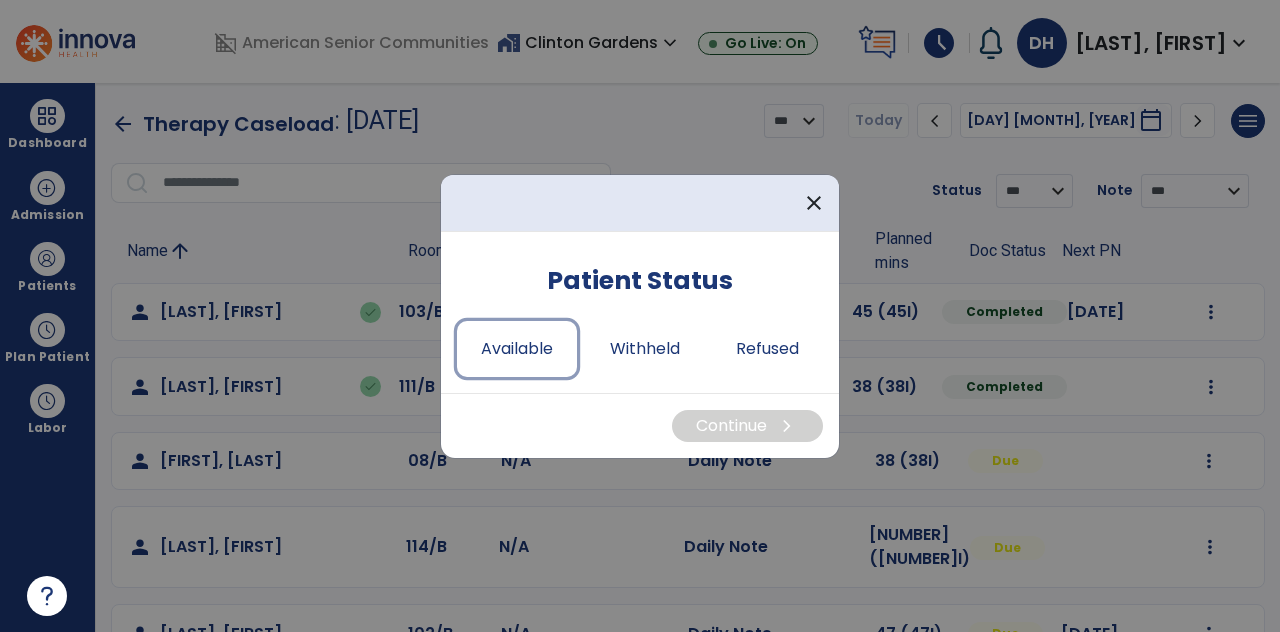 click on "Available" at bounding box center (517, 349) 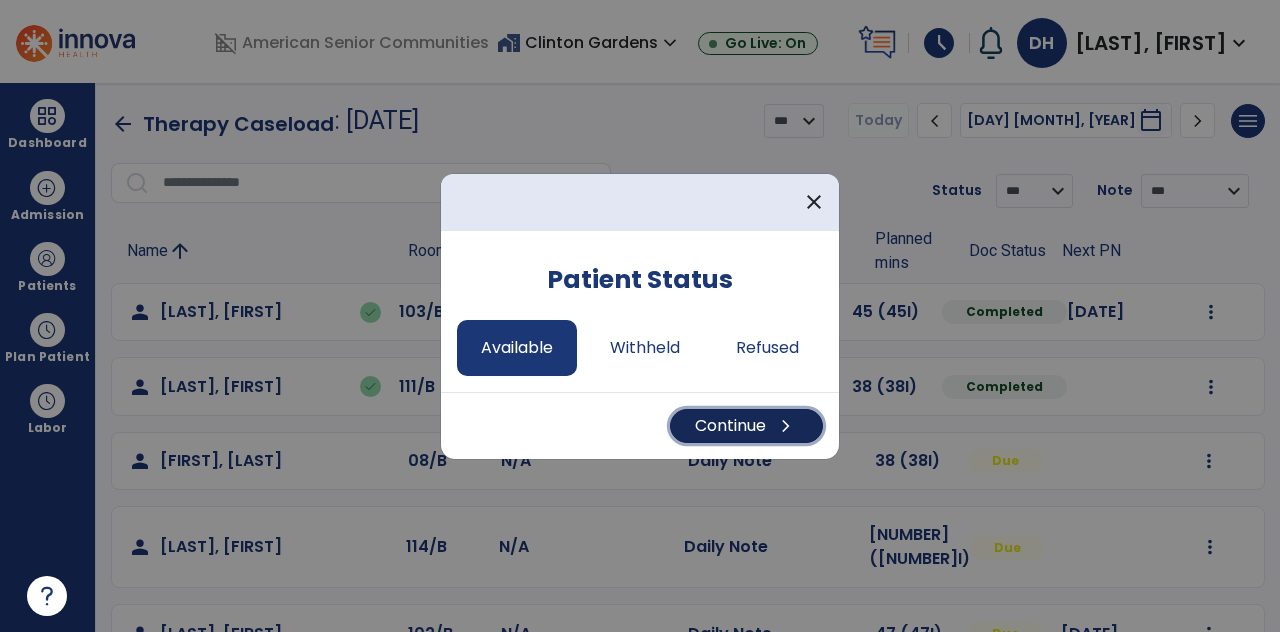 click on "Continue   chevron_right" at bounding box center (746, 426) 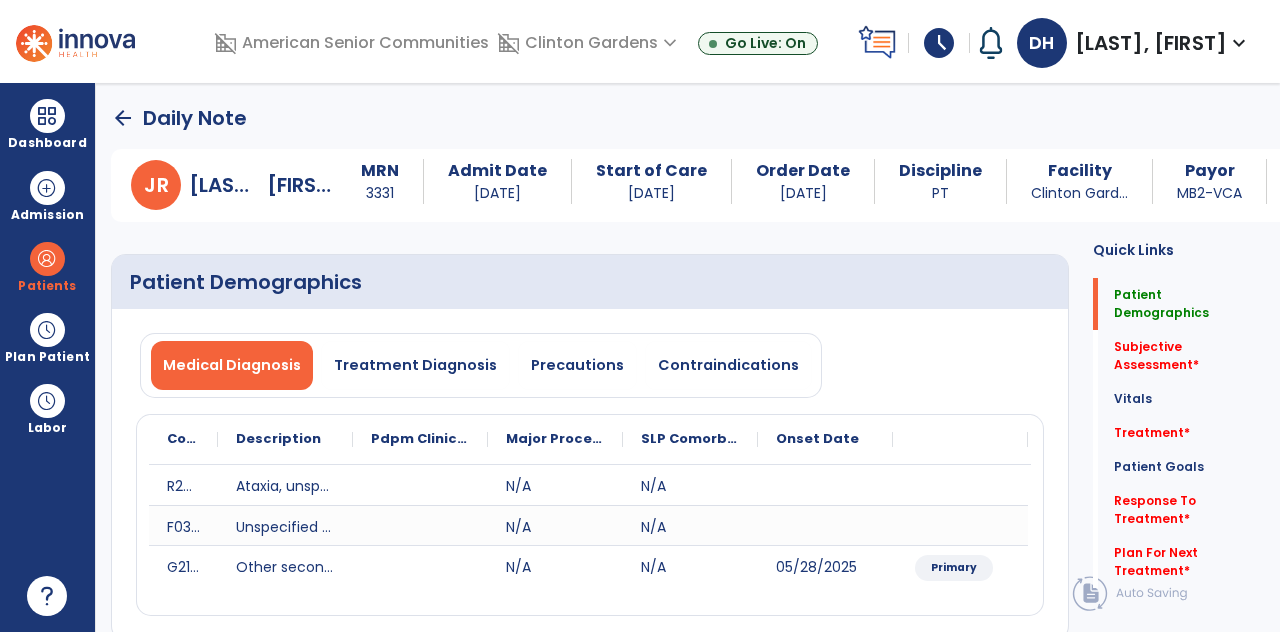 click on "Subjective Assessment   *" at bounding box center [1181, 304] 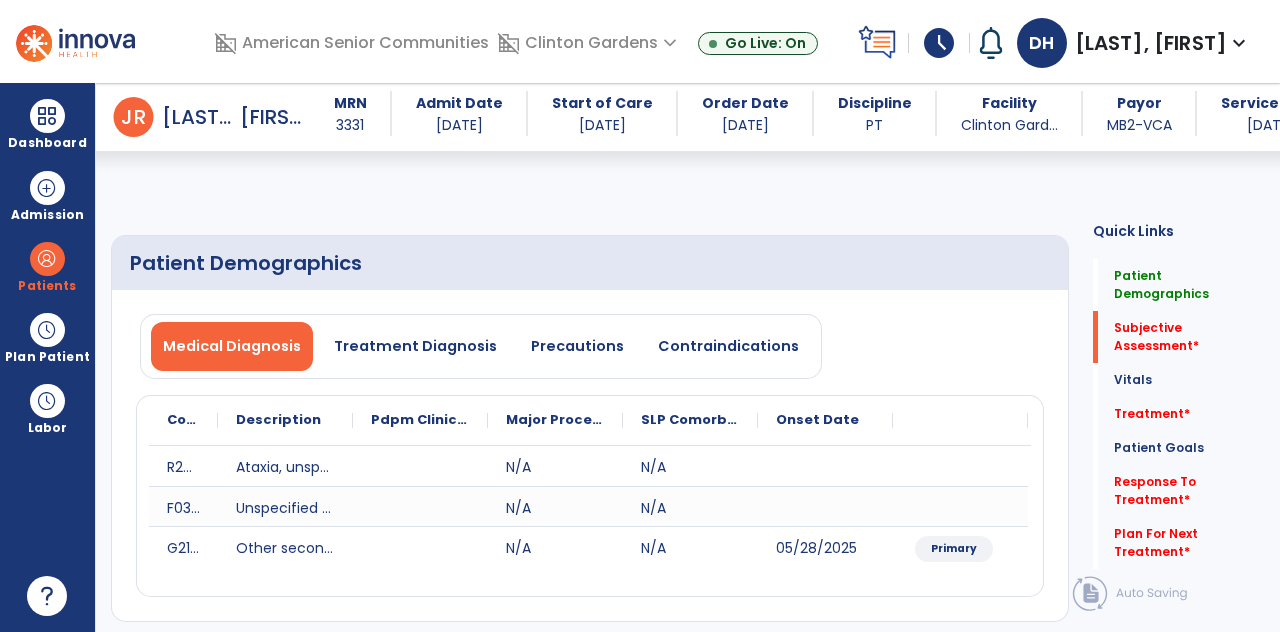 scroll, scrollTop: 317, scrollLeft: 0, axis: vertical 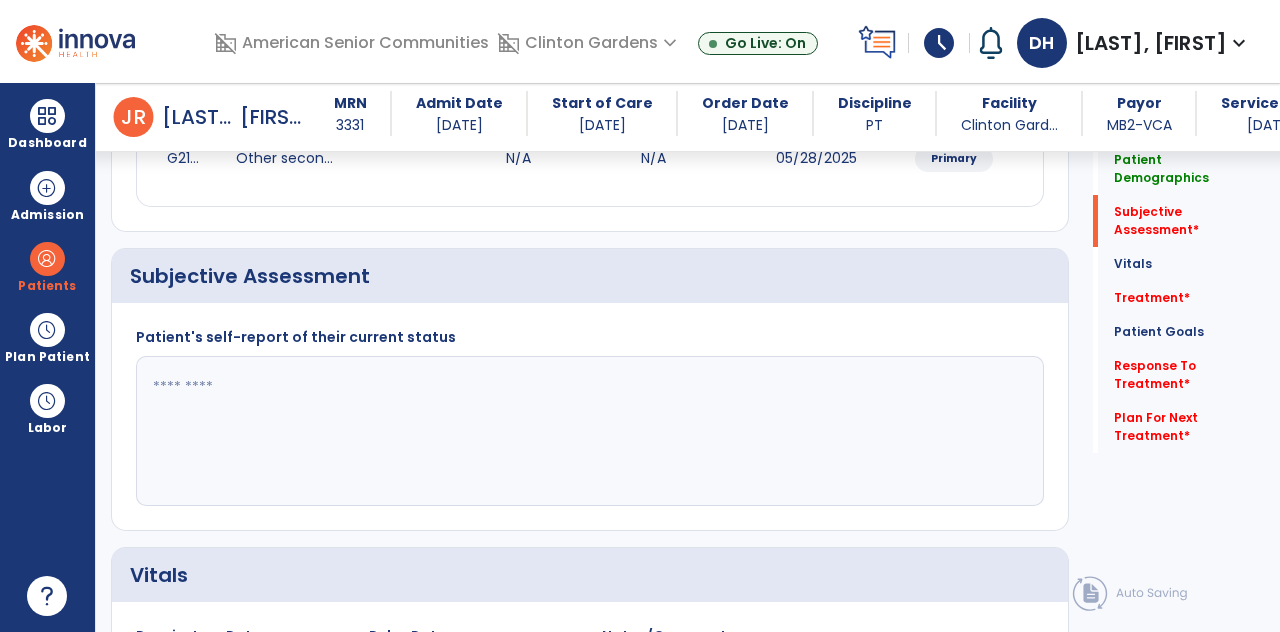 click at bounding box center [588, 431] 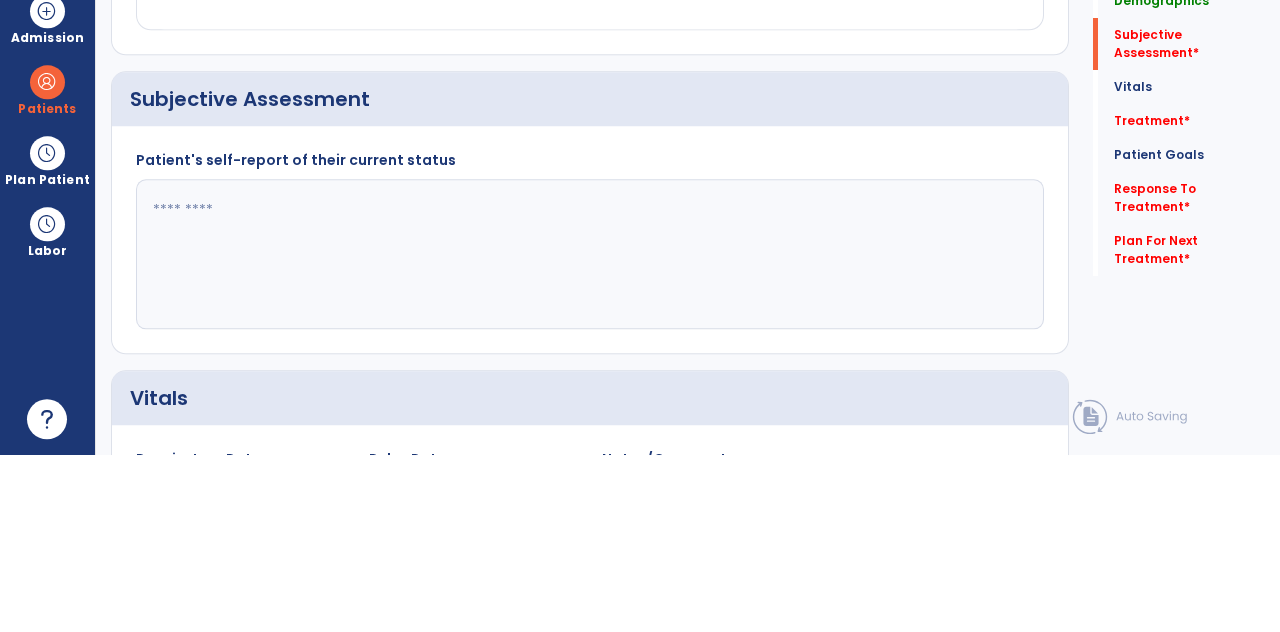 scroll, scrollTop: 89, scrollLeft: 0, axis: vertical 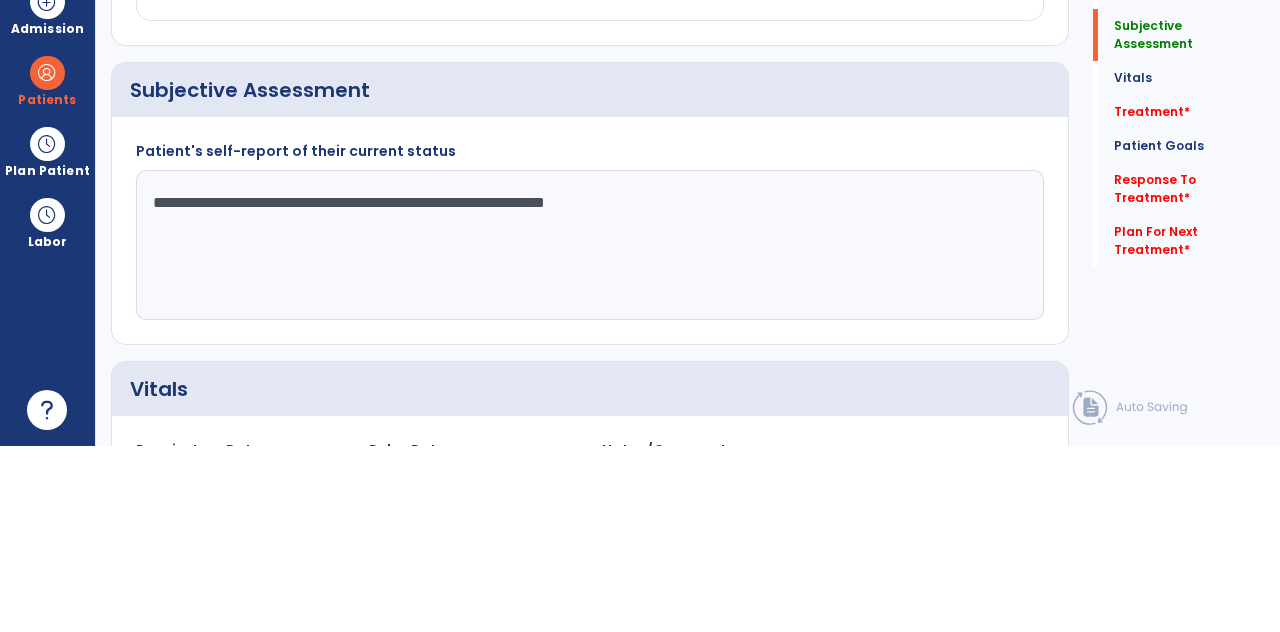 type on "**********" 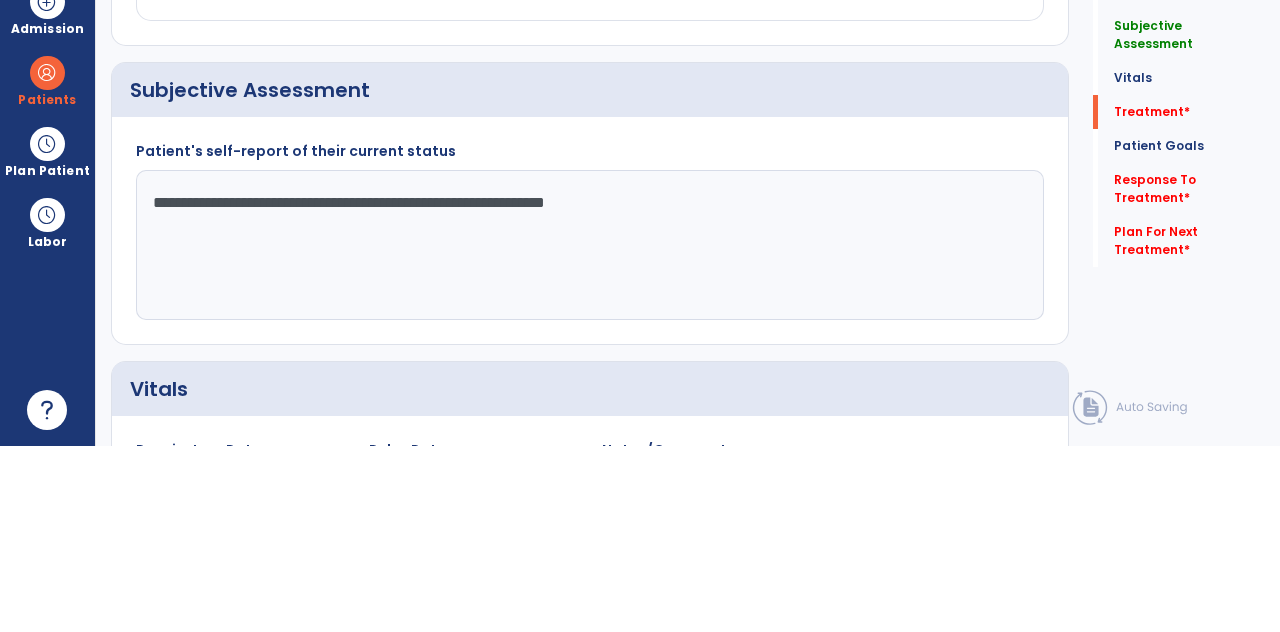 scroll, scrollTop: 89, scrollLeft: 0, axis: vertical 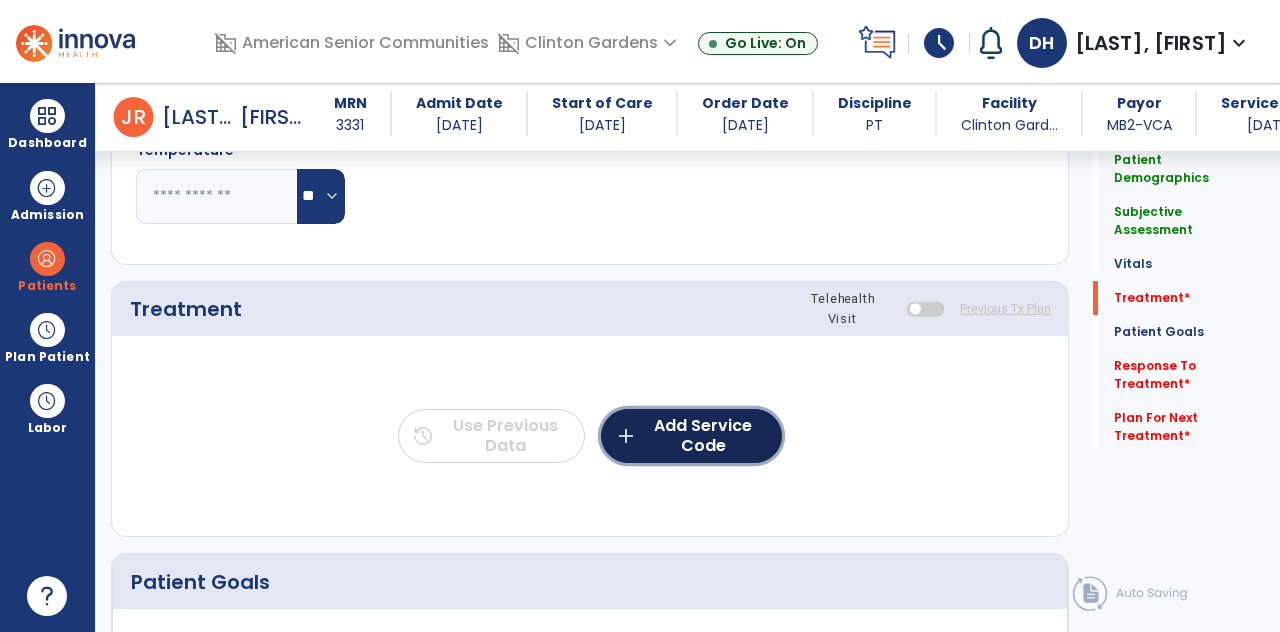 click on "add  Add Service Code" at bounding box center [691, 436] 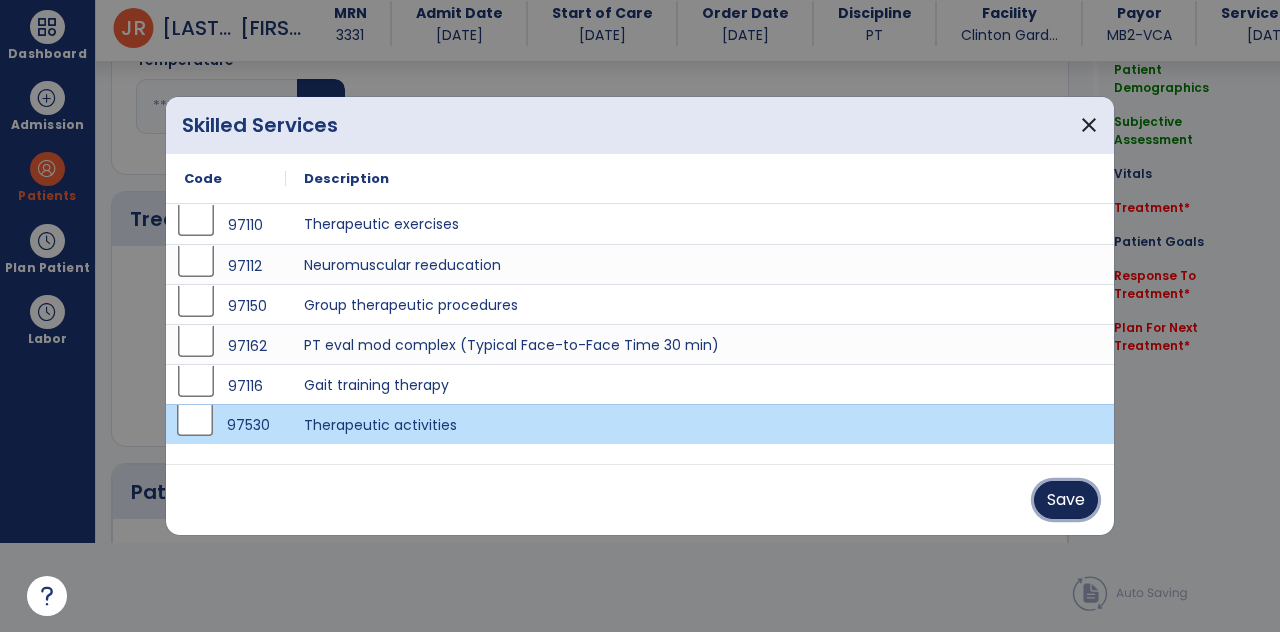 click on "Save" at bounding box center (1066, 500) 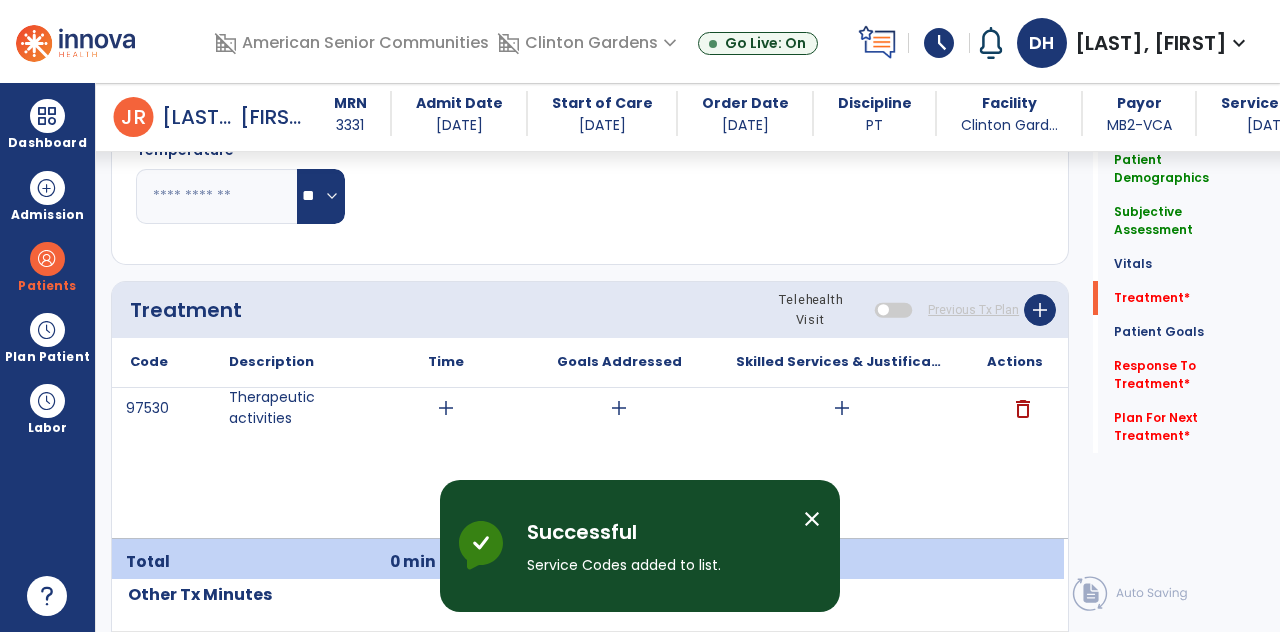 scroll, scrollTop: 89, scrollLeft: 0, axis: vertical 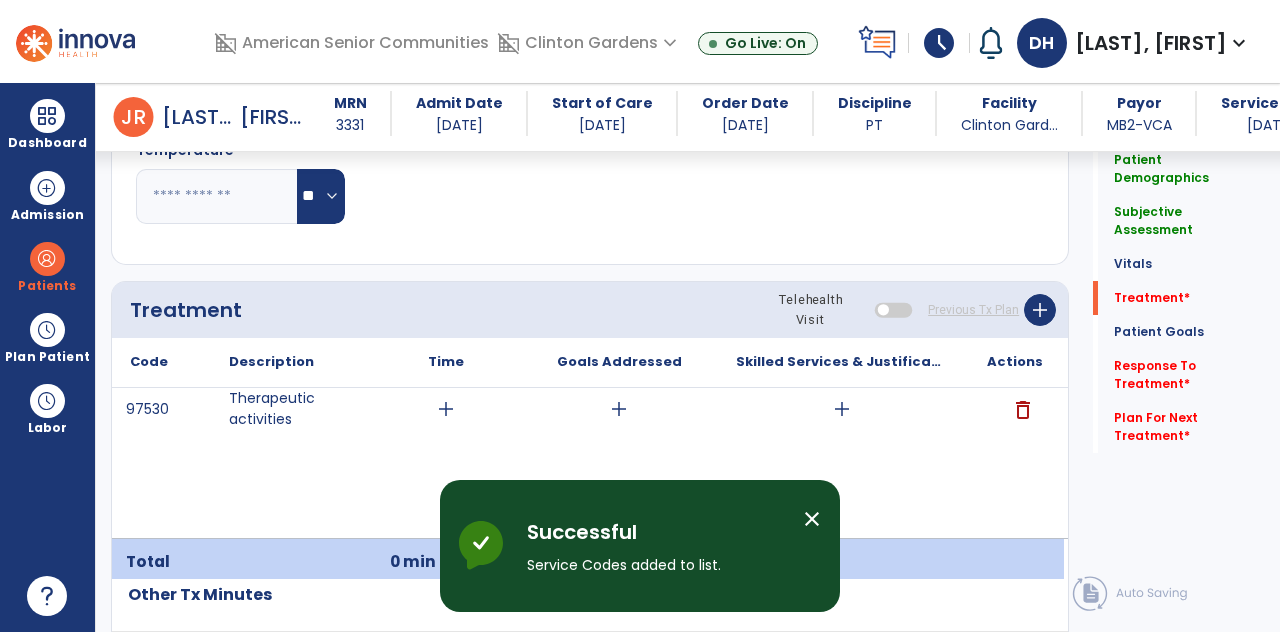 click on "add" at bounding box center (446, 409) 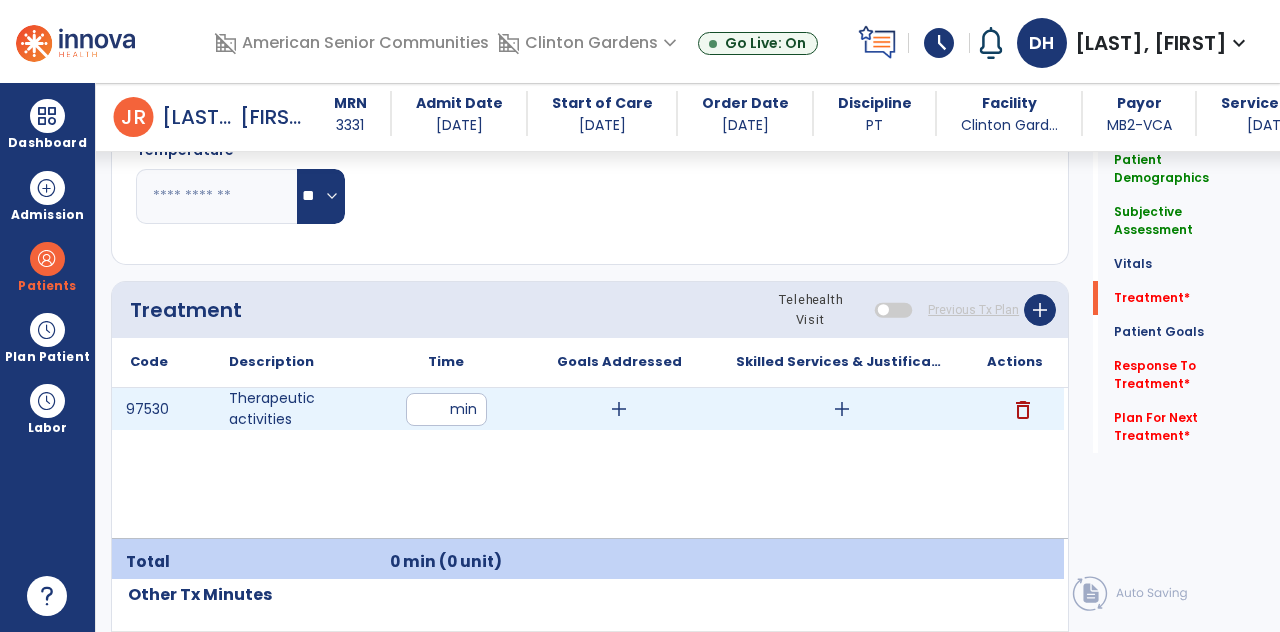 scroll, scrollTop: 89, scrollLeft: 0, axis: vertical 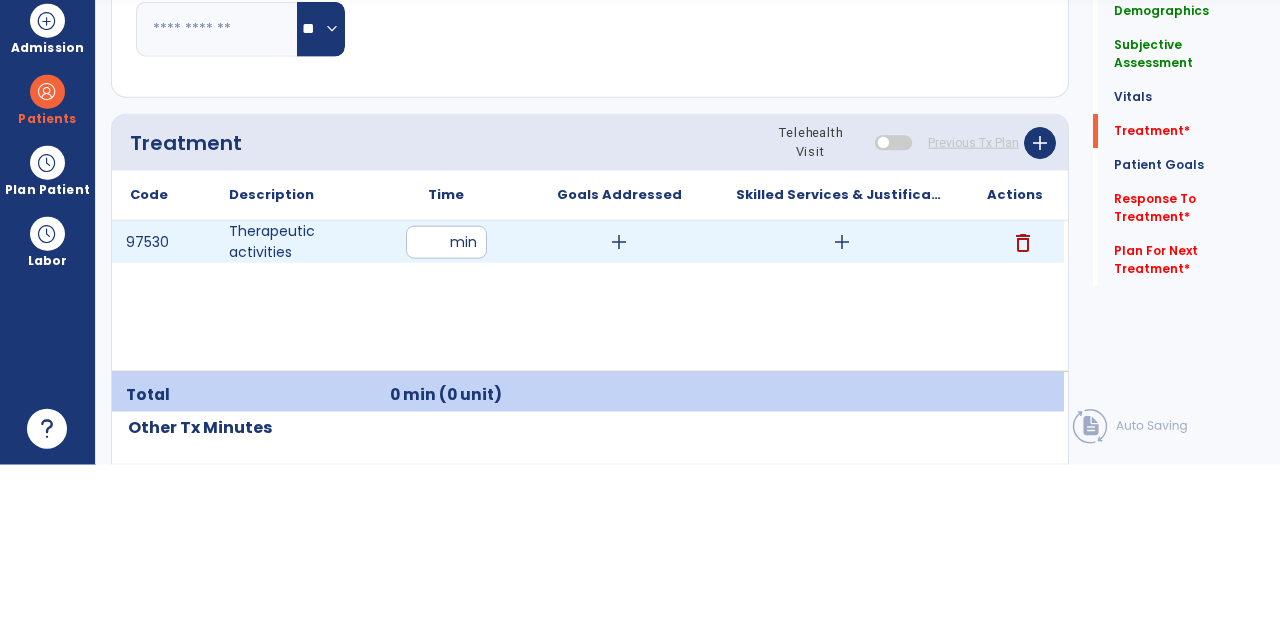 type on "**" 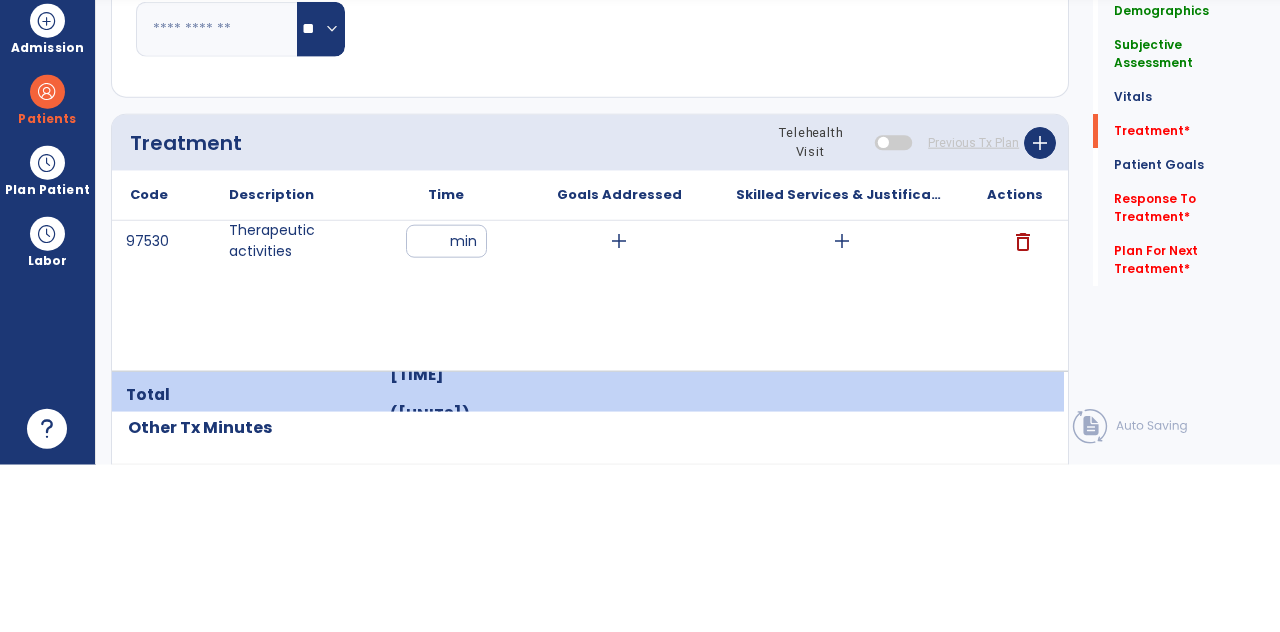 scroll, scrollTop: 89, scrollLeft: 0, axis: vertical 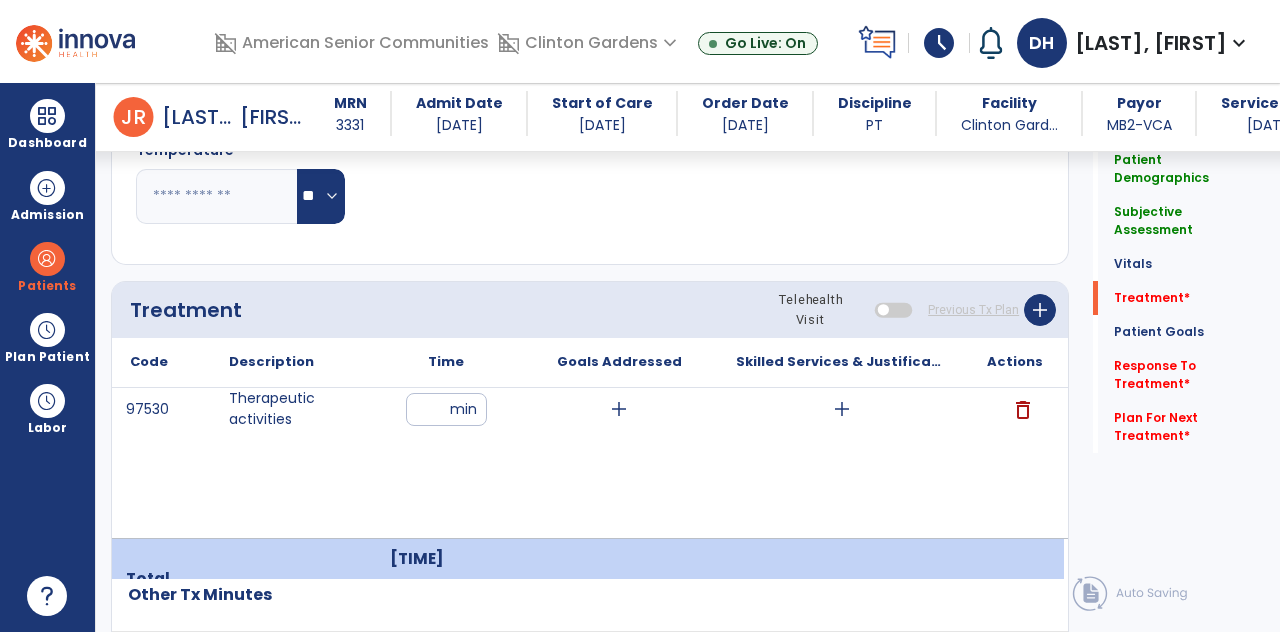 click on "add" at bounding box center (619, 409) 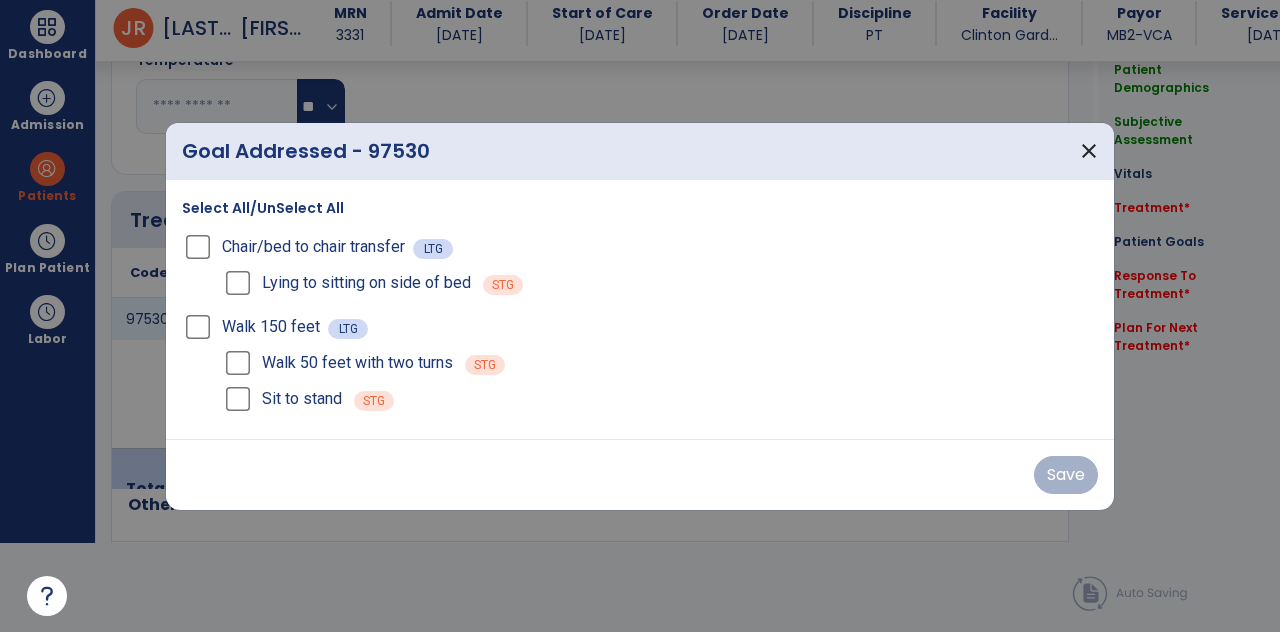 scroll, scrollTop: 0, scrollLeft: 0, axis: both 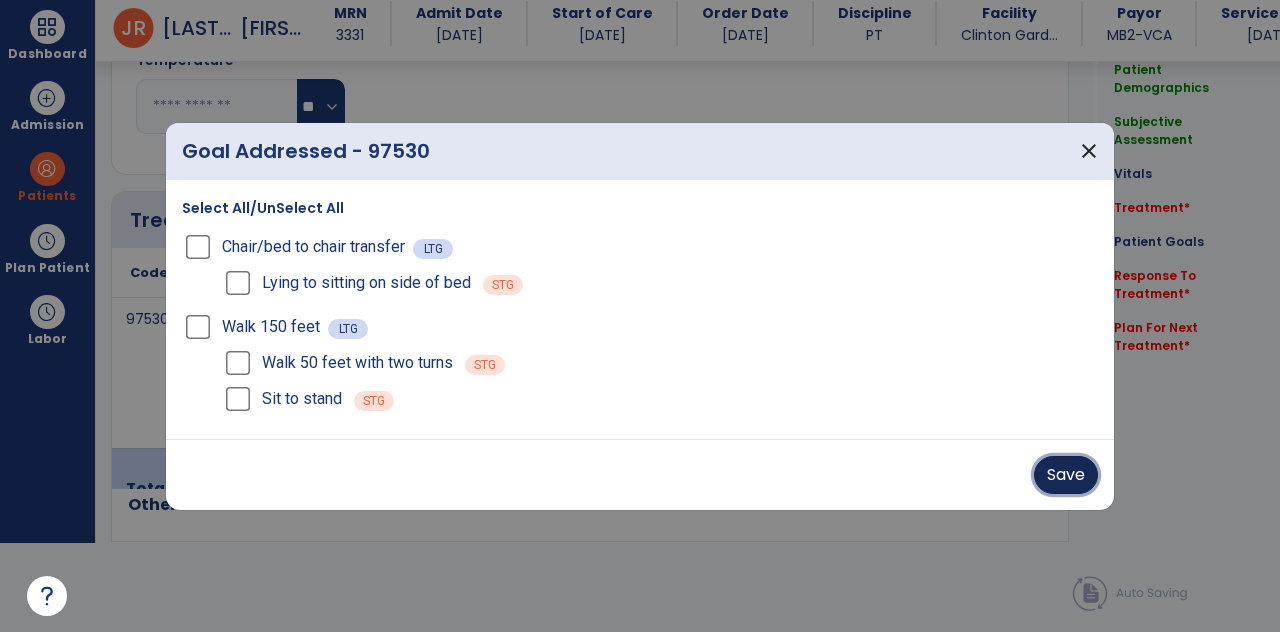 click on "Save" at bounding box center [1066, 475] 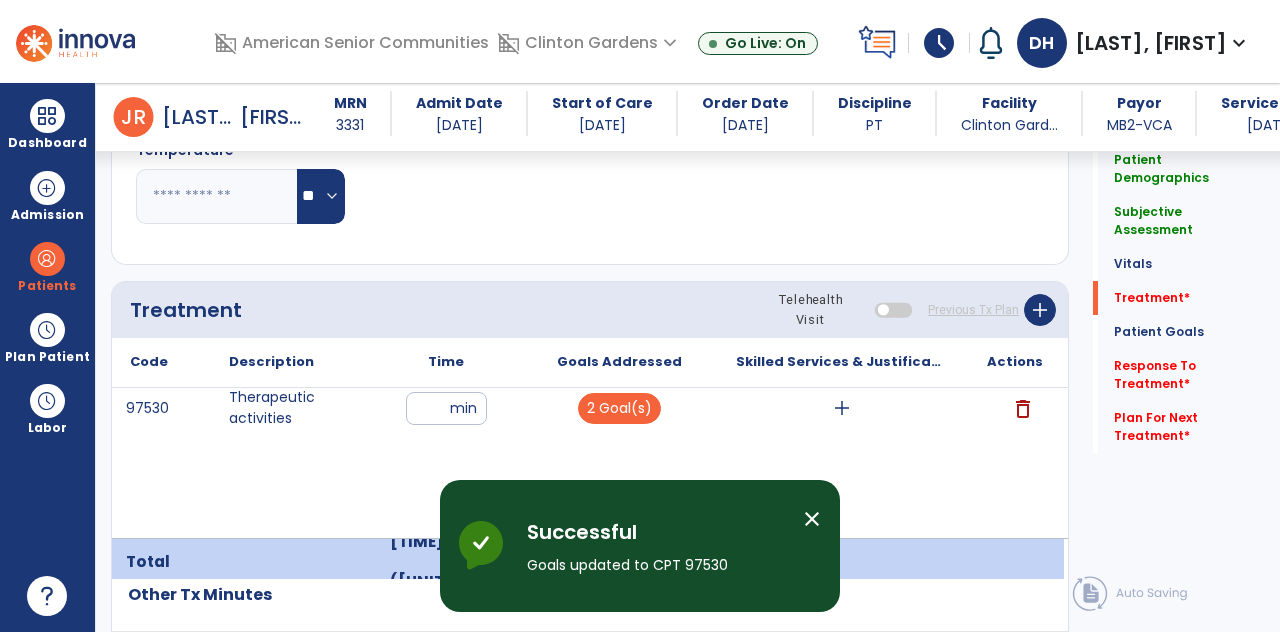 scroll, scrollTop: 89, scrollLeft: 0, axis: vertical 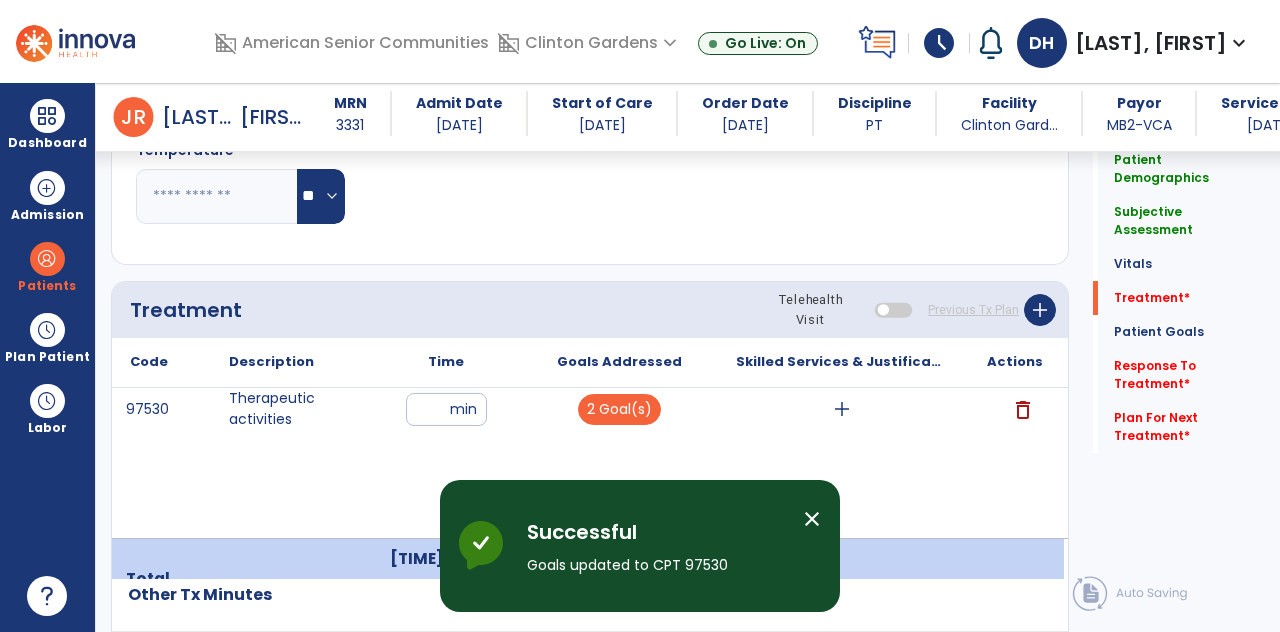 click on "add" at bounding box center [842, 409] 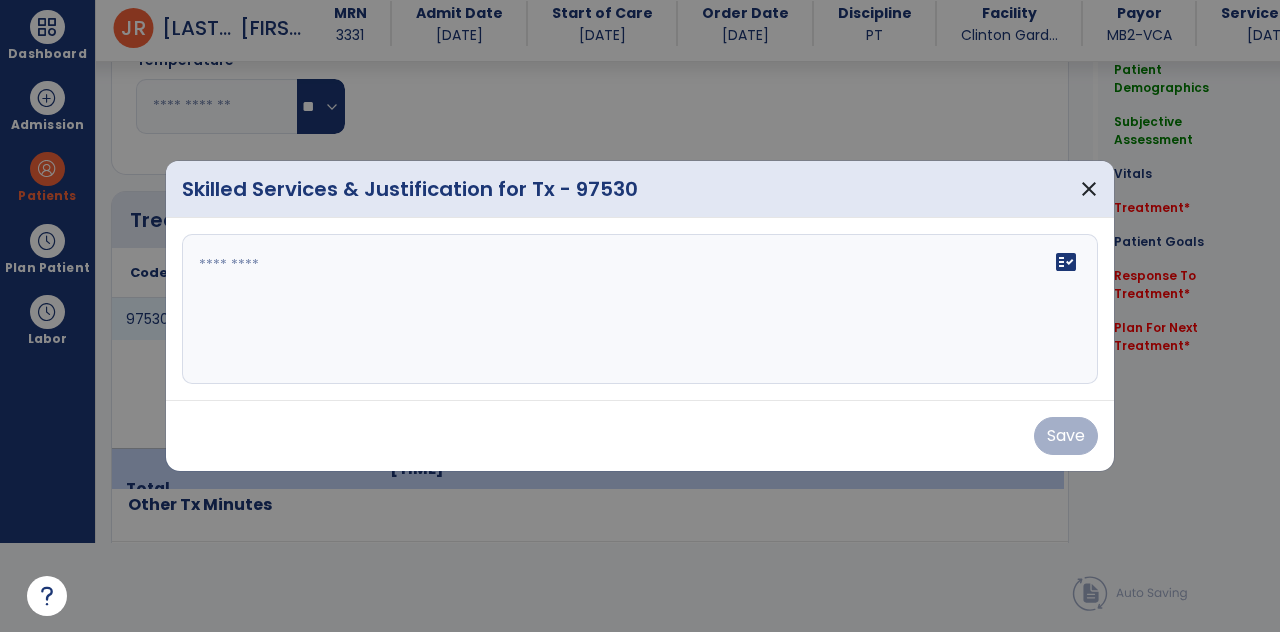scroll, scrollTop: 0, scrollLeft: 0, axis: both 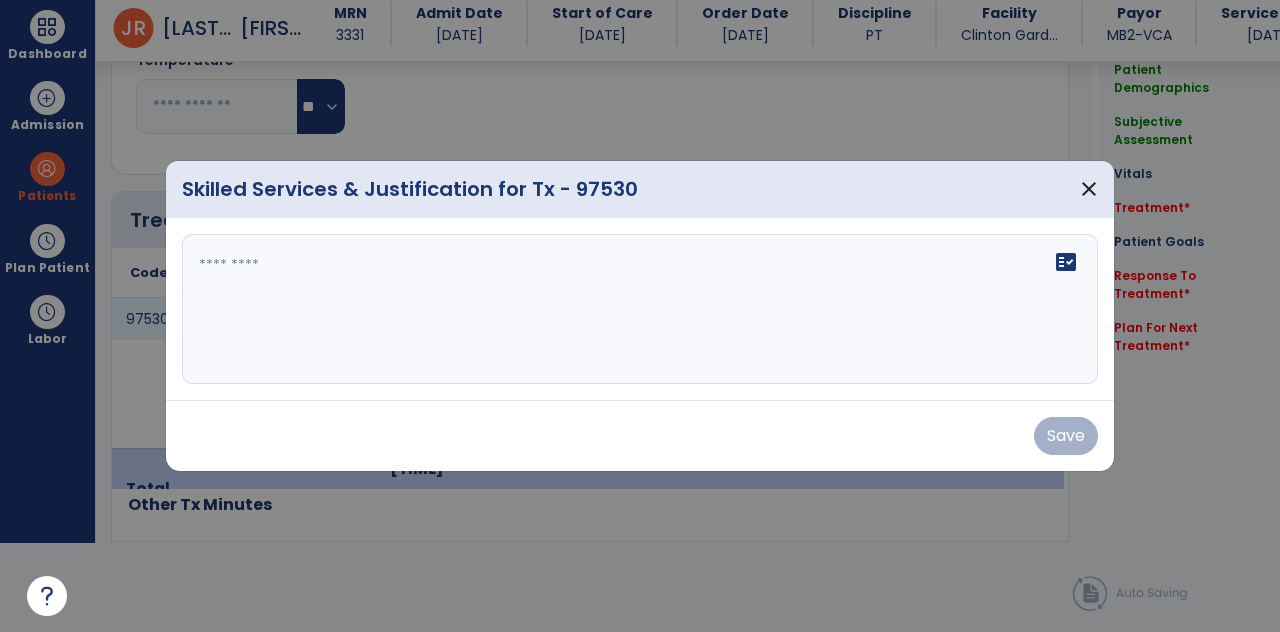 click at bounding box center [640, 309] 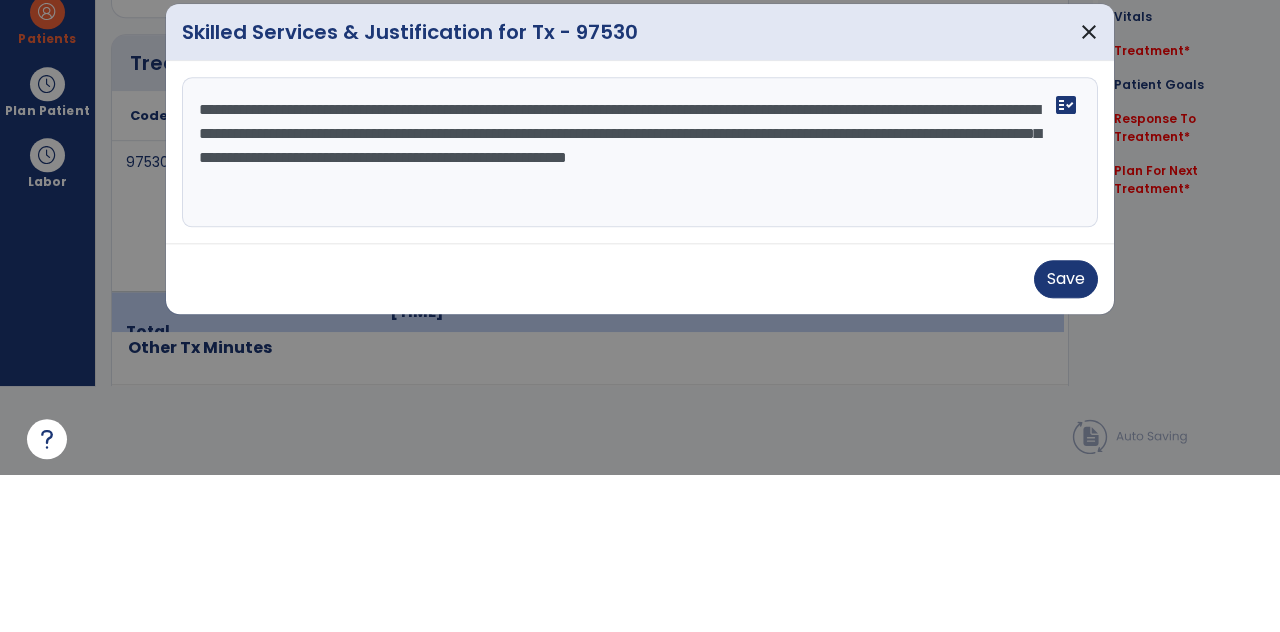 type on "**********" 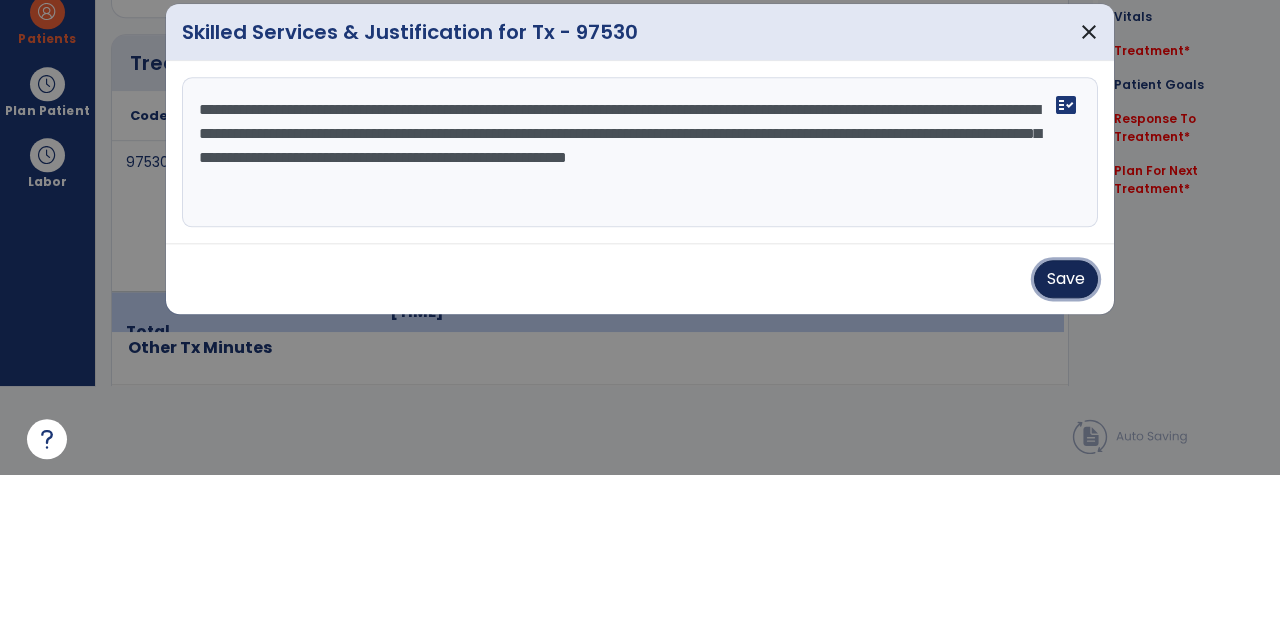 click on "Save" at bounding box center (1066, 436) 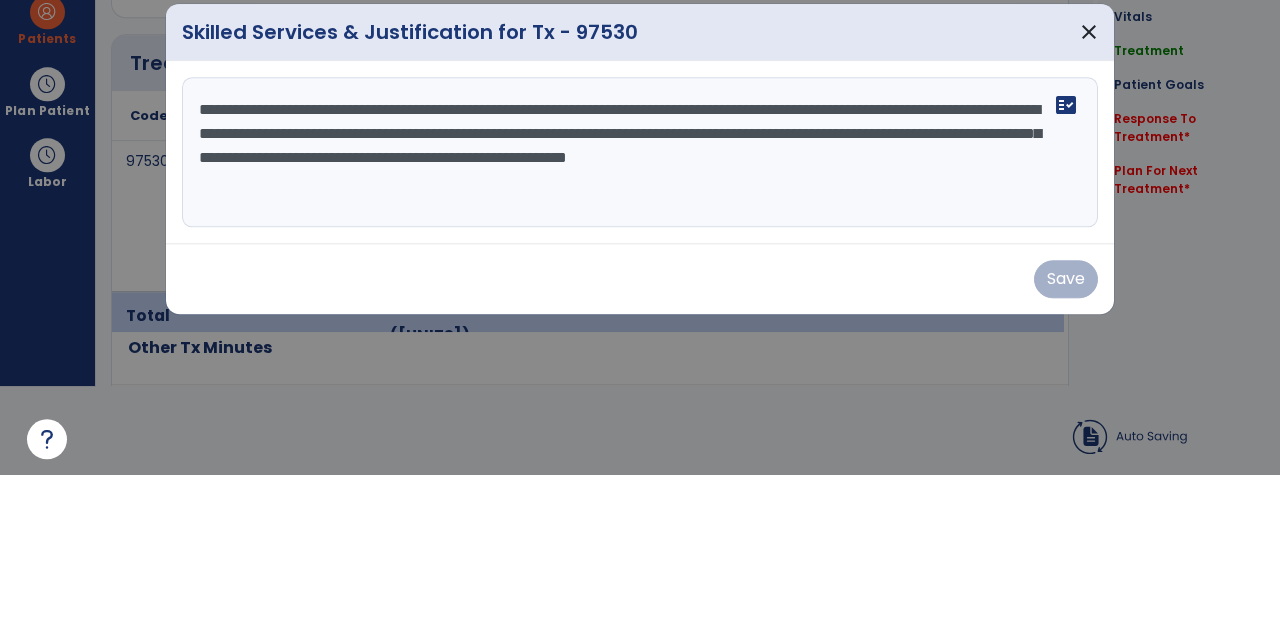 scroll, scrollTop: 89, scrollLeft: 0, axis: vertical 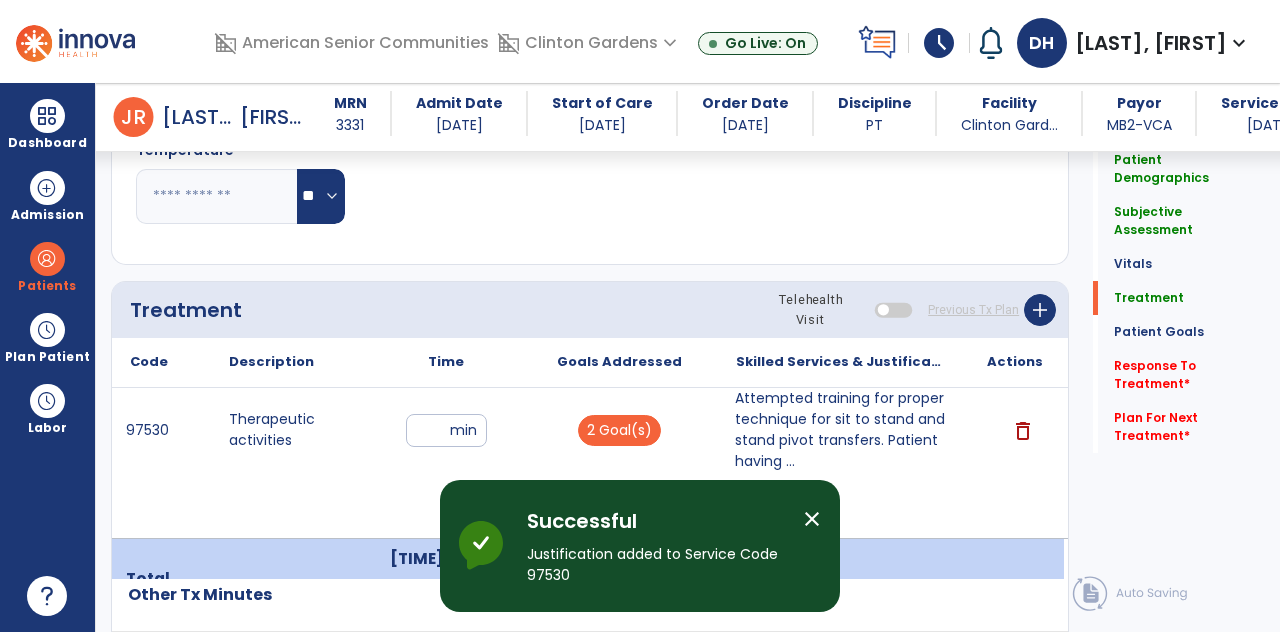 click on "Response To Treatment   *" at bounding box center (1181, 169) 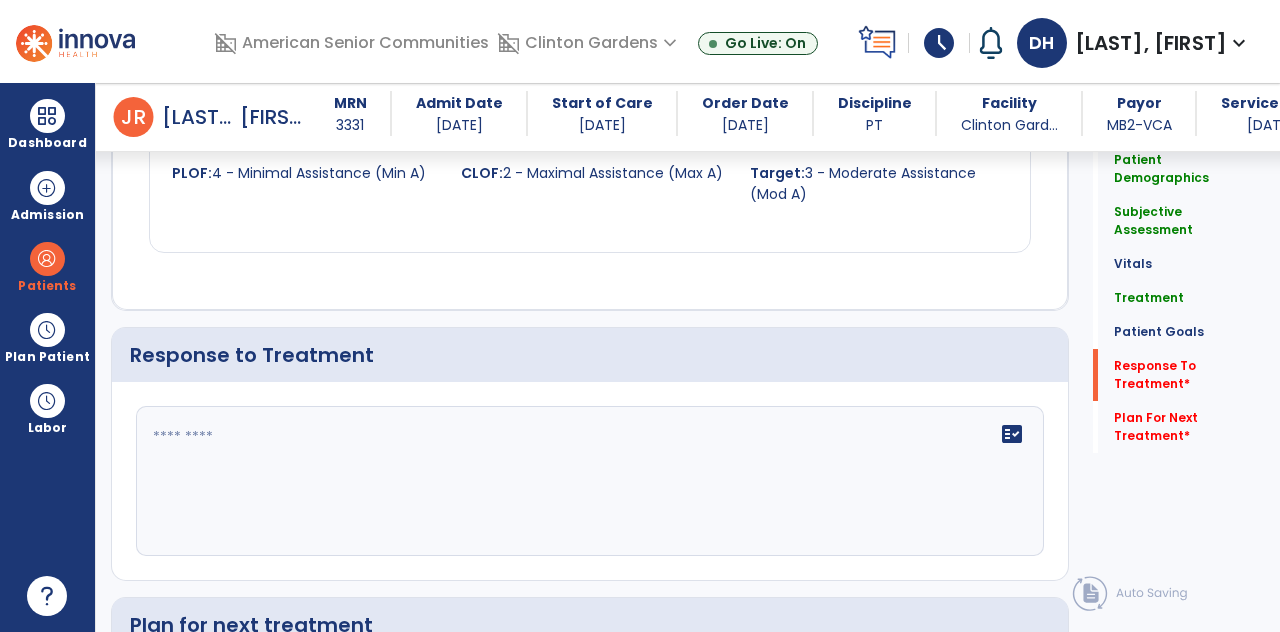 scroll, scrollTop: 2453, scrollLeft: 0, axis: vertical 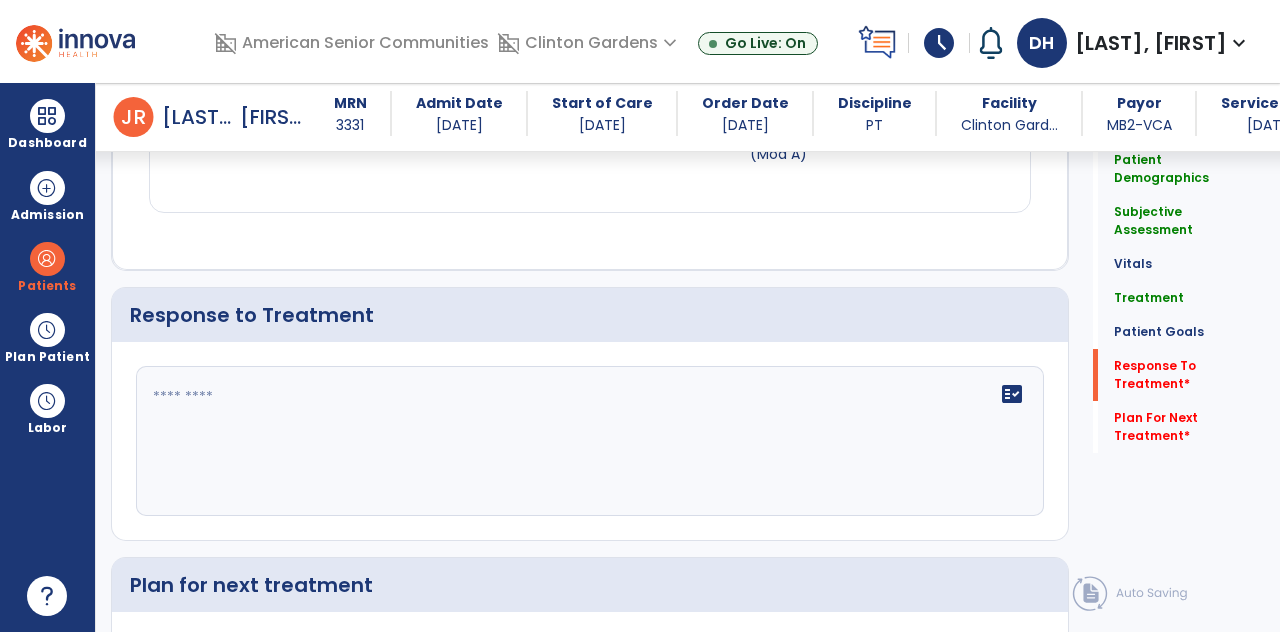 click at bounding box center (588, 441) 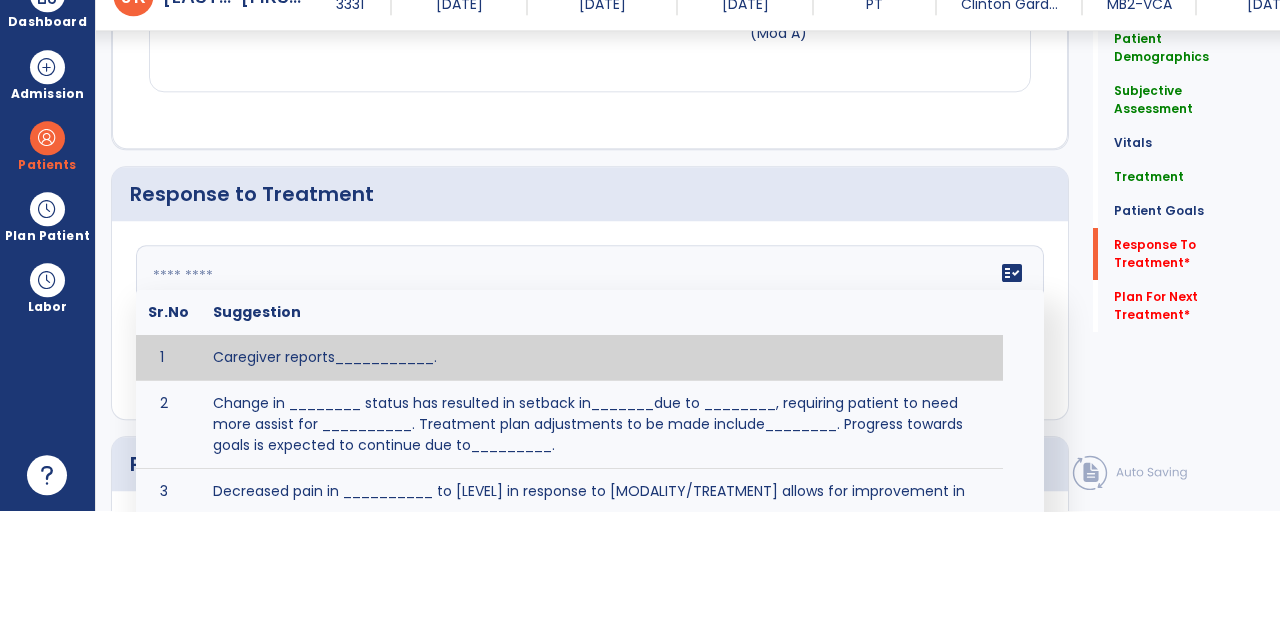 scroll, scrollTop: 89, scrollLeft: 0, axis: vertical 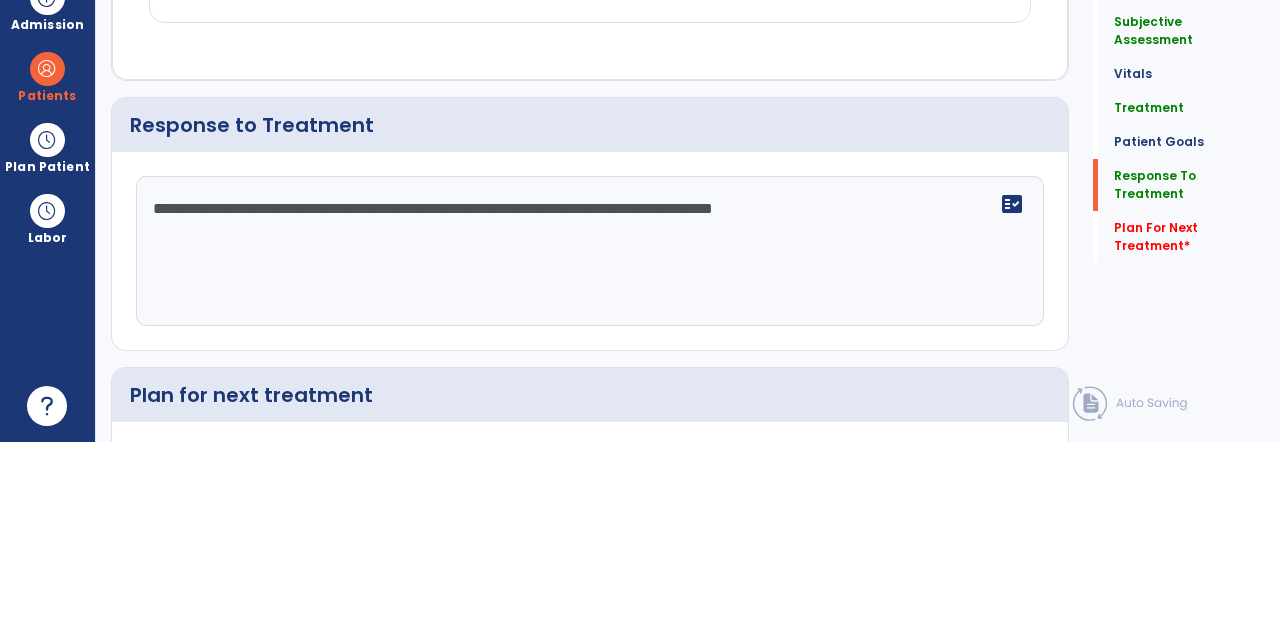 type on "**********" 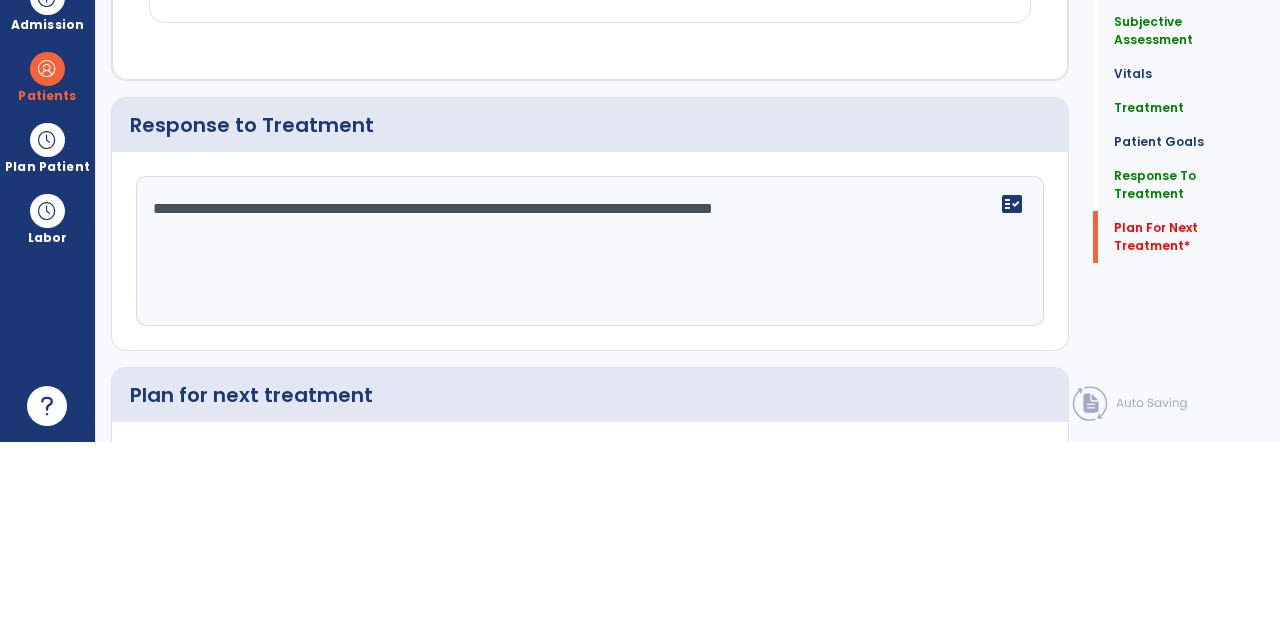 scroll, scrollTop: 89, scrollLeft: 0, axis: vertical 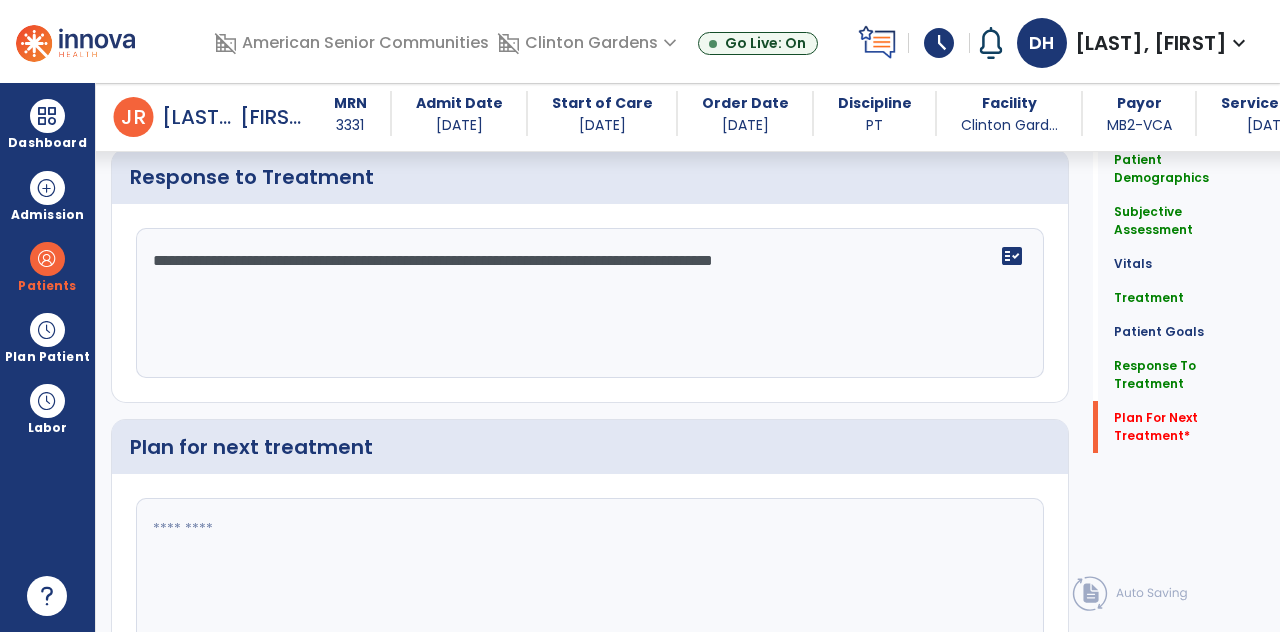 click at bounding box center [588, 573] 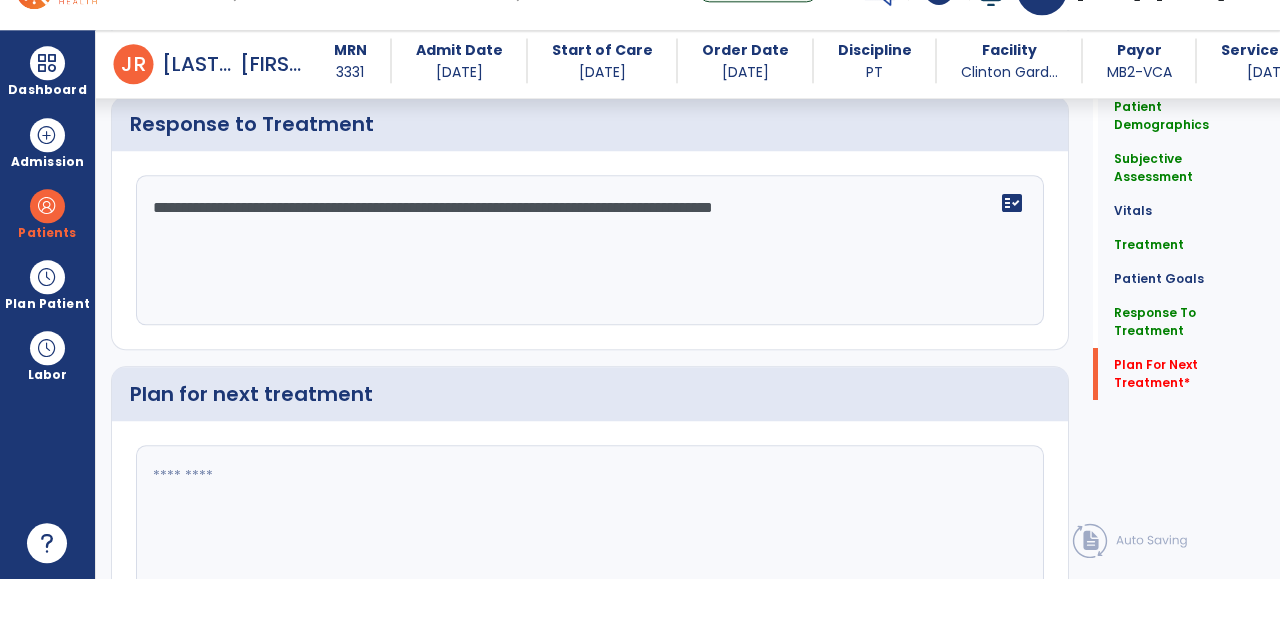 scroll, scrollTop: 96, scrollLeft: 0, axis: vertical 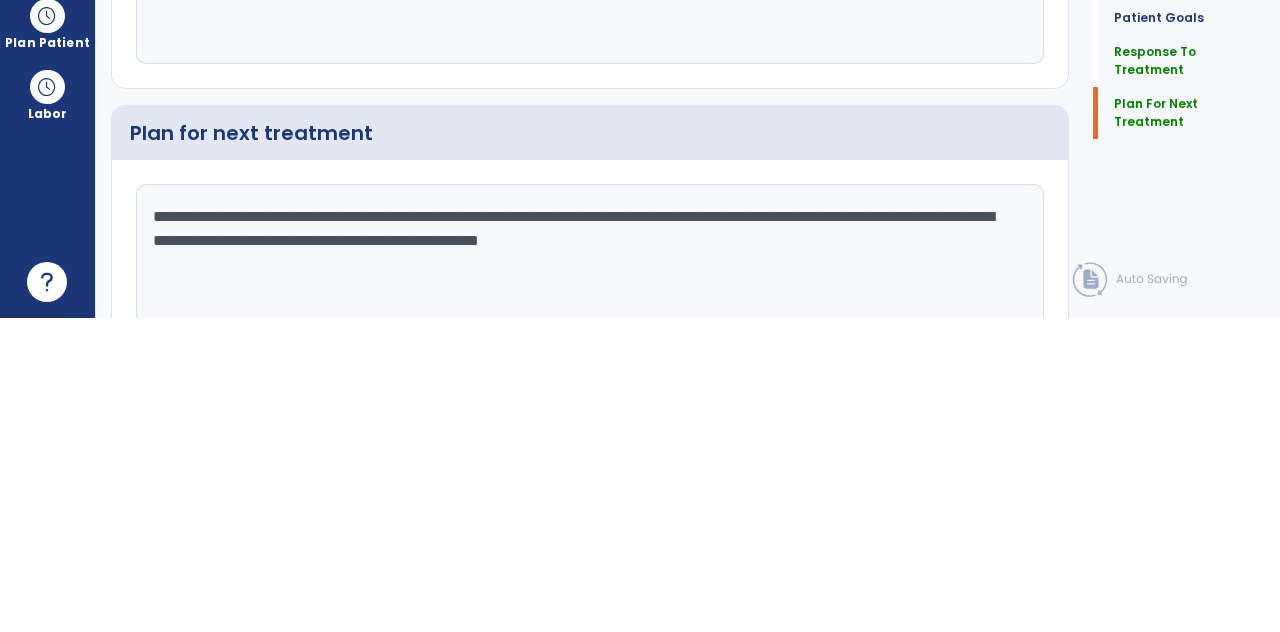 type on "**********" 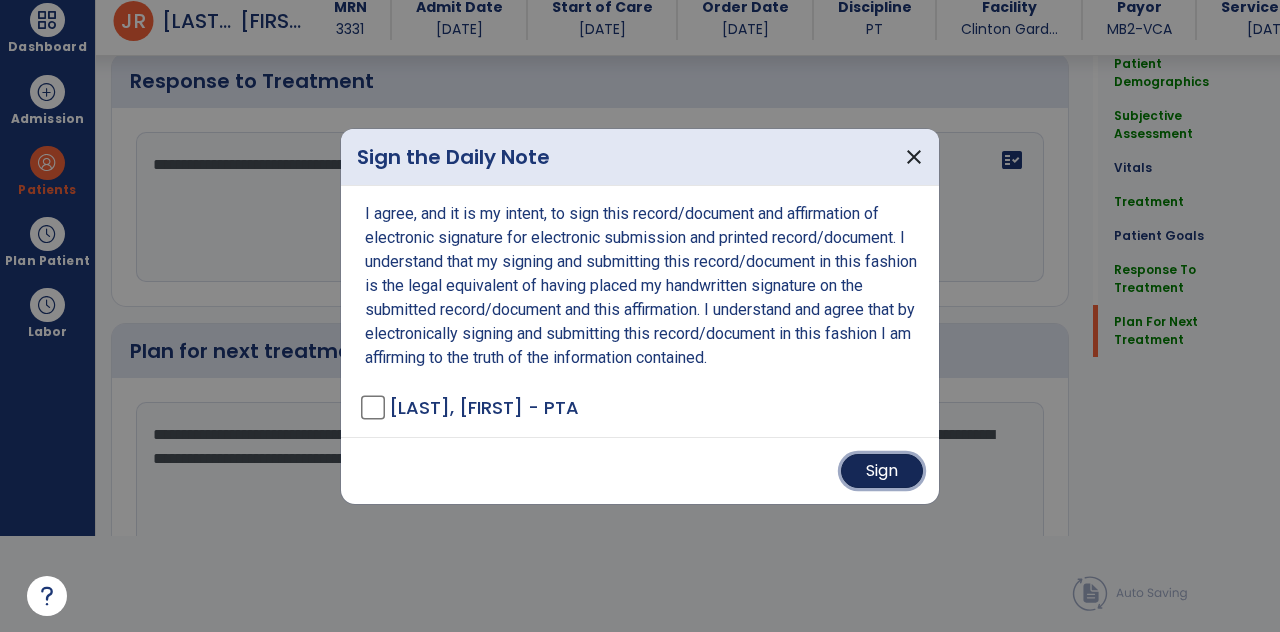 click on "Sign" at bounding box center [882, 471] 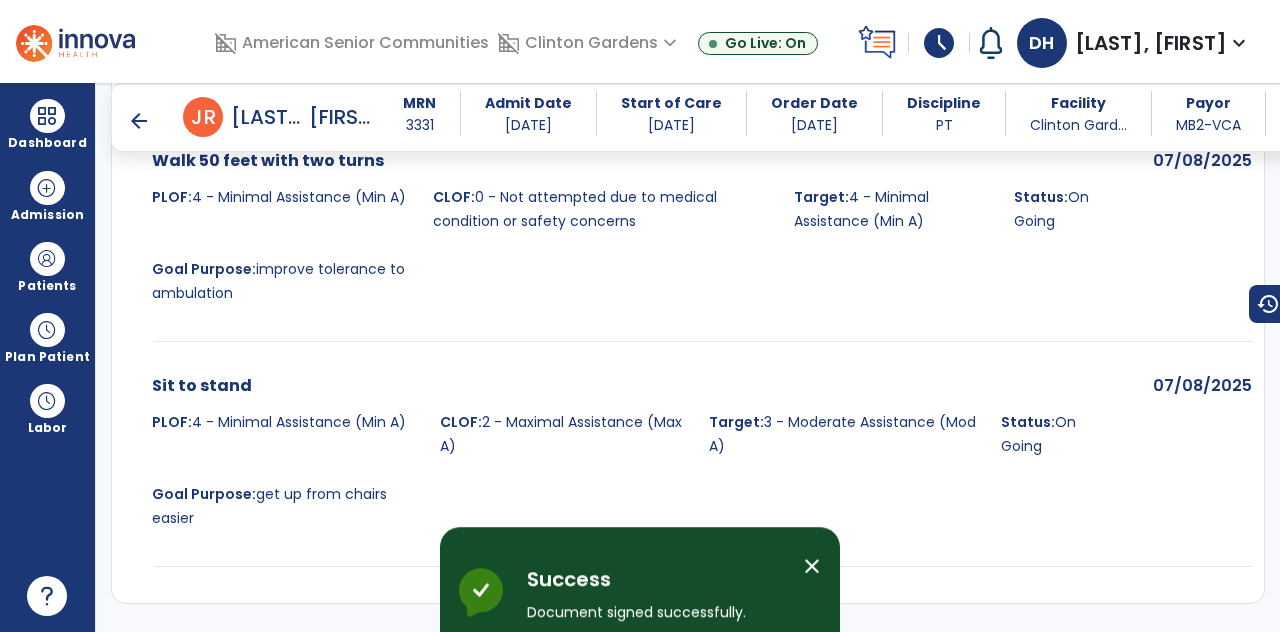 scroll, scrollTop: 96, scrollLeft: 0, axis: vertical 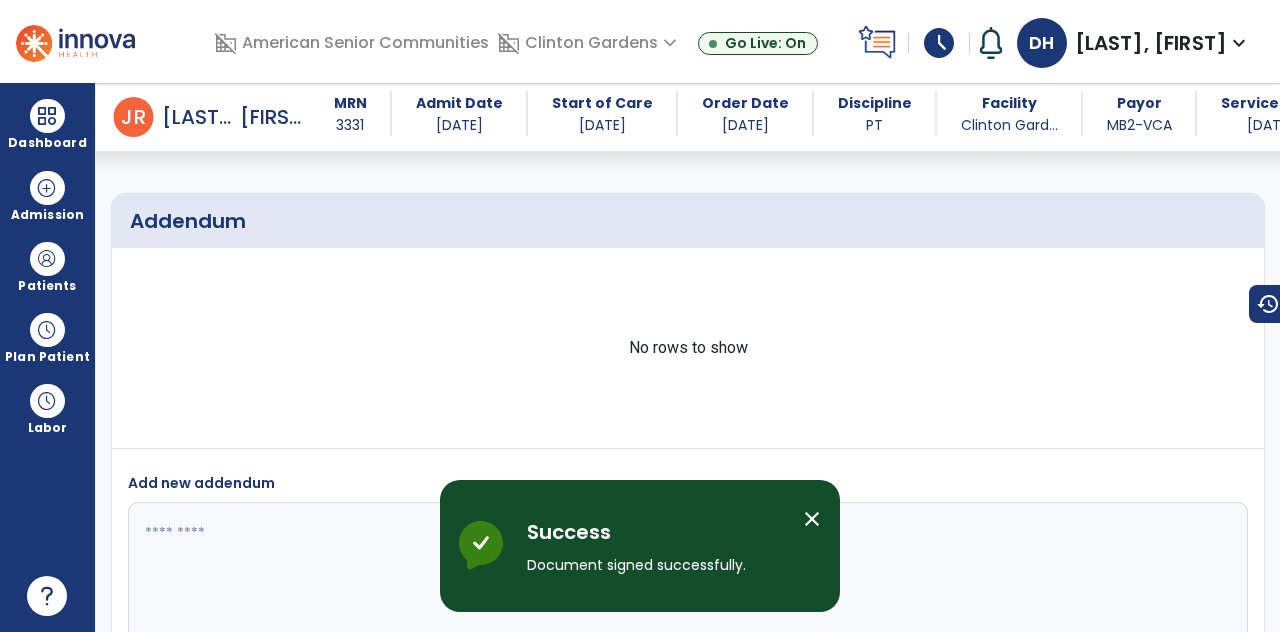 click on "Dashboard" at bounding box center [47, 124] 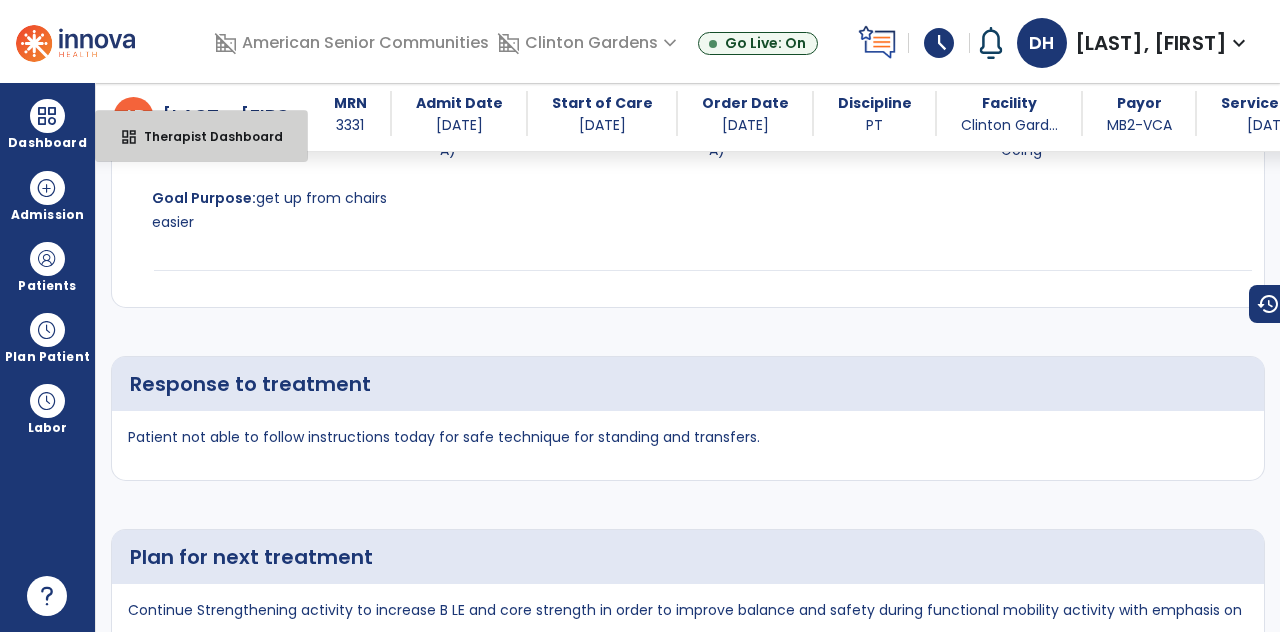 click on "dashboard  Therapist Dashboard" at bounding box center [201, 136] 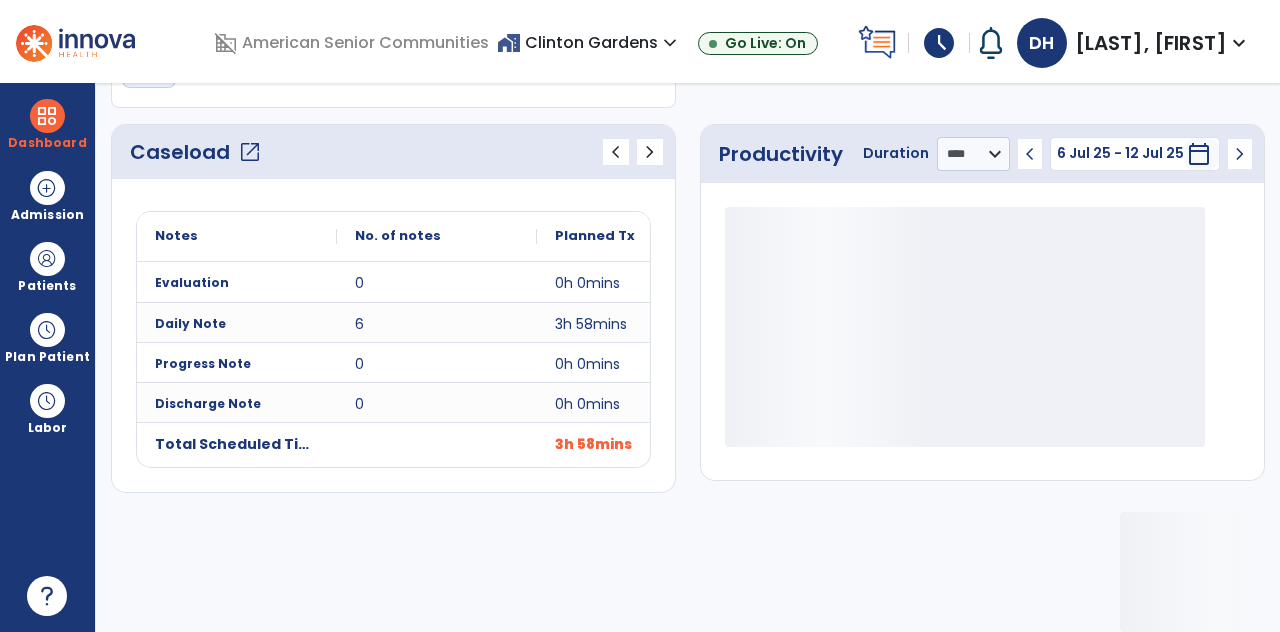 scroll, scrollTop: 144, scrollLeft: 0, axis: vertical 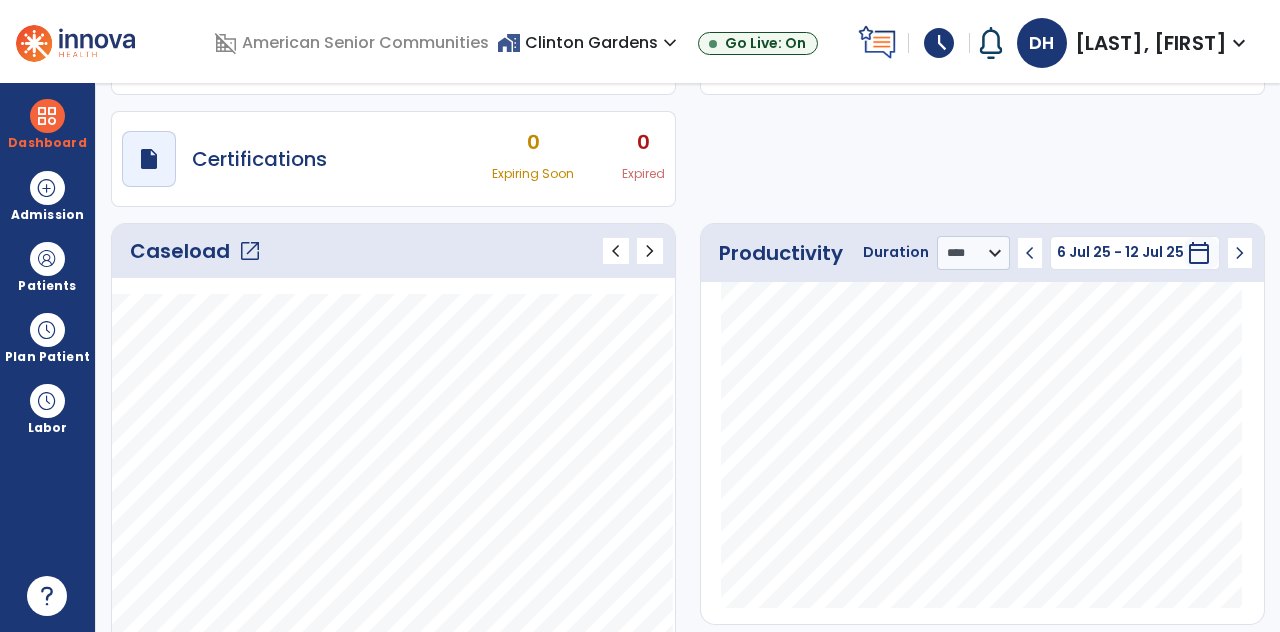 click on "Caseload   open_in_new" at bounding box center [196, 251] 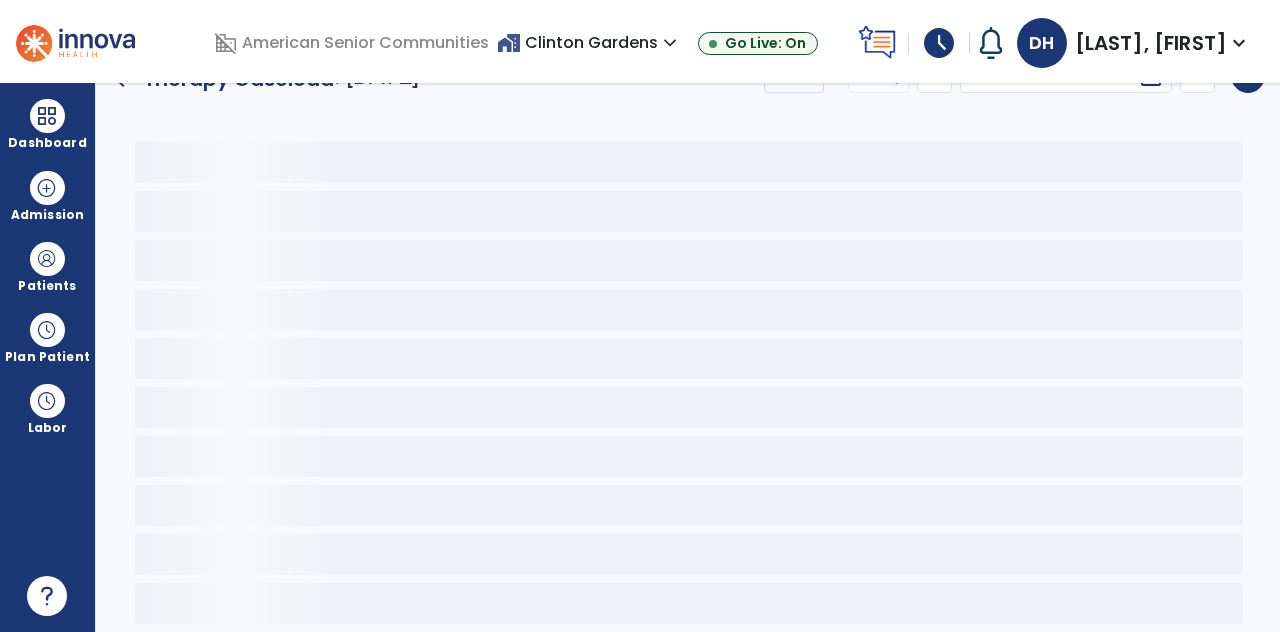 scroll, scrollTop: 0, scrollLeft: 0, axis: both 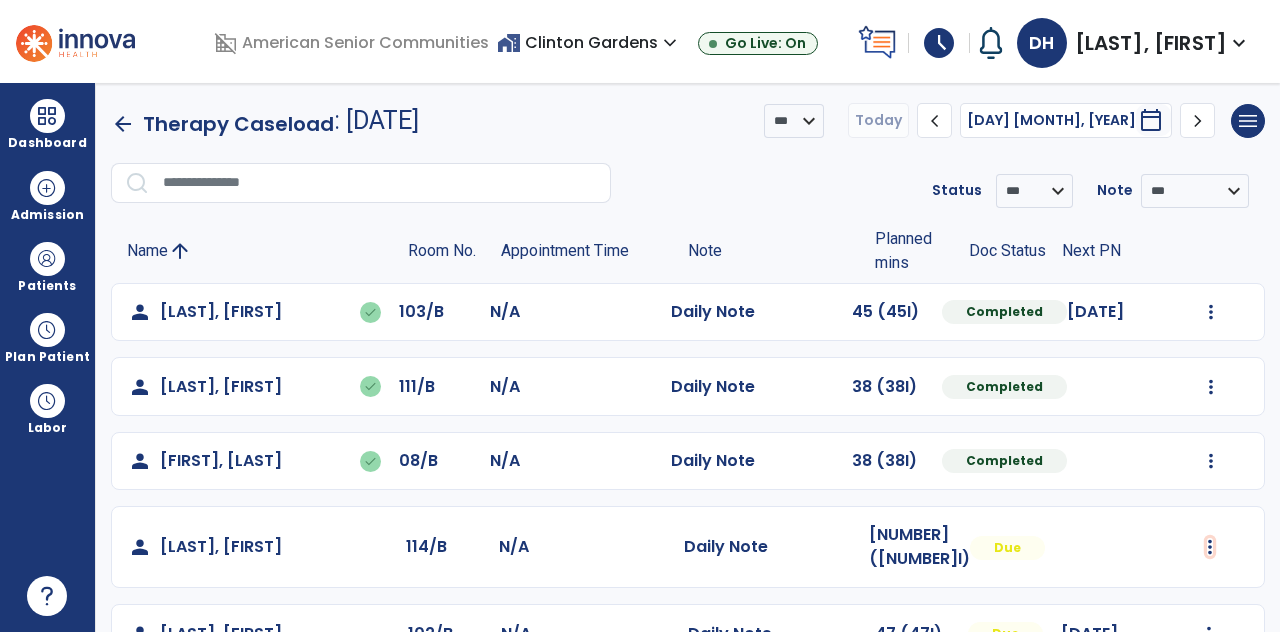 click at bounding box center (1211, 312) 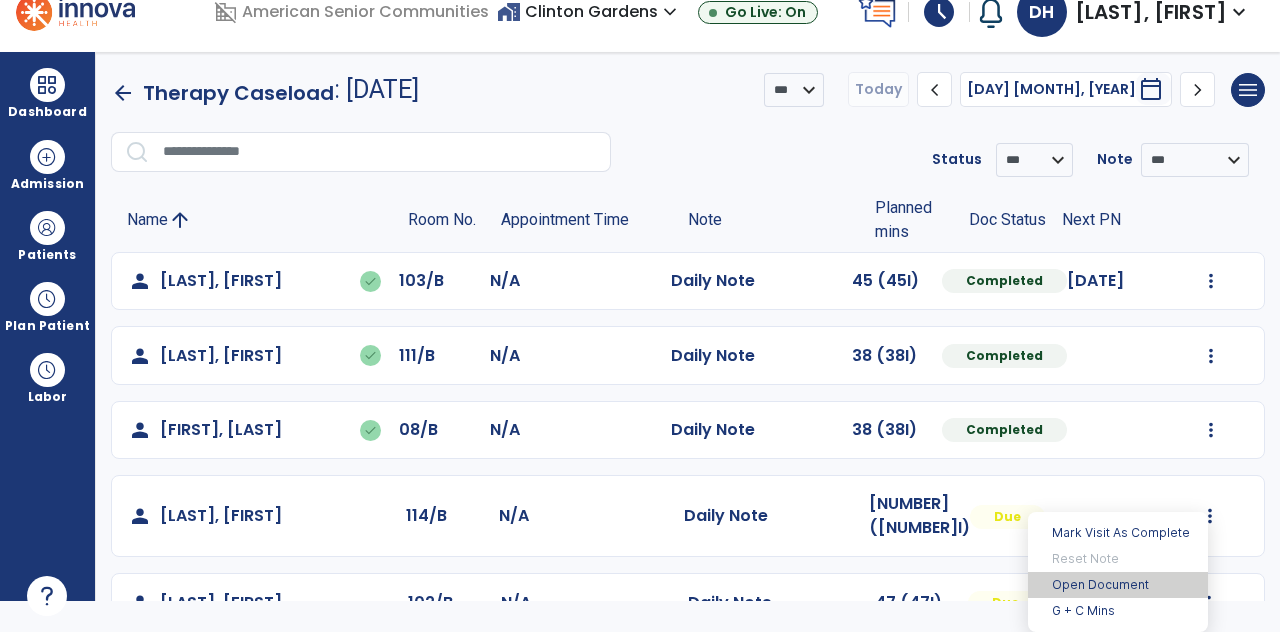 click on "Open Document" at bounding box center [1118, 585] 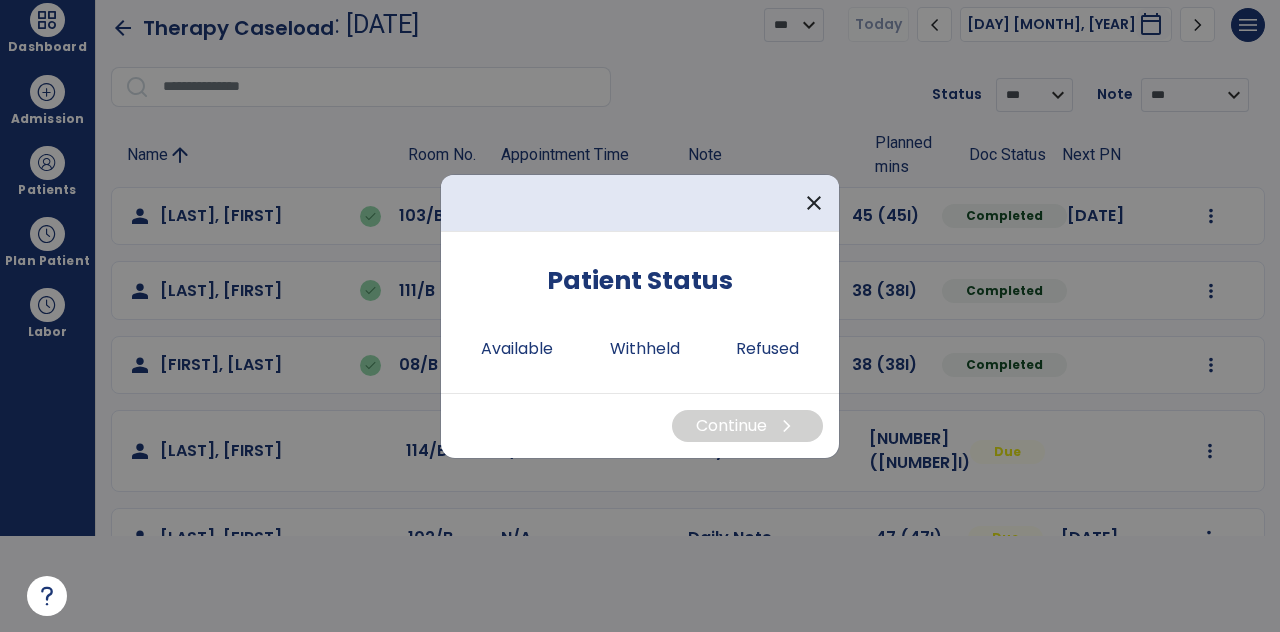 scroll, scrollTop: 0, scrollLeft: 0, axis: both 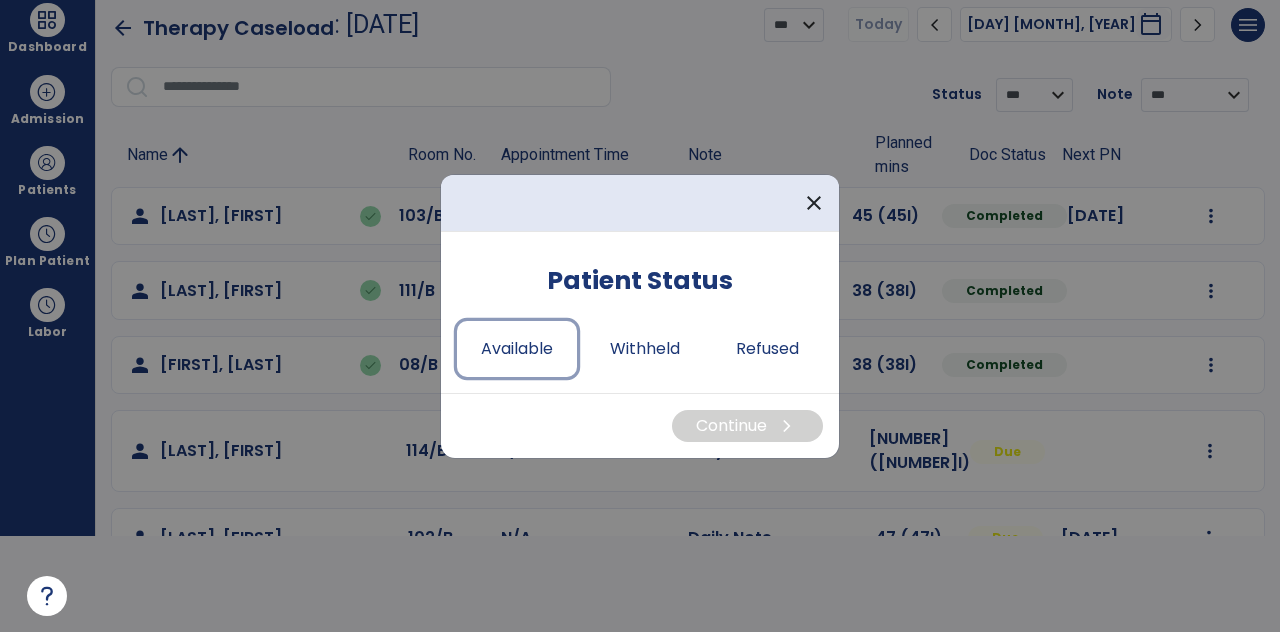 click on "Available" at bounding box center (517, 349) 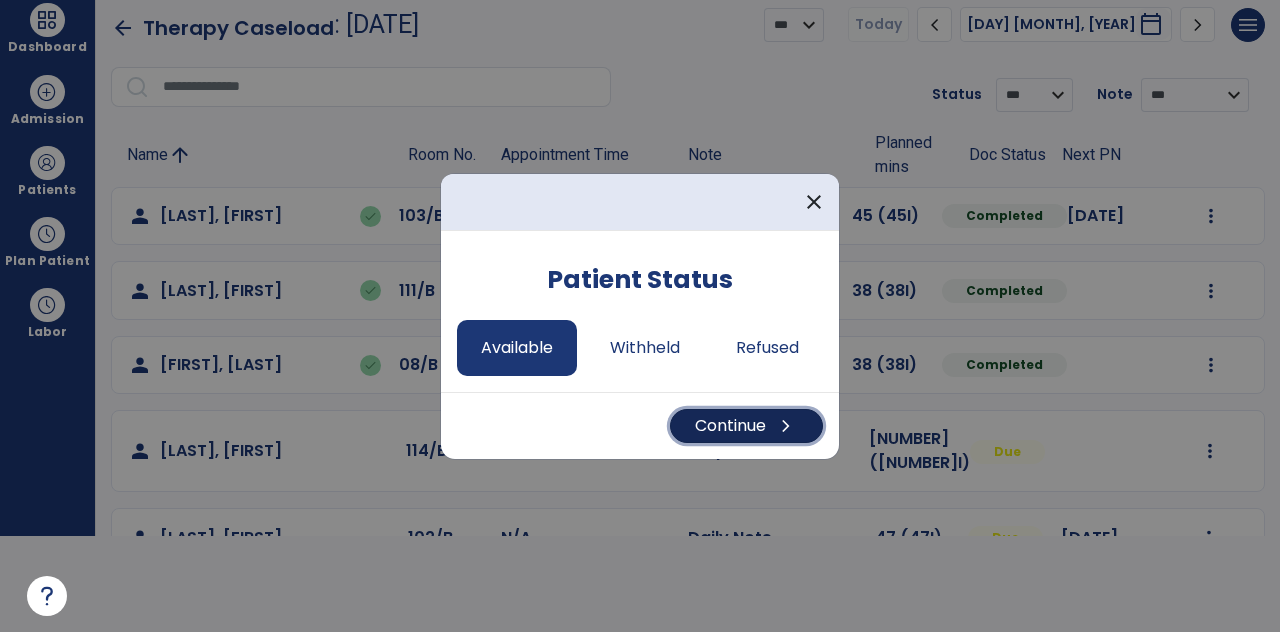 click on "Continue   chevron_right" at bounding box center (746, 426) 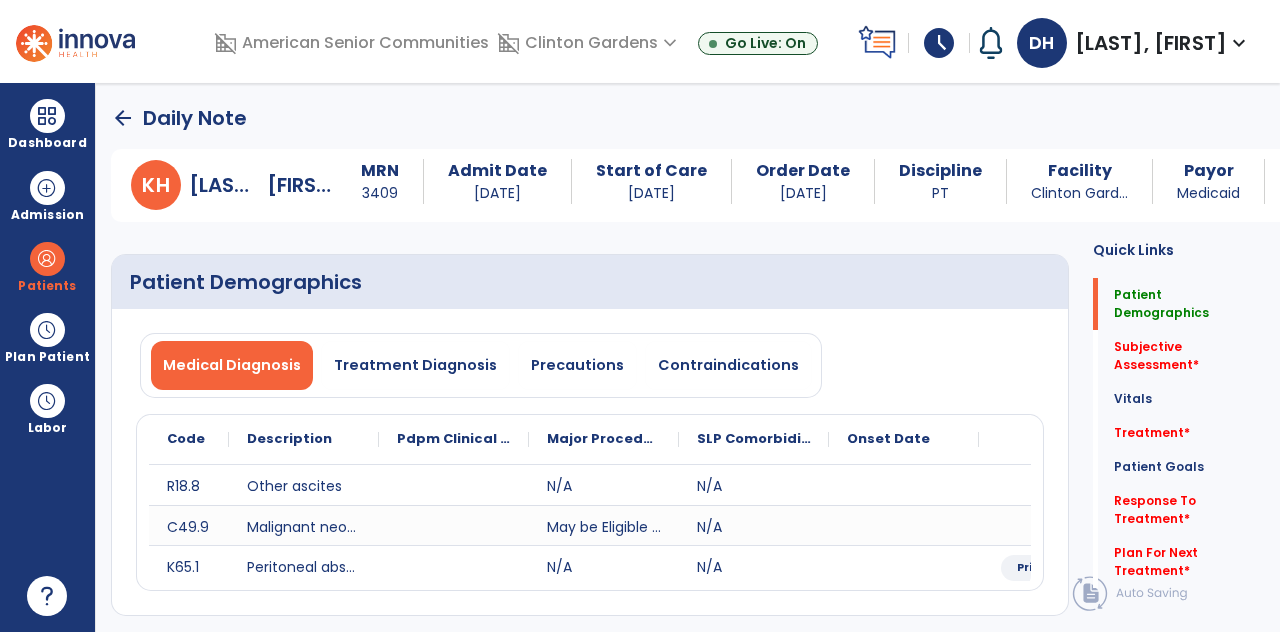 scroll, scrollTop: 96, scrollLeft: 0, axis: vertical 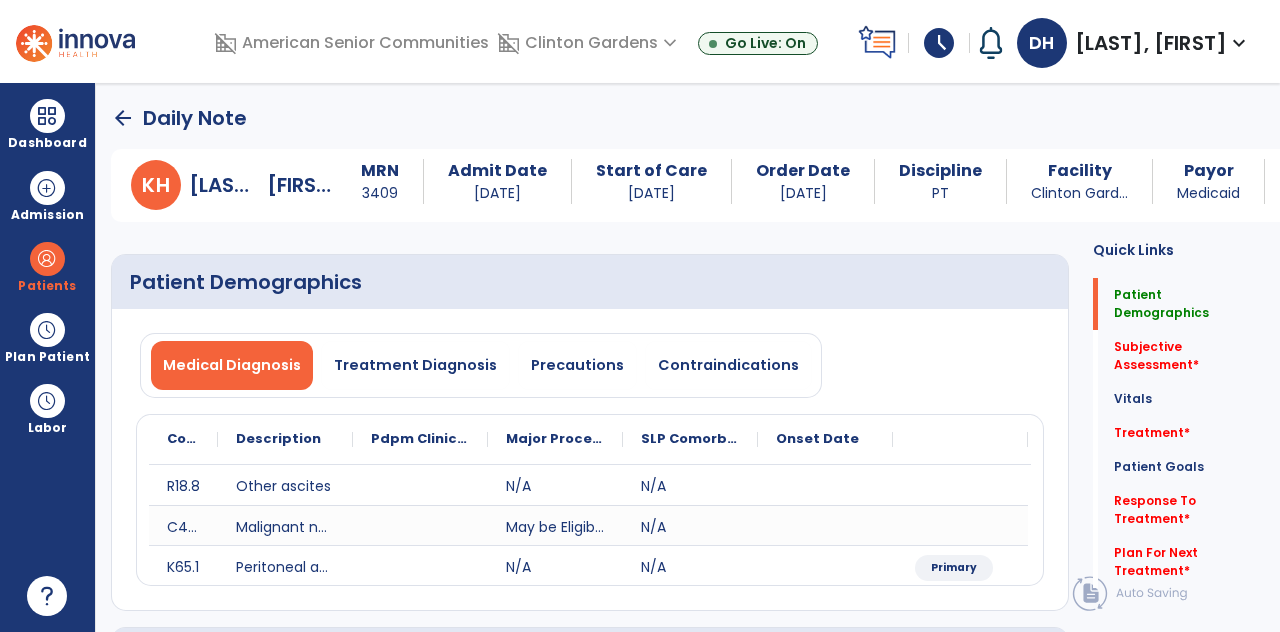 click on "Subjective Assessment   *" at bounding box center (1181, 304) 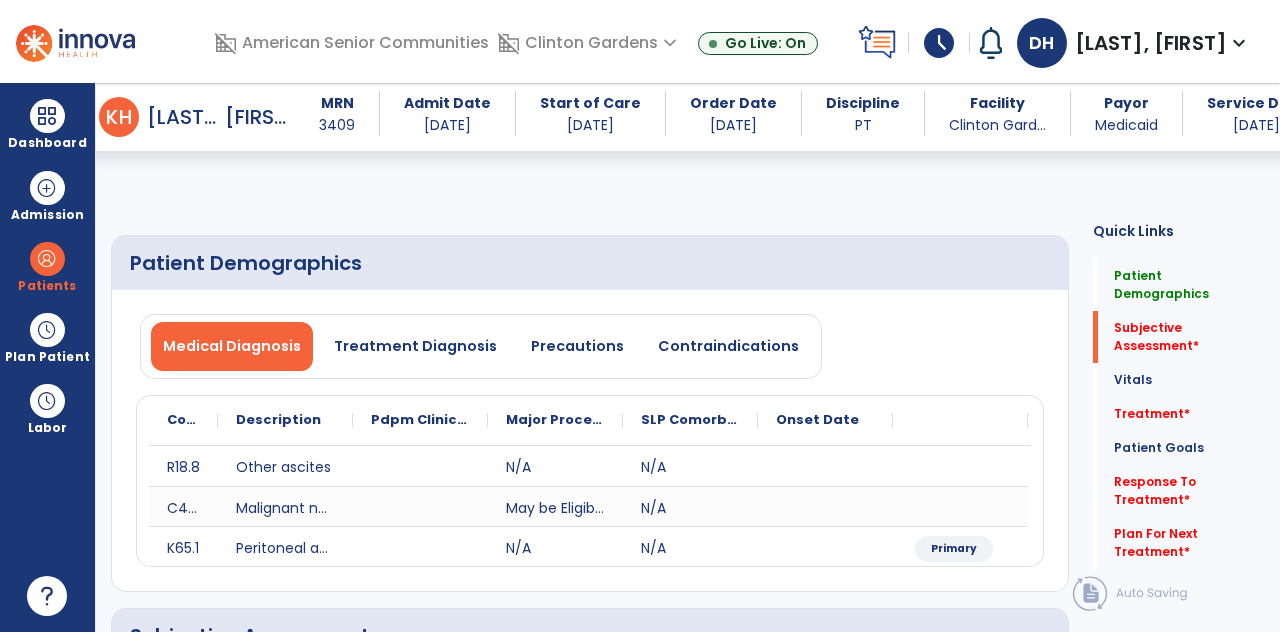 scroll, scrollTop: 125, scrollLeft: 0, axis: vertical 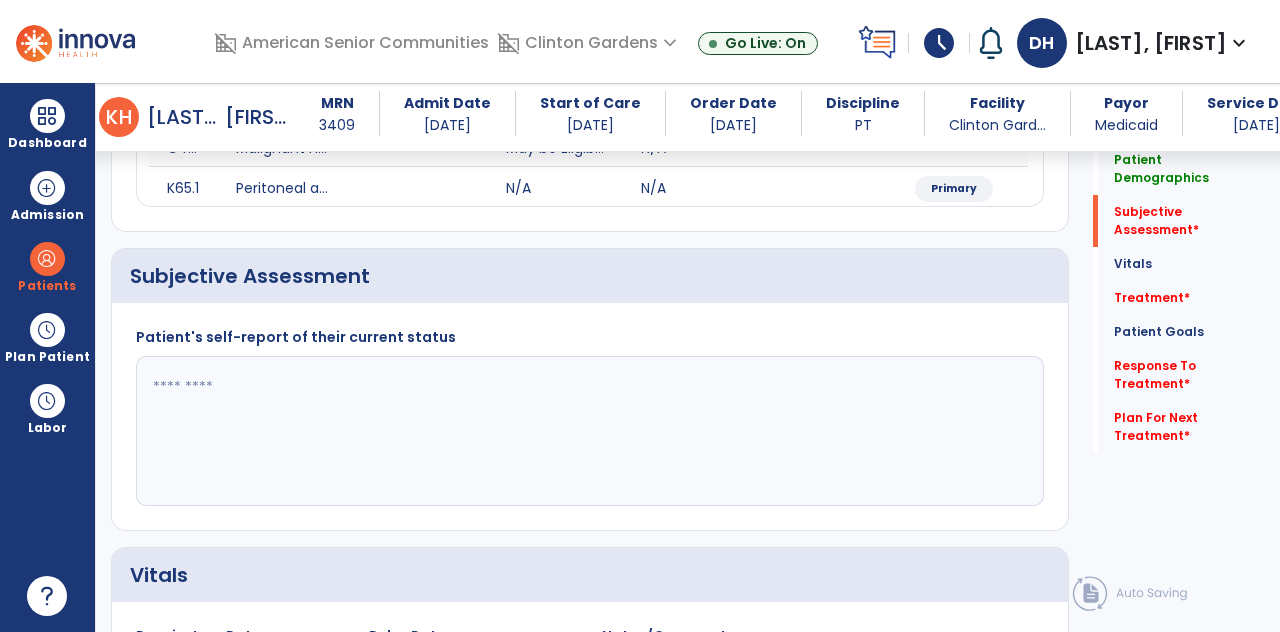 click at bounding box center (588, 431) 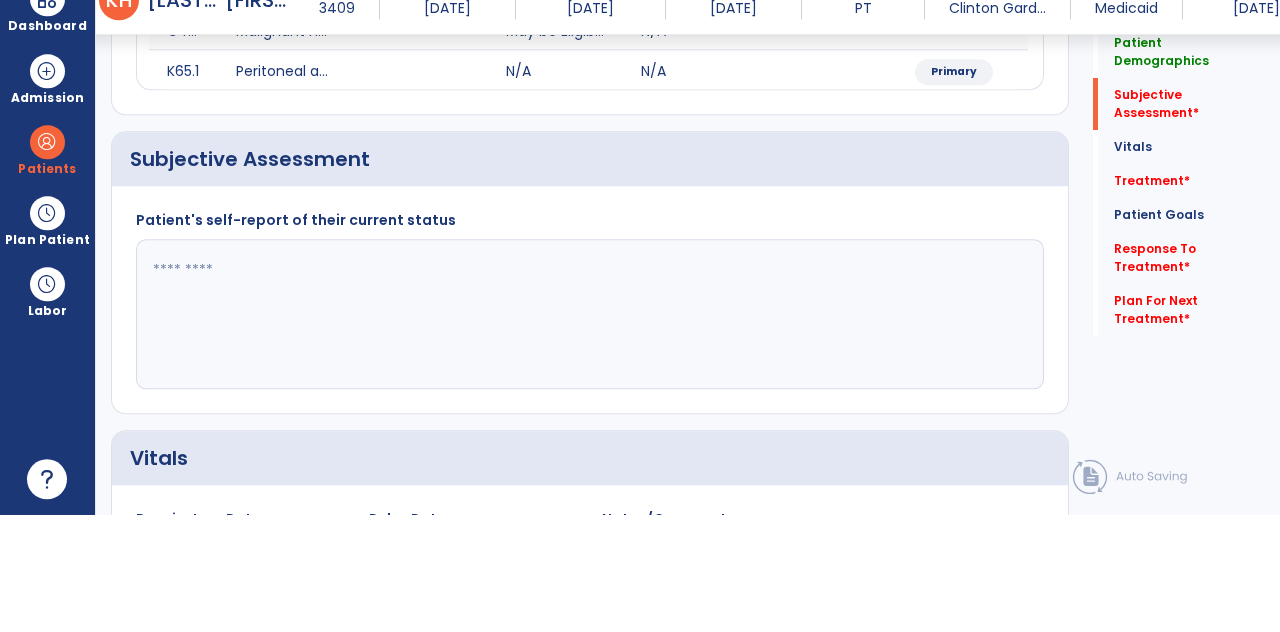 scroll, scrollTop: 89, scrollLeft: 0, axis: vertical 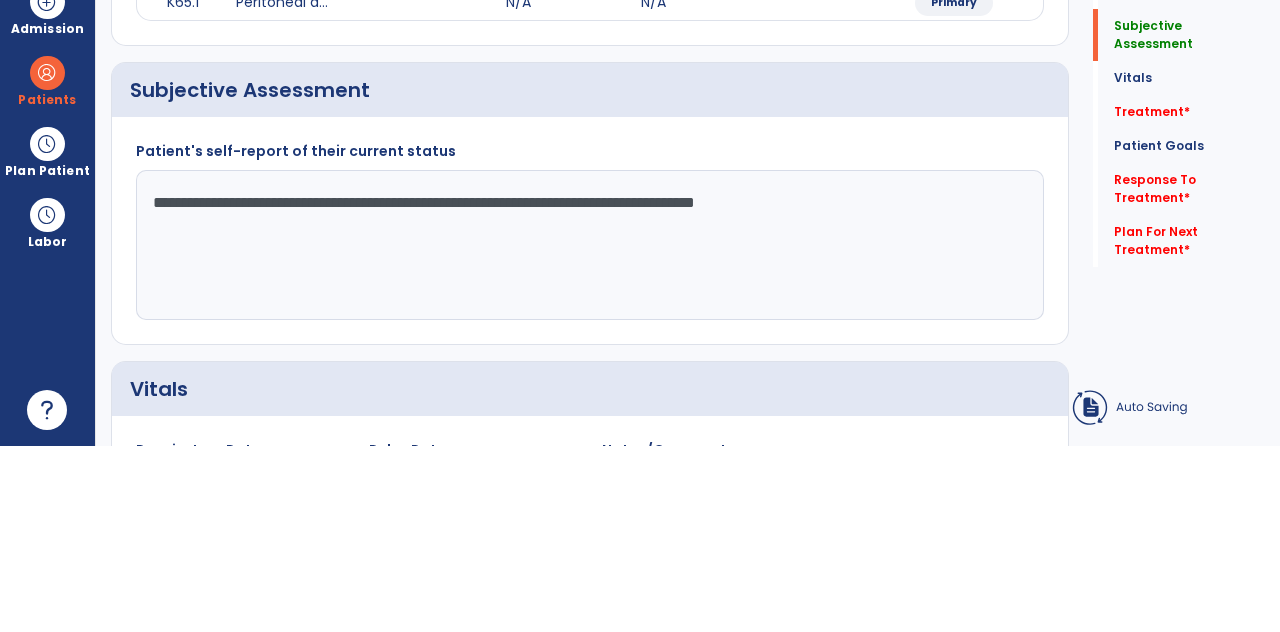 type on "**********" 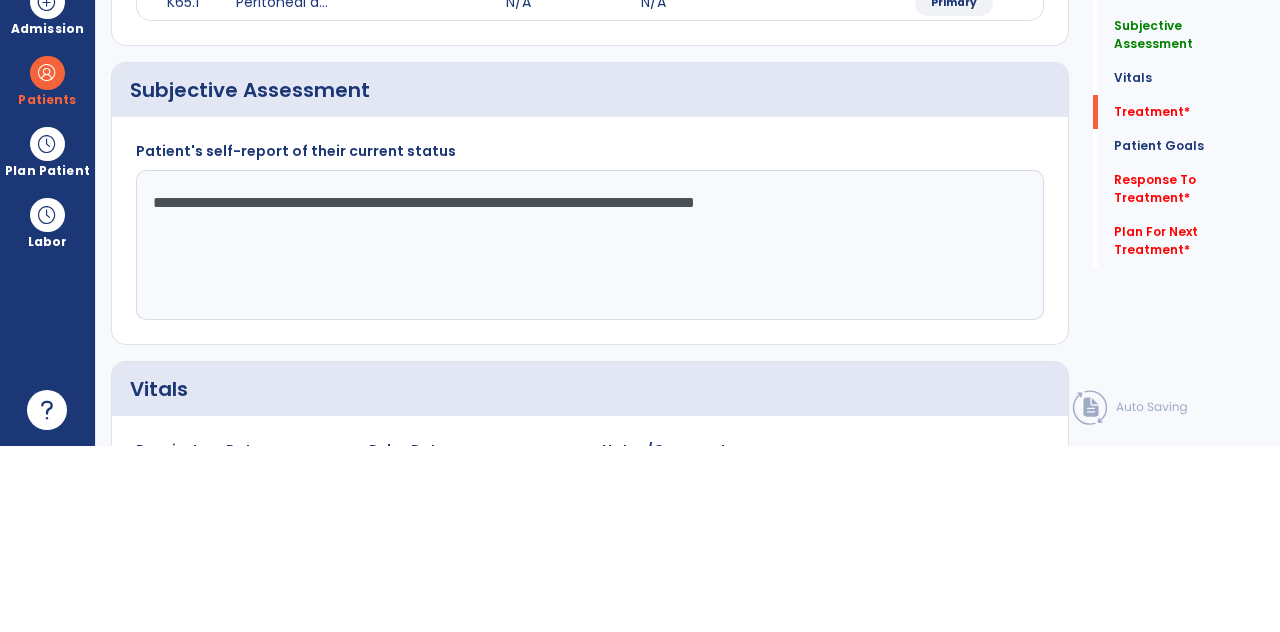 scroll, scrollTop: 89, scrollLeft: 0, axis: vertical 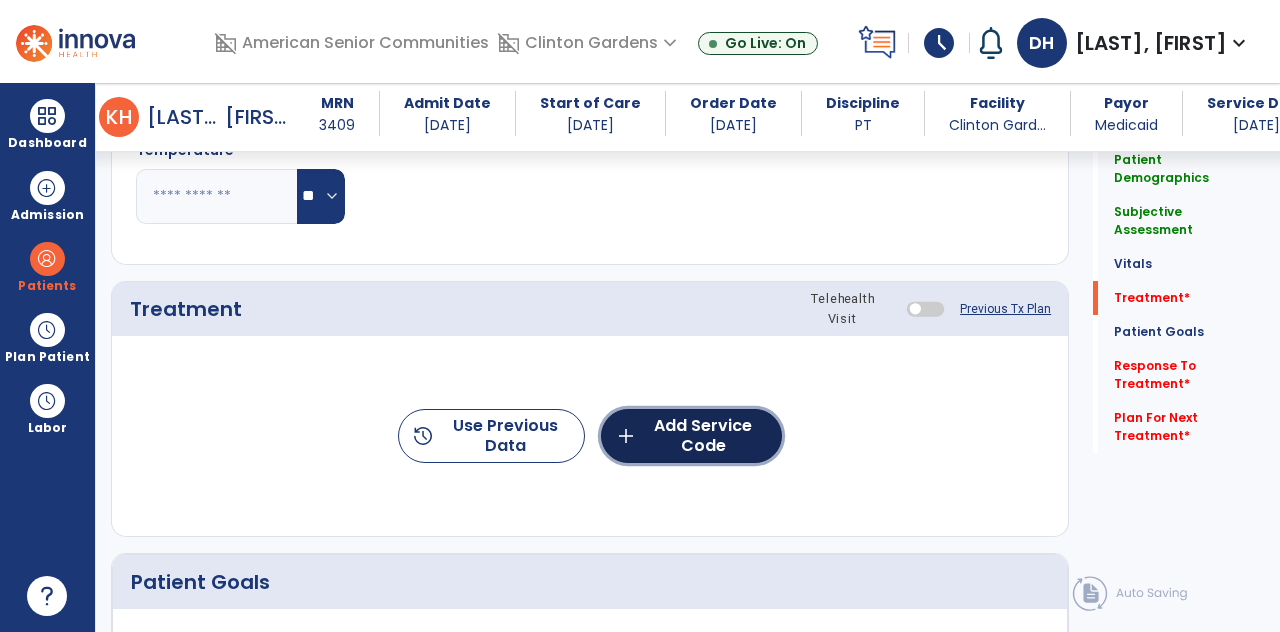 click on "add  Add Service Code" at bounding box center [691, 436] 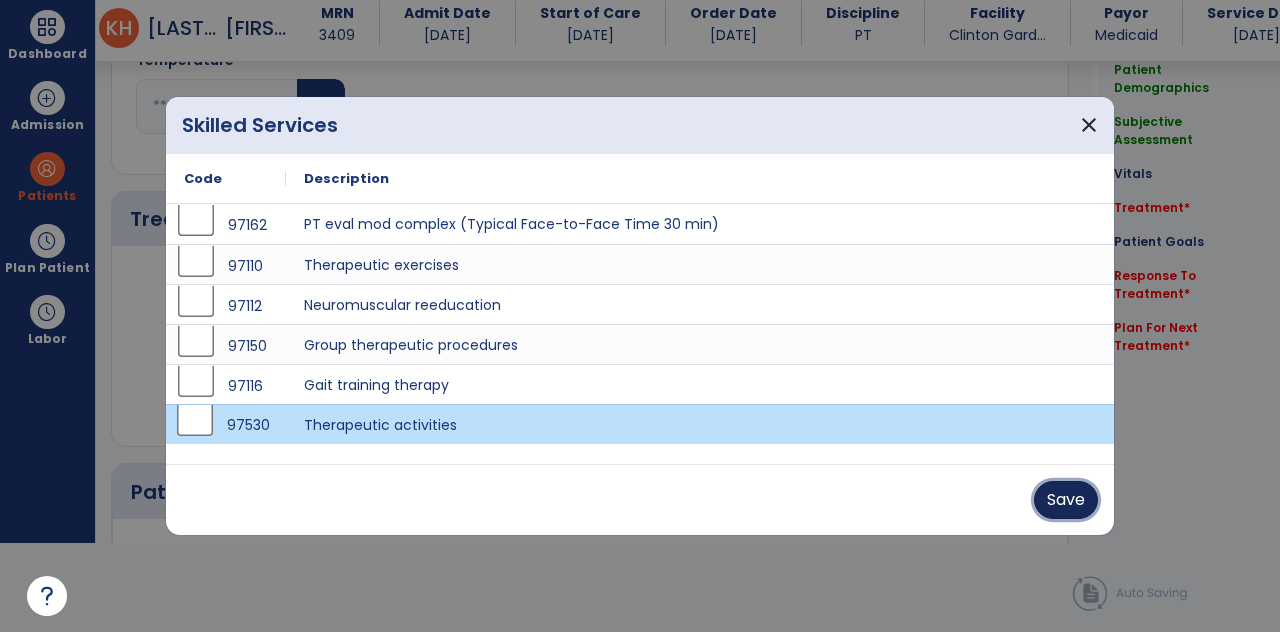 click on "Save" at bounding box center (1066, 500) 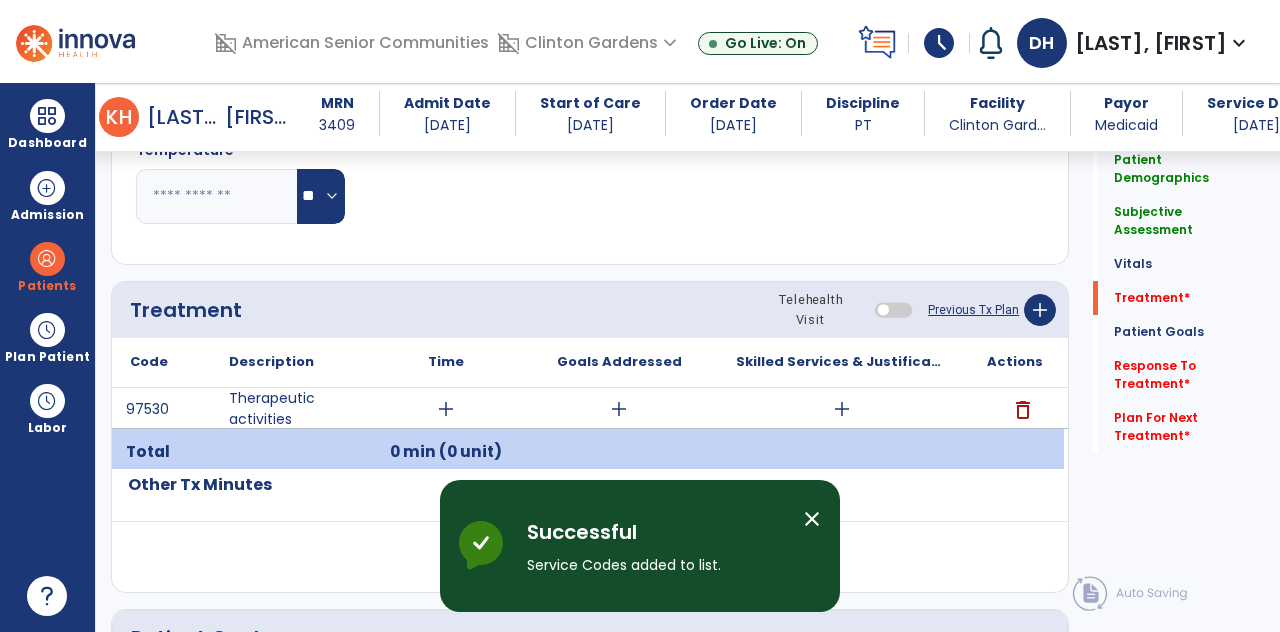 scroll, scrollTop: 89, scrollLeft: 0, axis: vertical 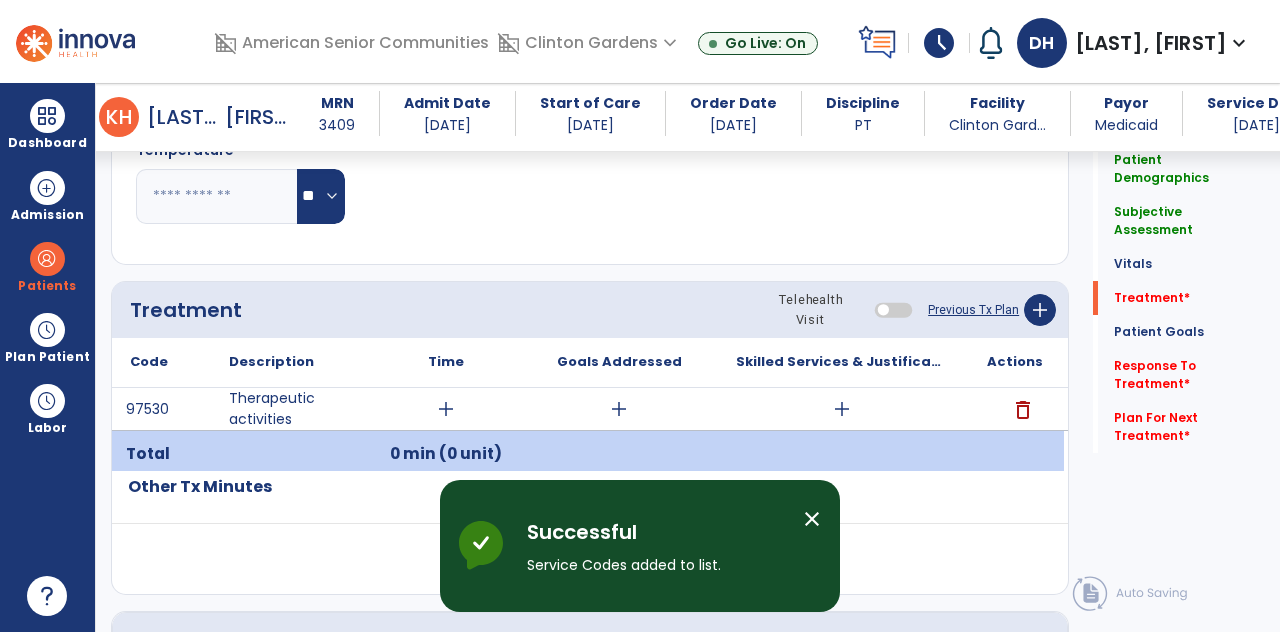 click on "add" at bounding box center (446, 409) 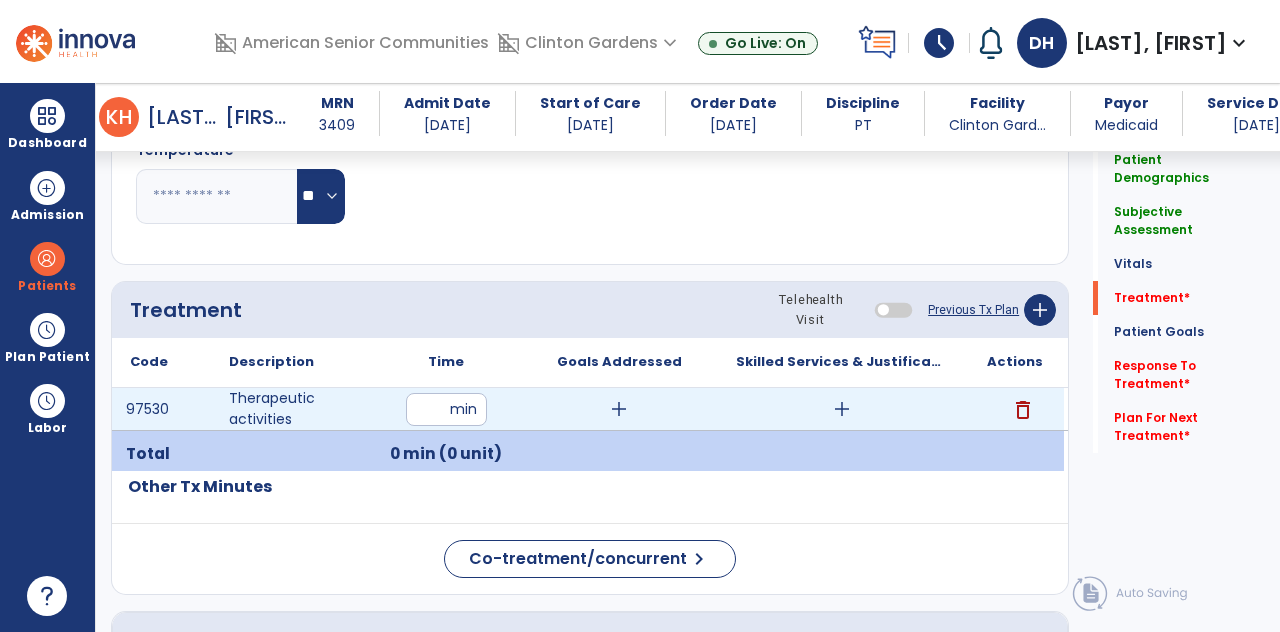 scroll, scrollTop: 89, scrollLeft: 0, axis: vertical 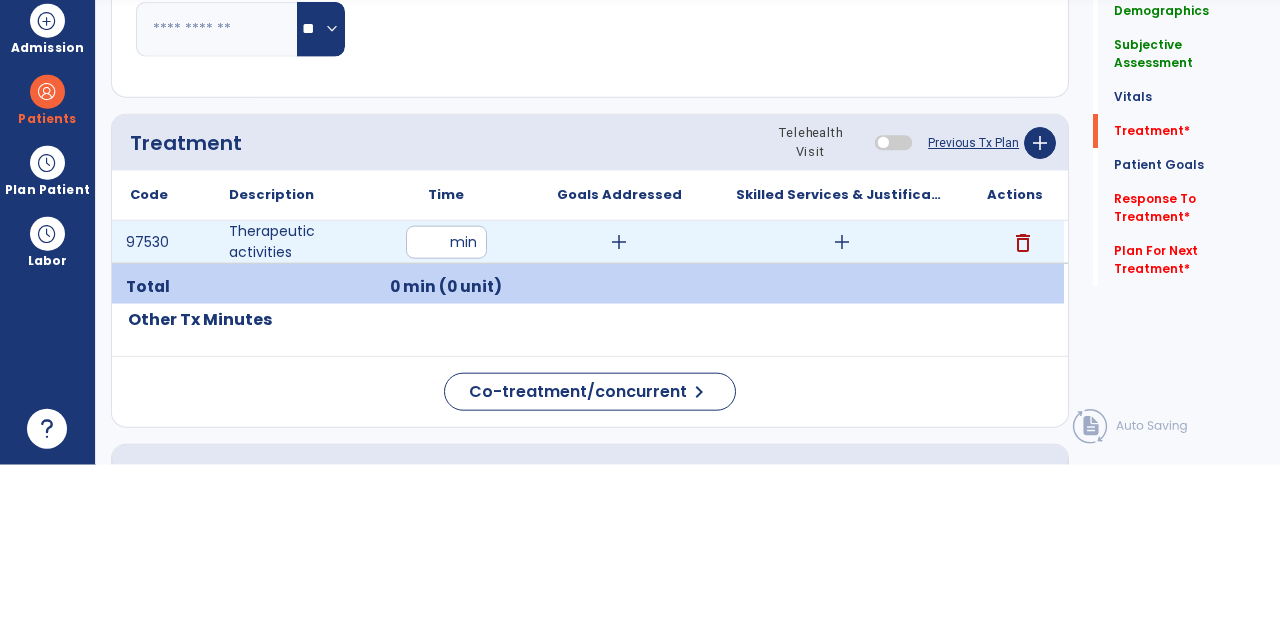 type on "**" 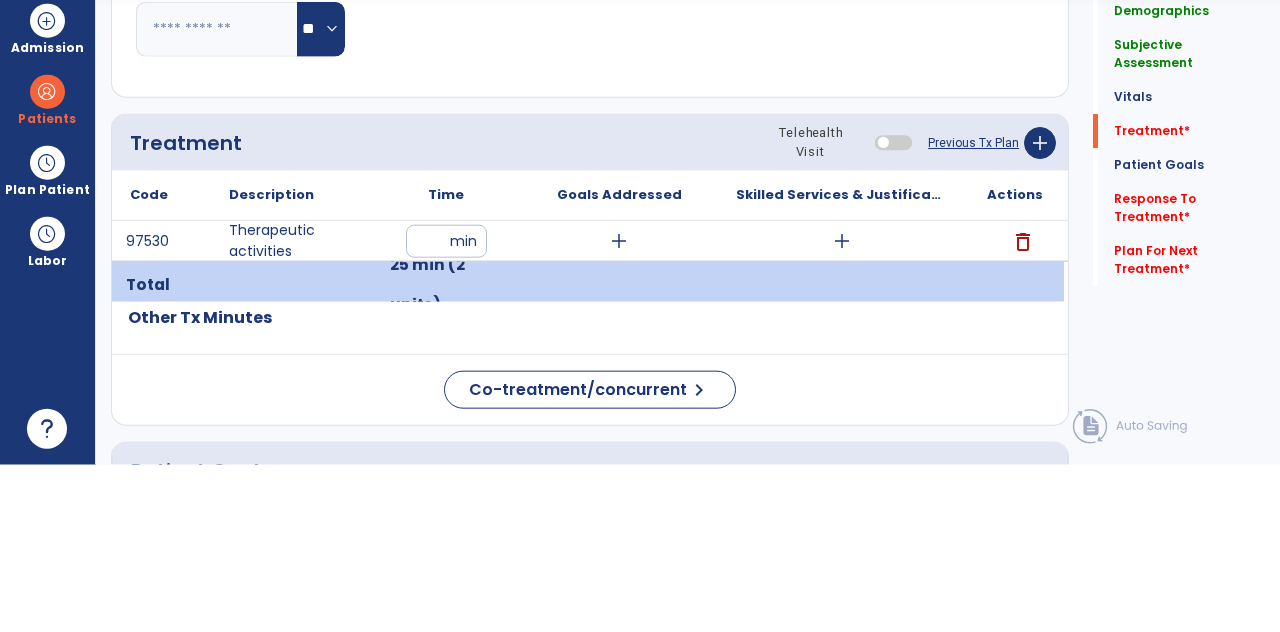 scroll, scrollTop: 89, scrollLeft: 0, axis: vertical 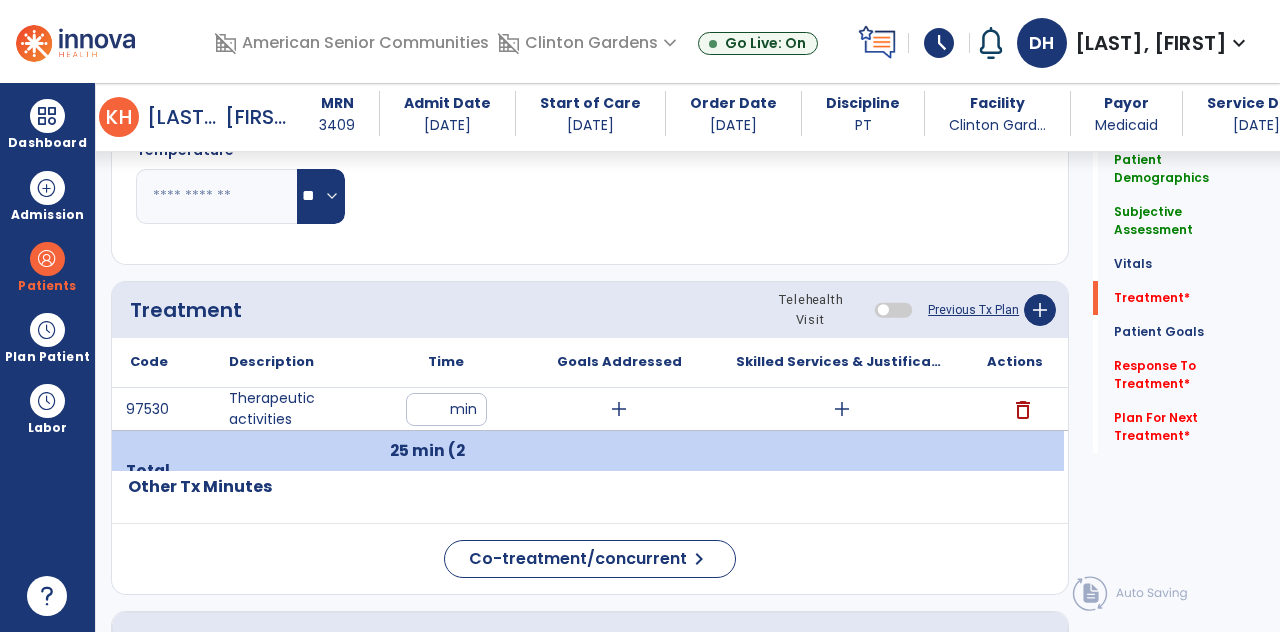 click on "add" at bounding box center [619, 409] 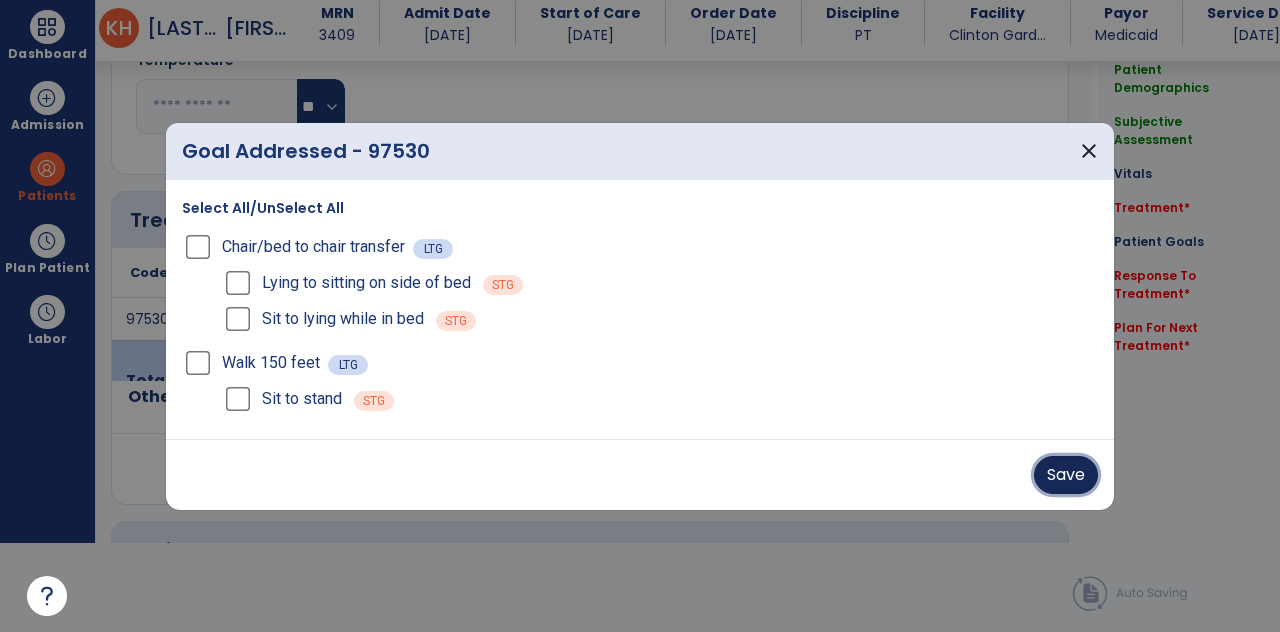 click on "Save" at bounding box center (1066, 475) 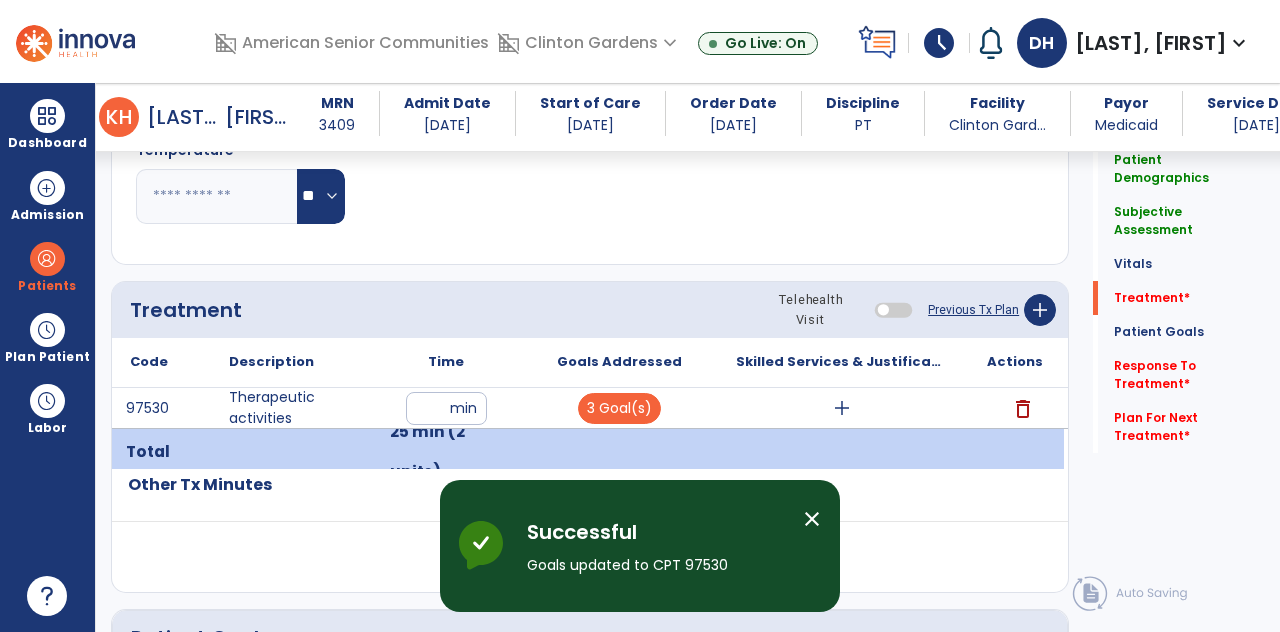 scroll, scrollTop: 89, scrollLeft: 0, axis: vertical 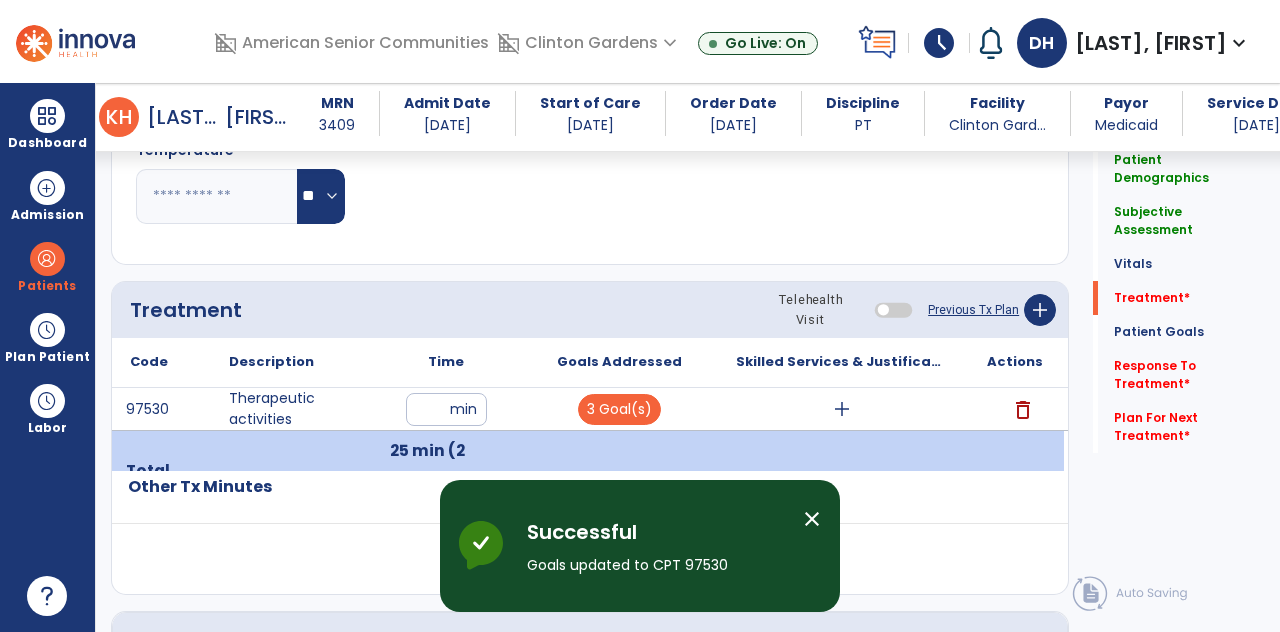 click on "add" at bounding box center [842, 409] 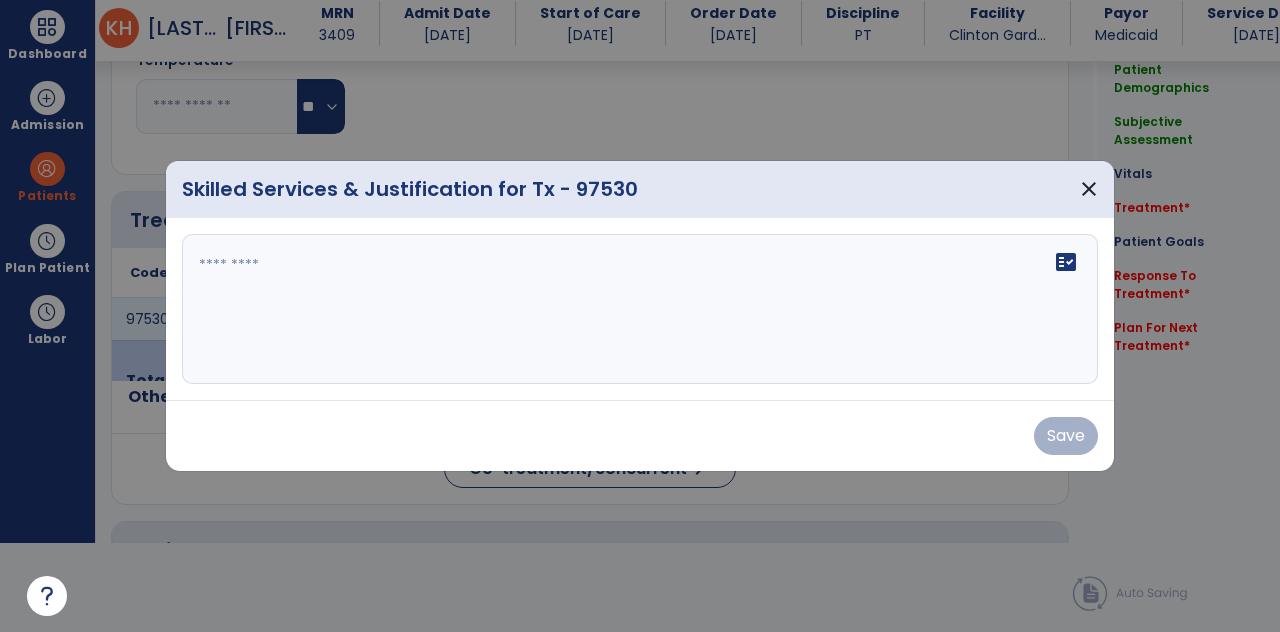 click at bounding box center (640, 309) 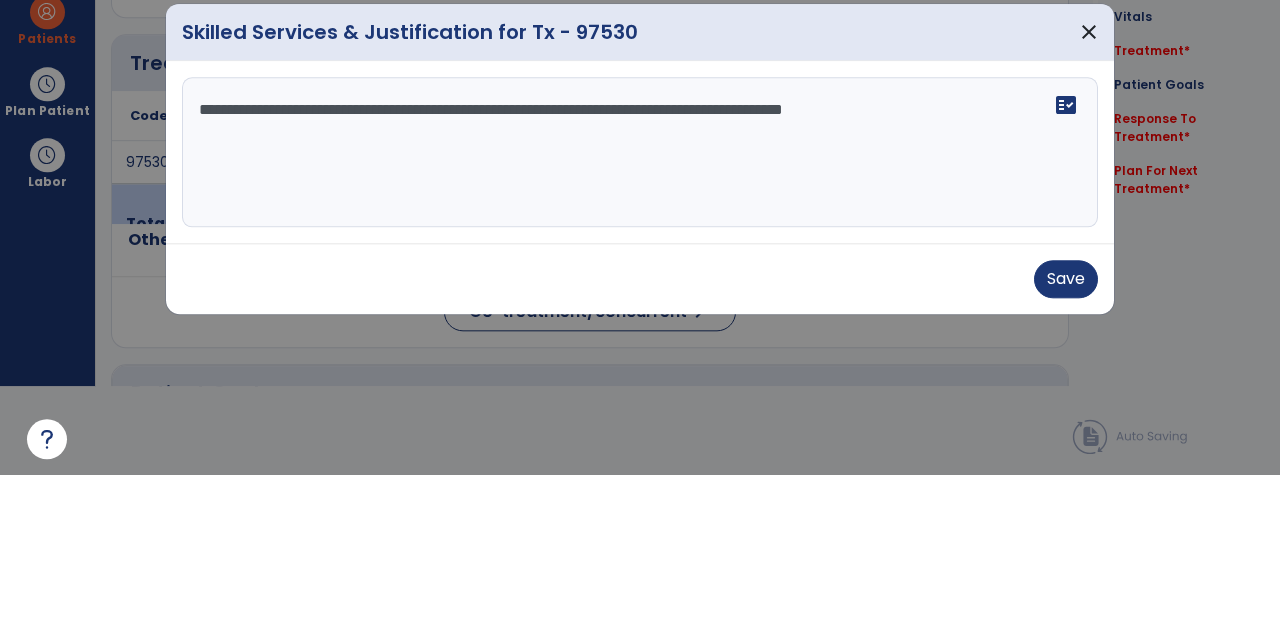 type on "**********" 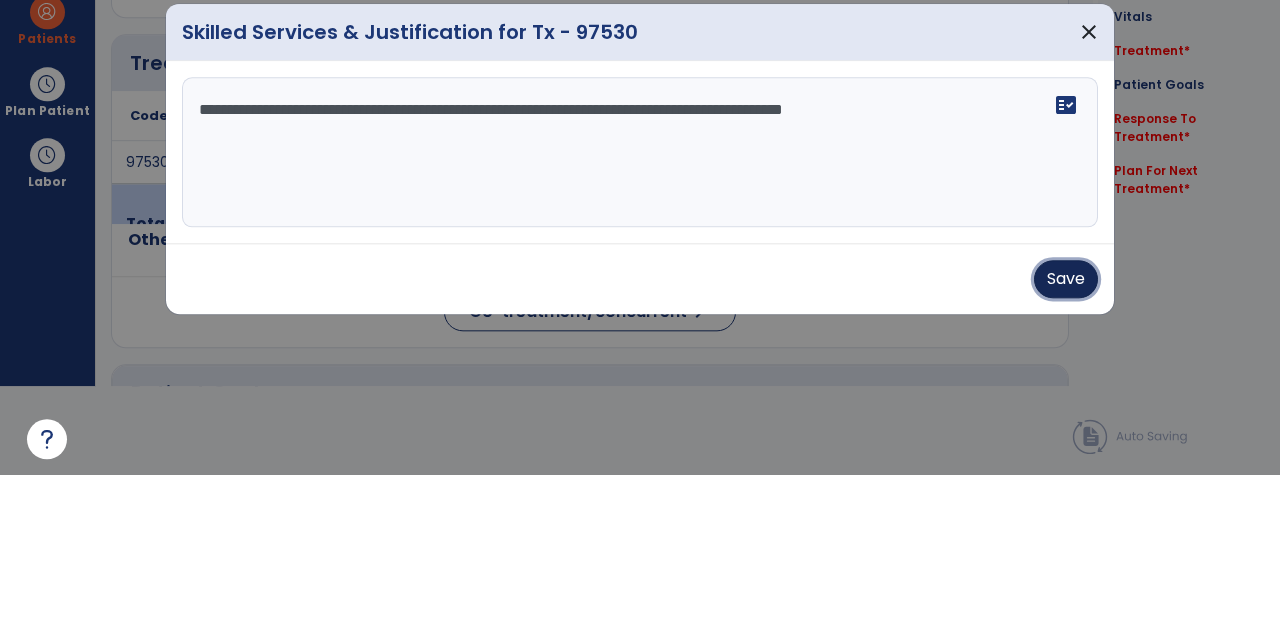 click on "Save" at bounding box center (1066, 436) 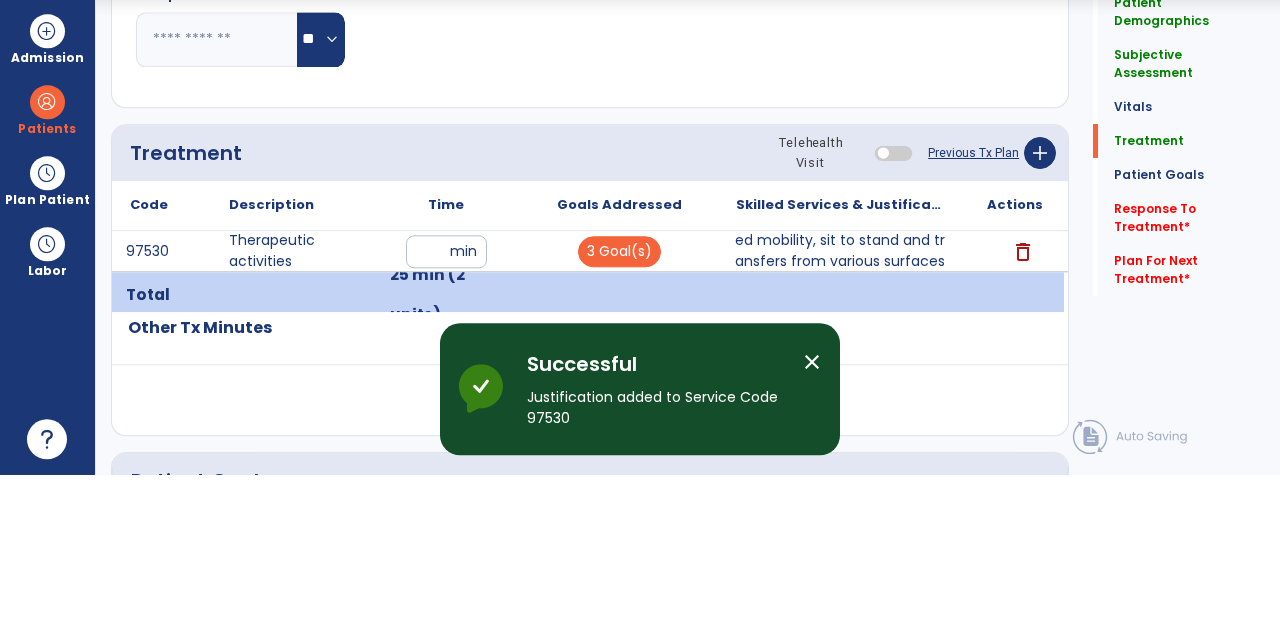 scroll, scrollTop: 89, scrollLeft: 0, axis: vertical 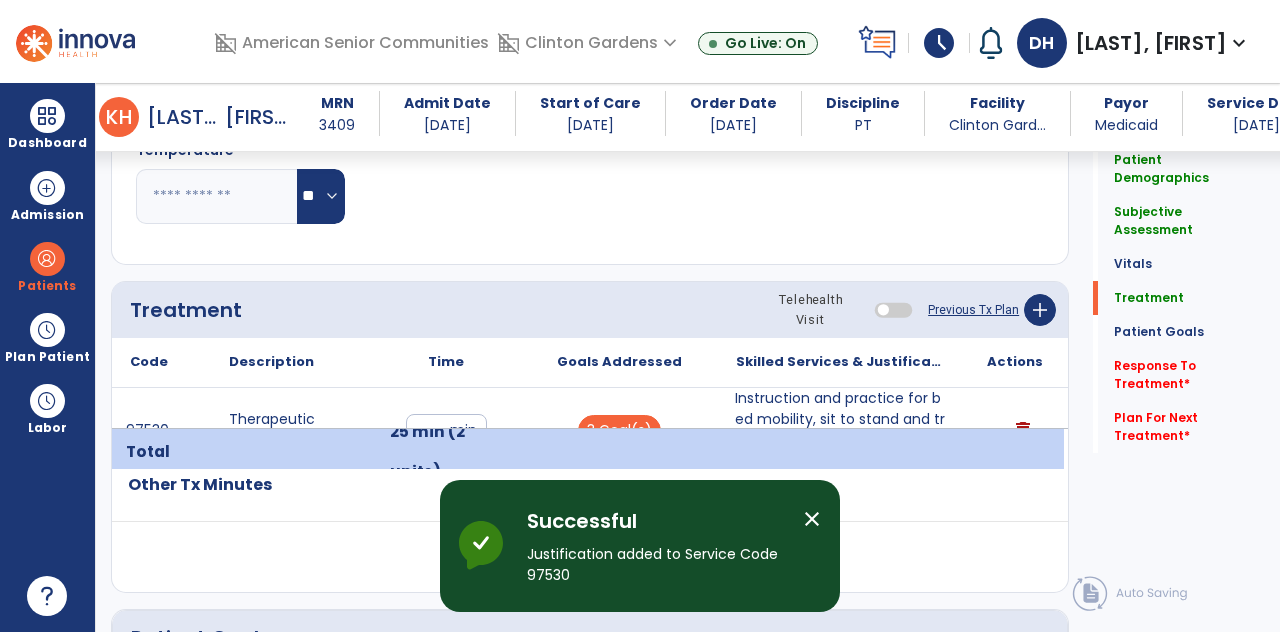 click on "Response To Treatment   *" at bounding box center [1181, 169] 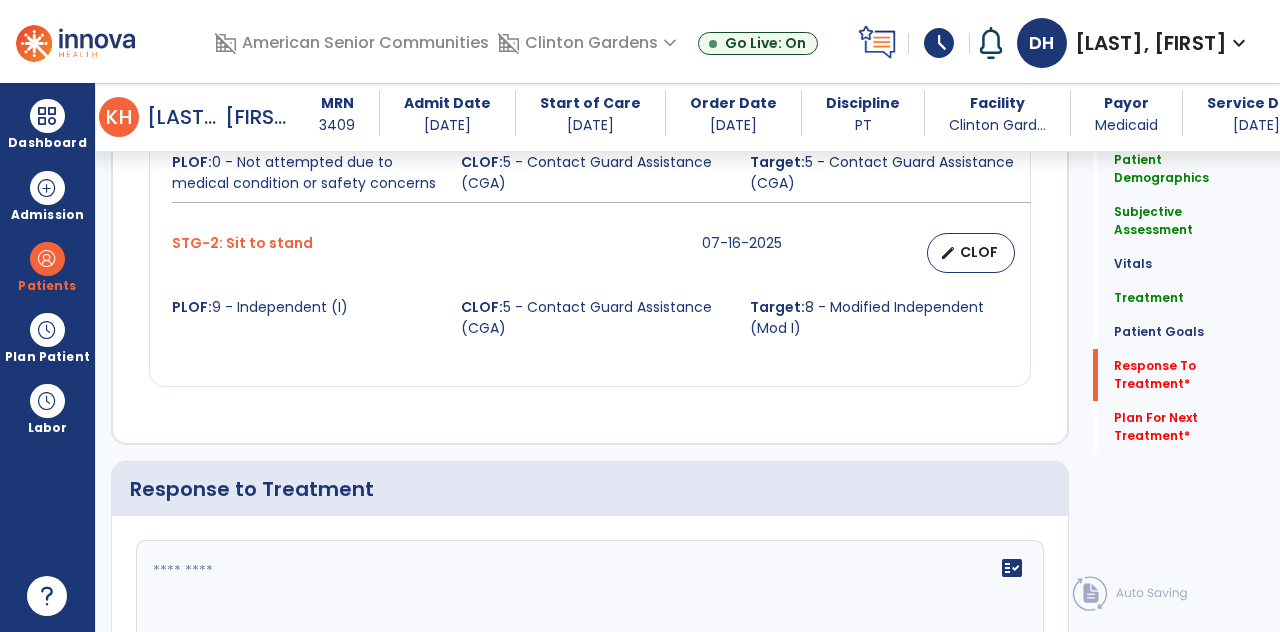 scroll, scrollTop: 2502, scrollLeft: 0, axis: vertical 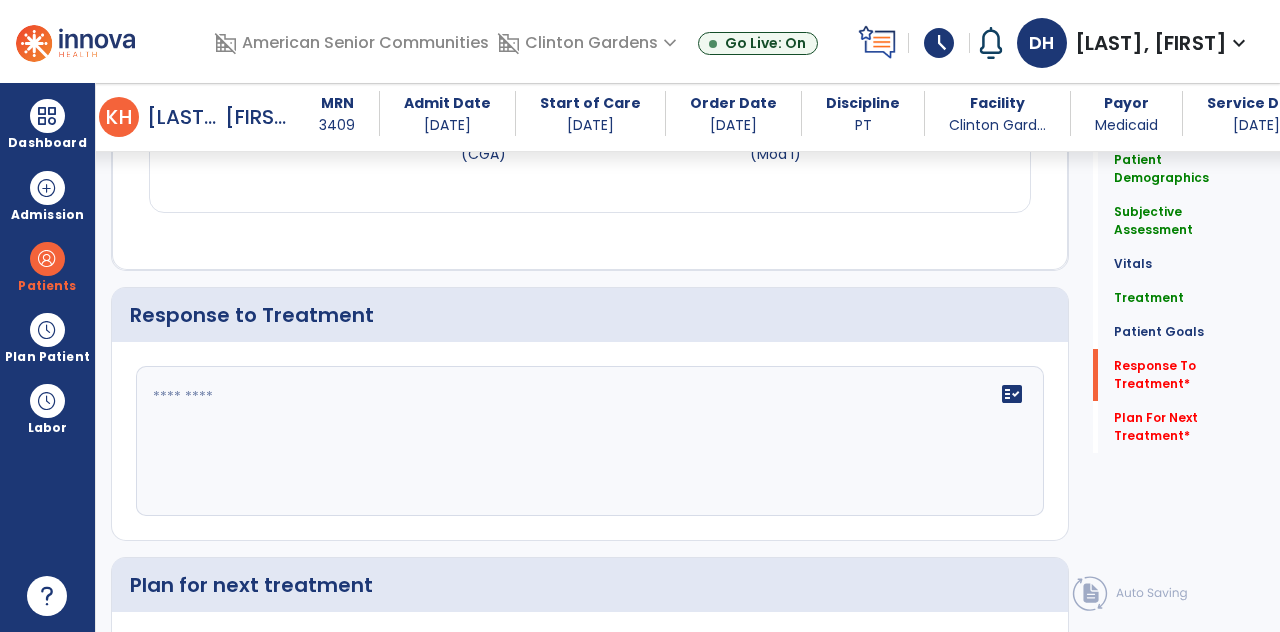 click at bounding box center [588, 441] 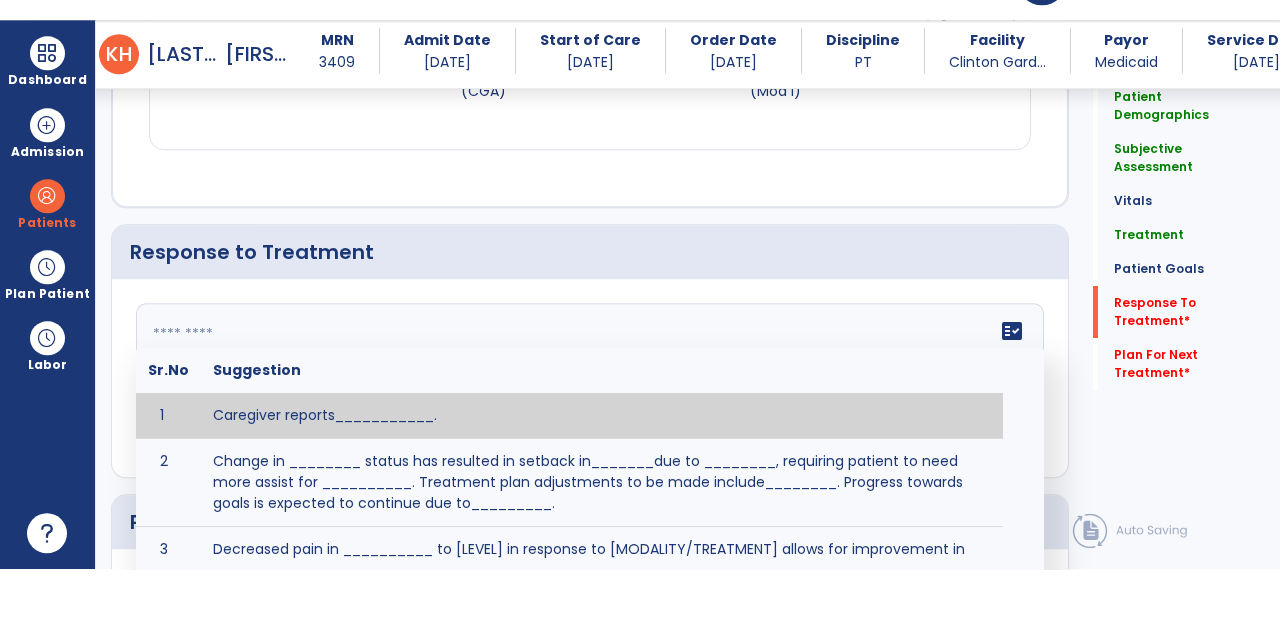 scroll, scrollTop: 89, scrollLeft: 0, axis: vertical 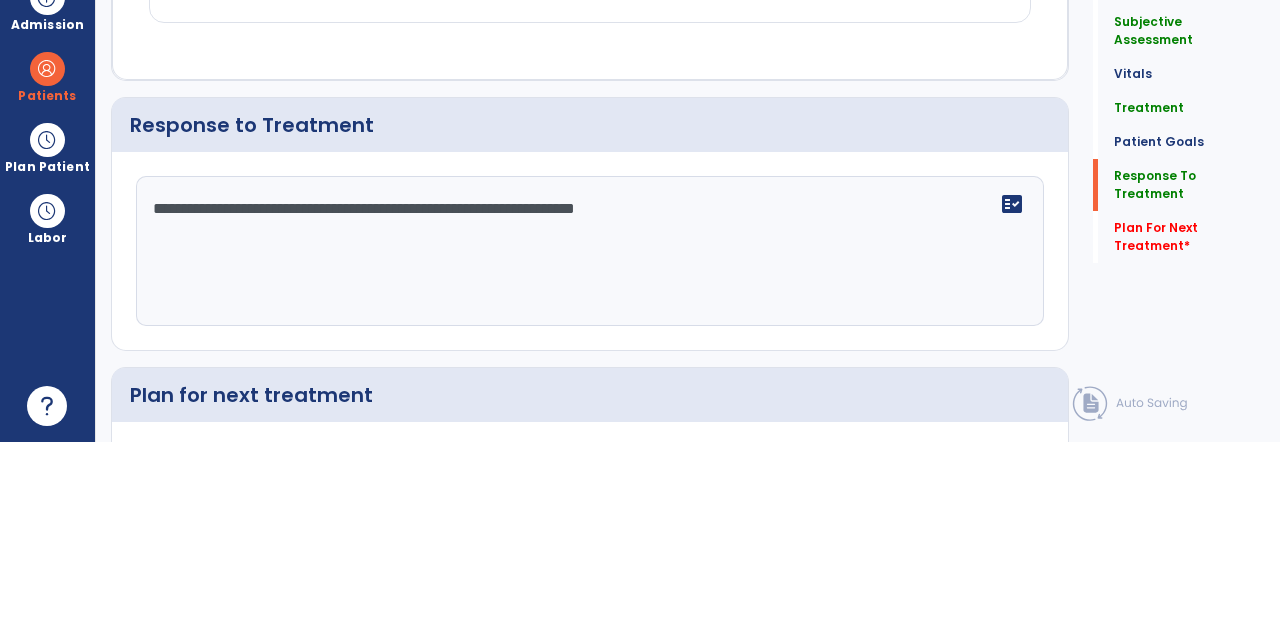 type on "**********" 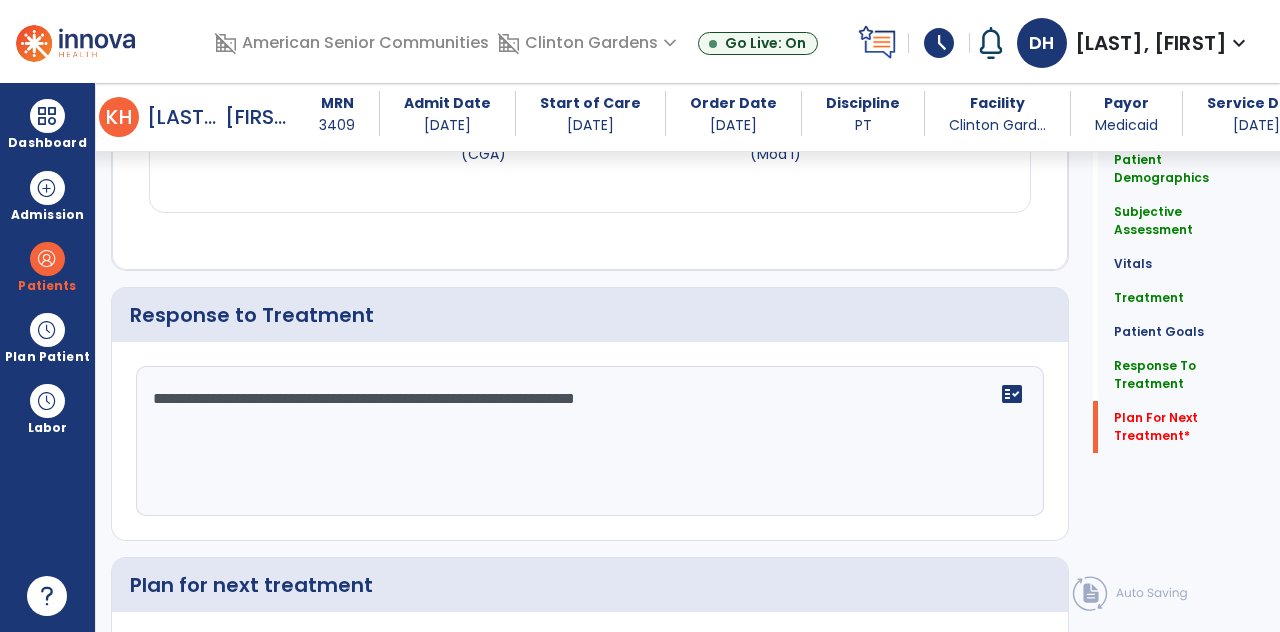 scroll, scrollTop: 96, scrollLeft: 0, axis: vertical 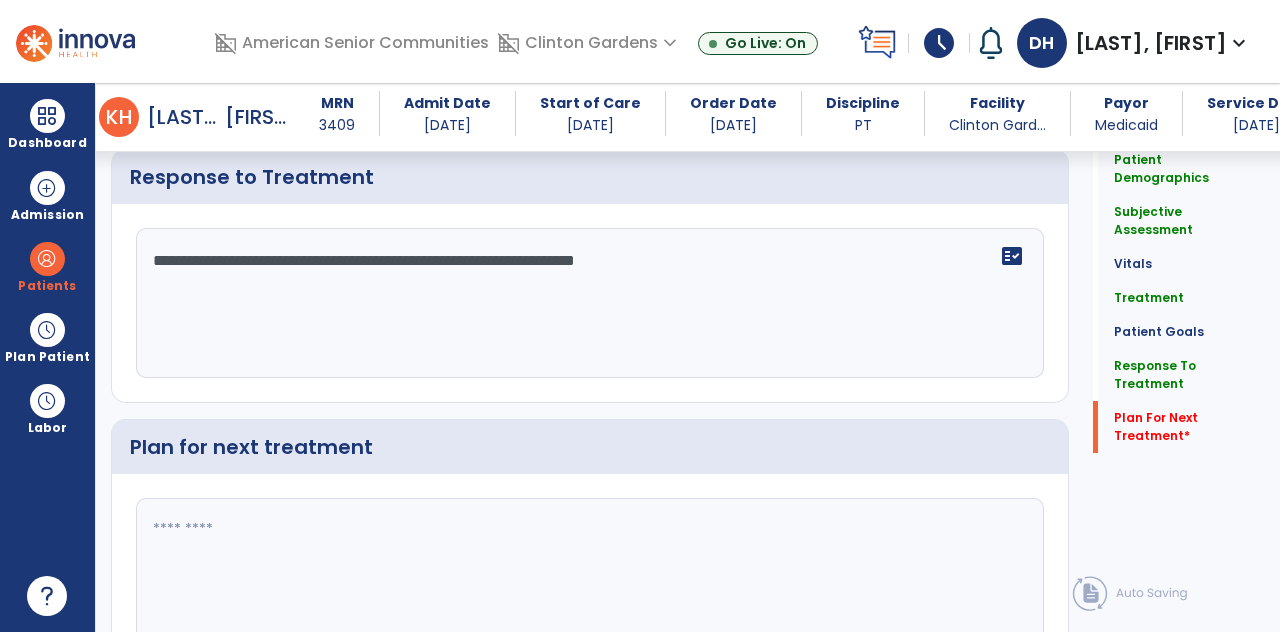 click at bounding box center [588, 573] 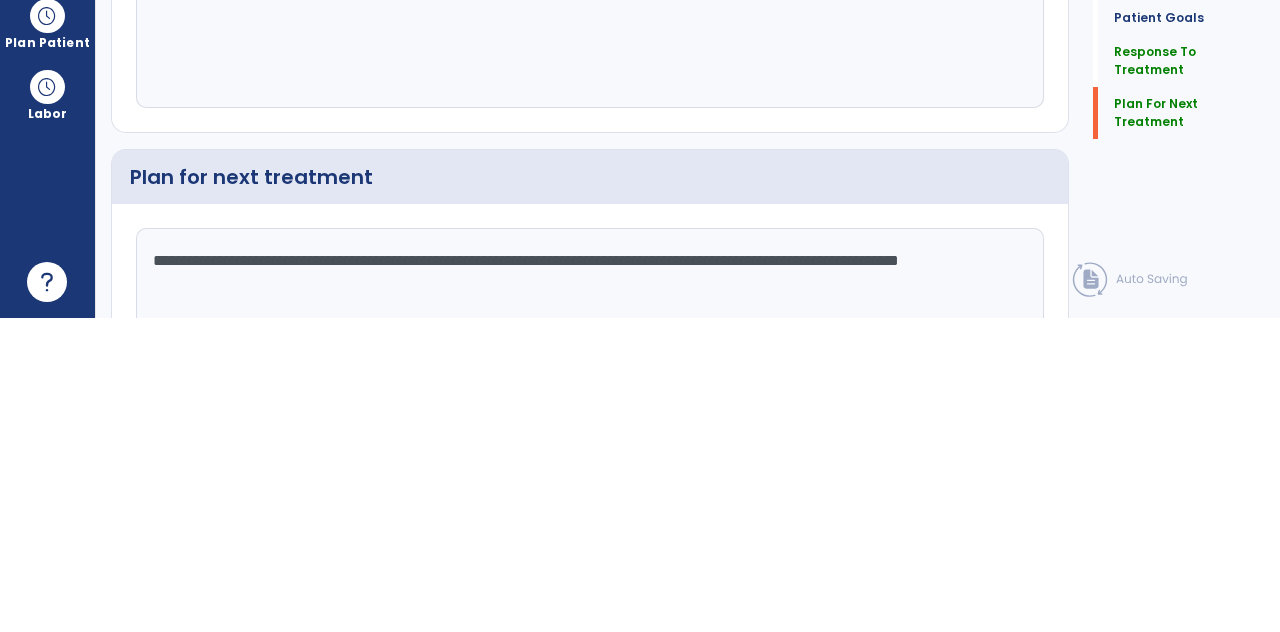 scroll, scrollTop: 2640, scrollLeft: 0, axis: vertical 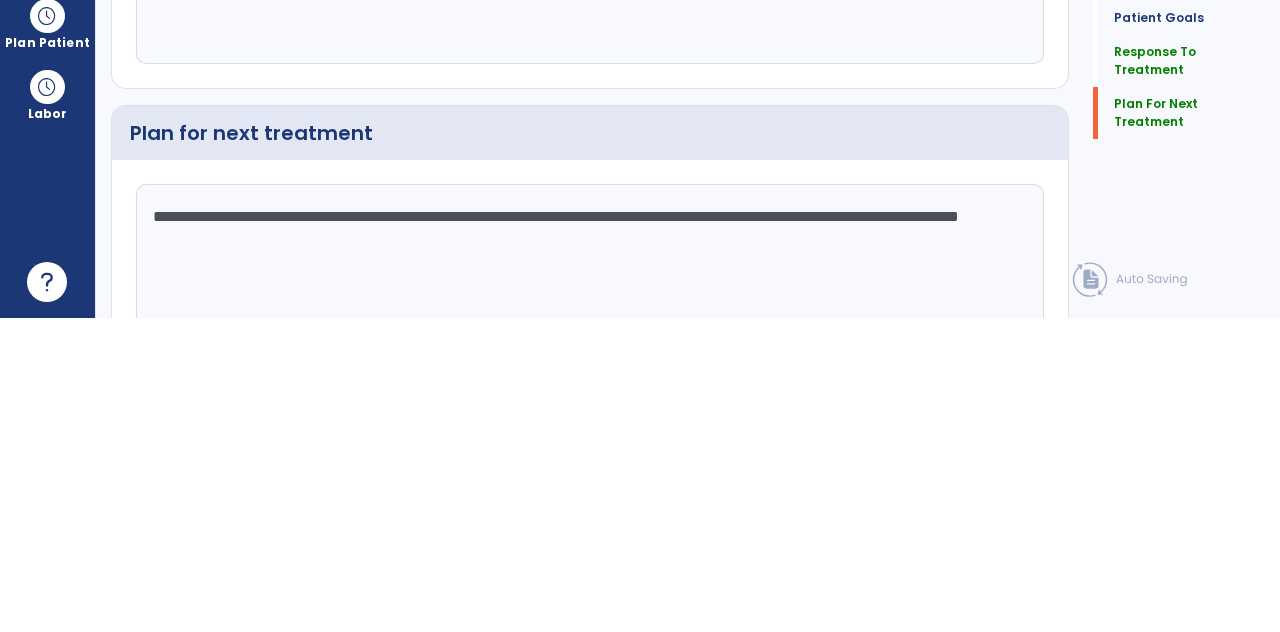 type on "**********" 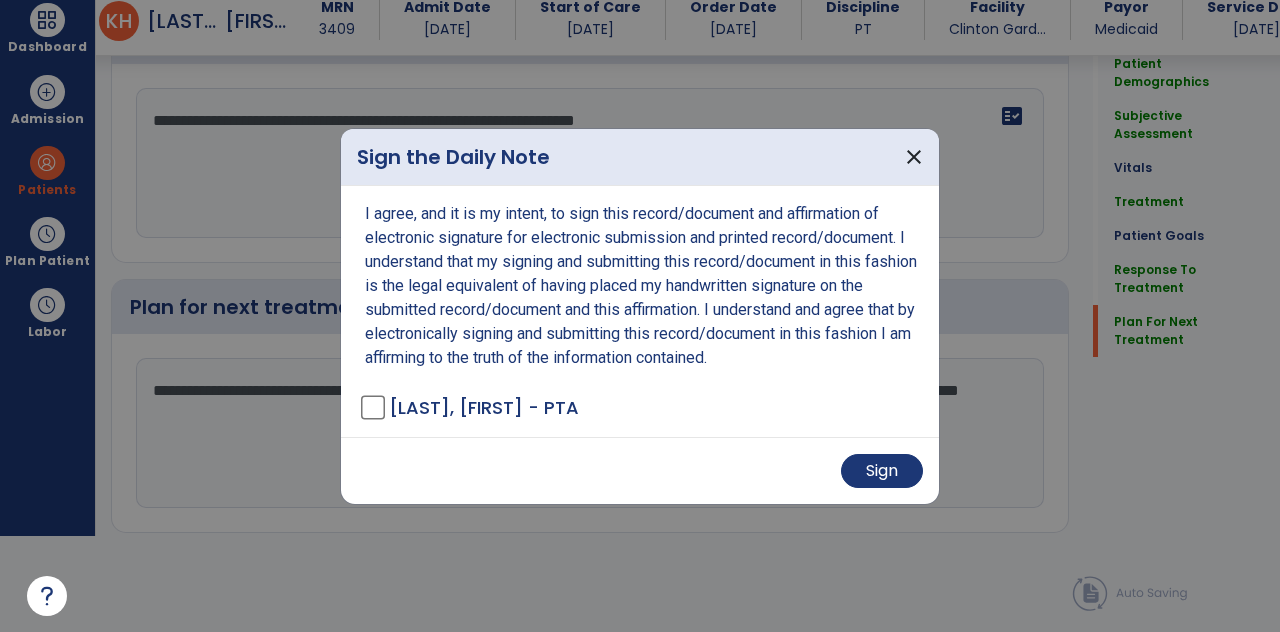 scroll, scrollTop: 2596, scrollLeft: 0, axis: vertical 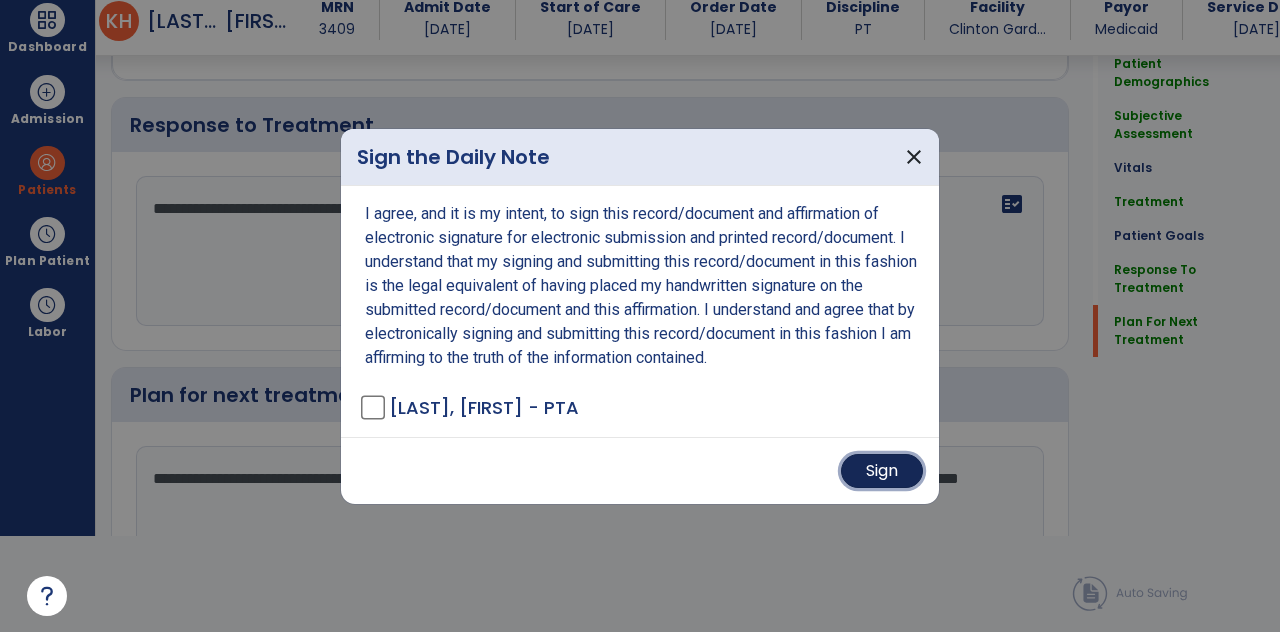 click on "Sign" at bounding box center [882, 471] 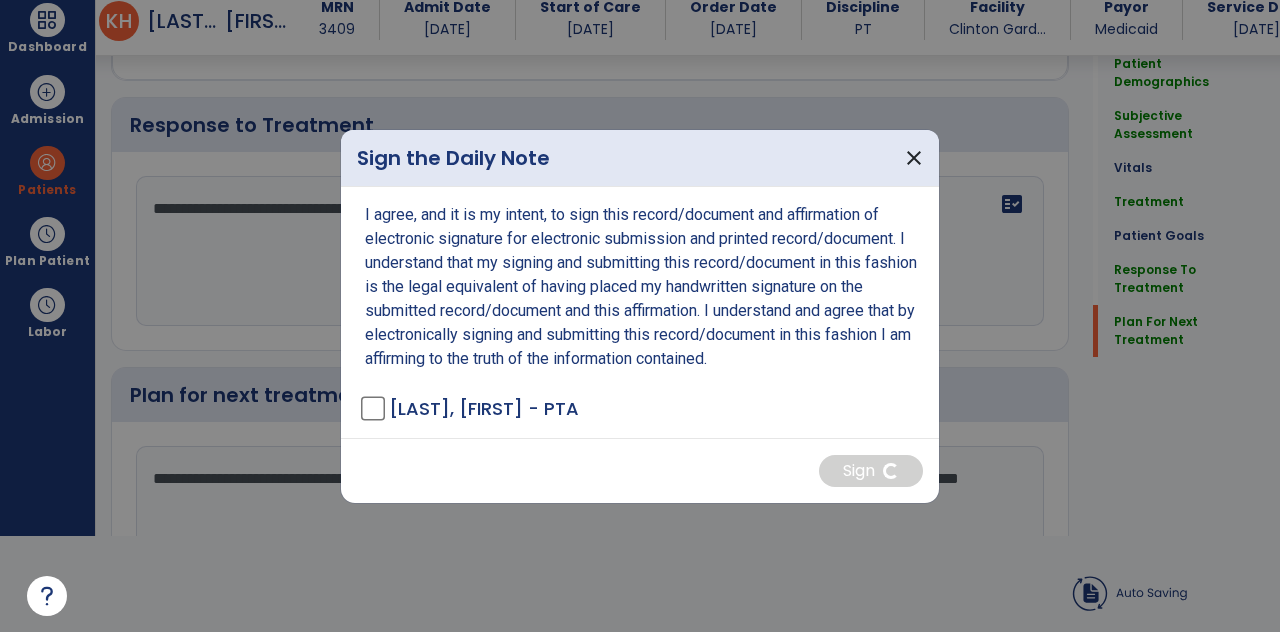 scroll, scrollTop: 2640, scrollLeft: 0, axis: vertical 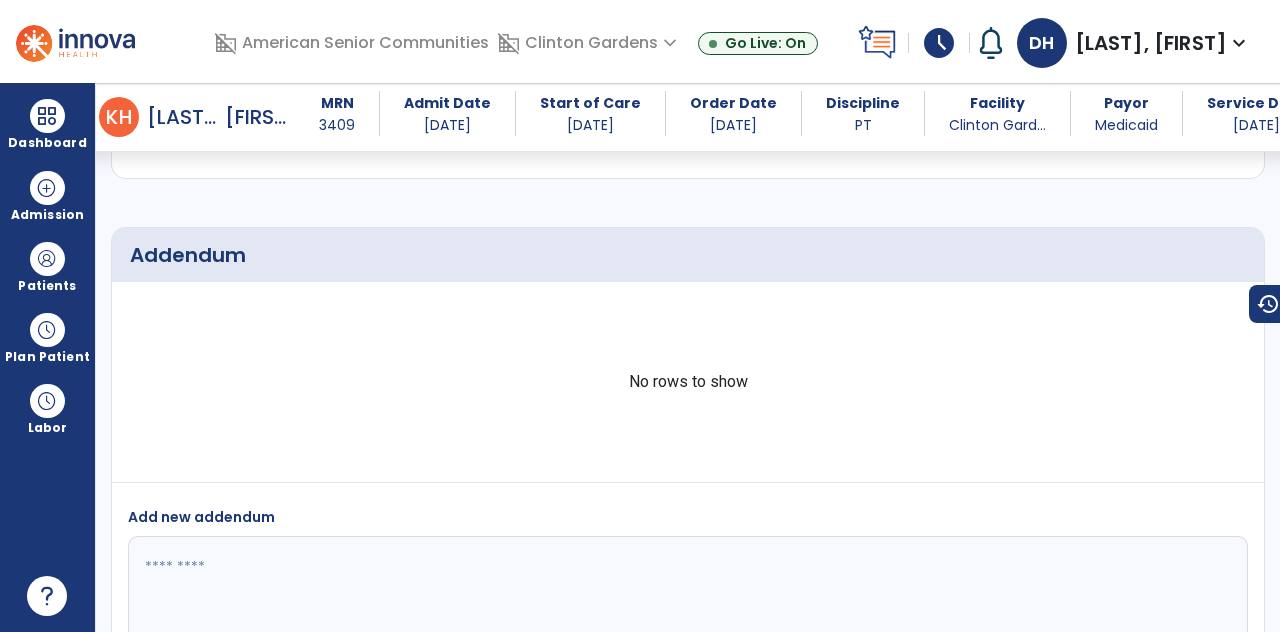 click on "Dashboard" at bounding box center [47, 143] 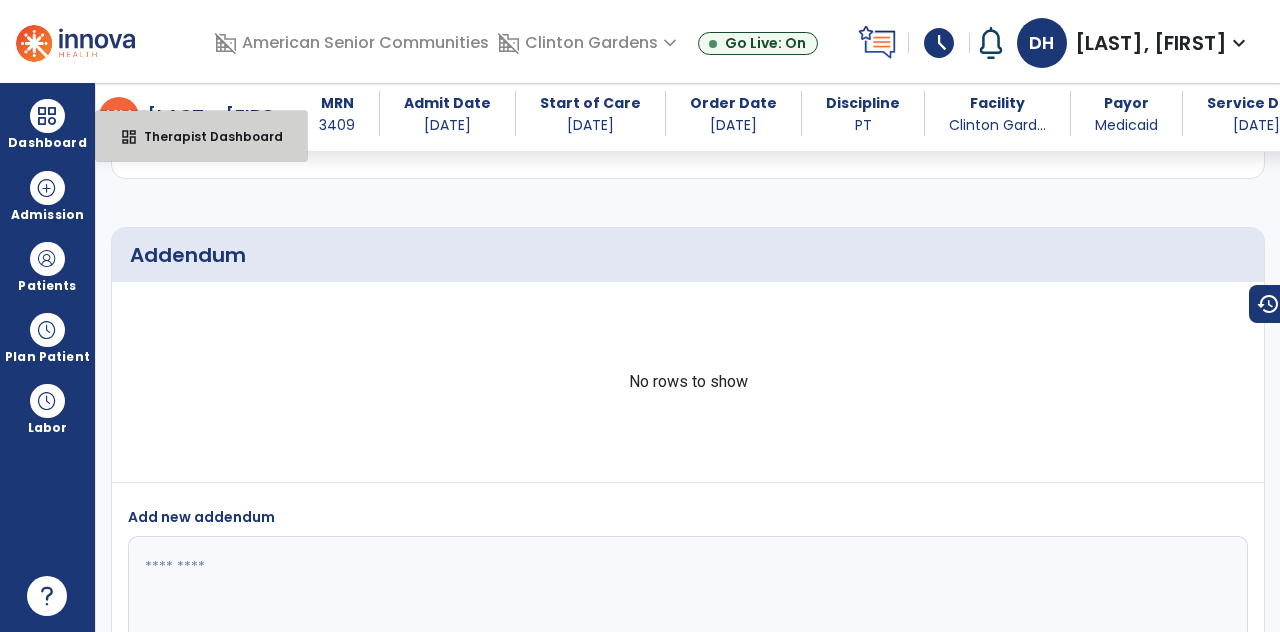 click on "dashboard  Therapist Dashboard" at bounding box center [201, 136] 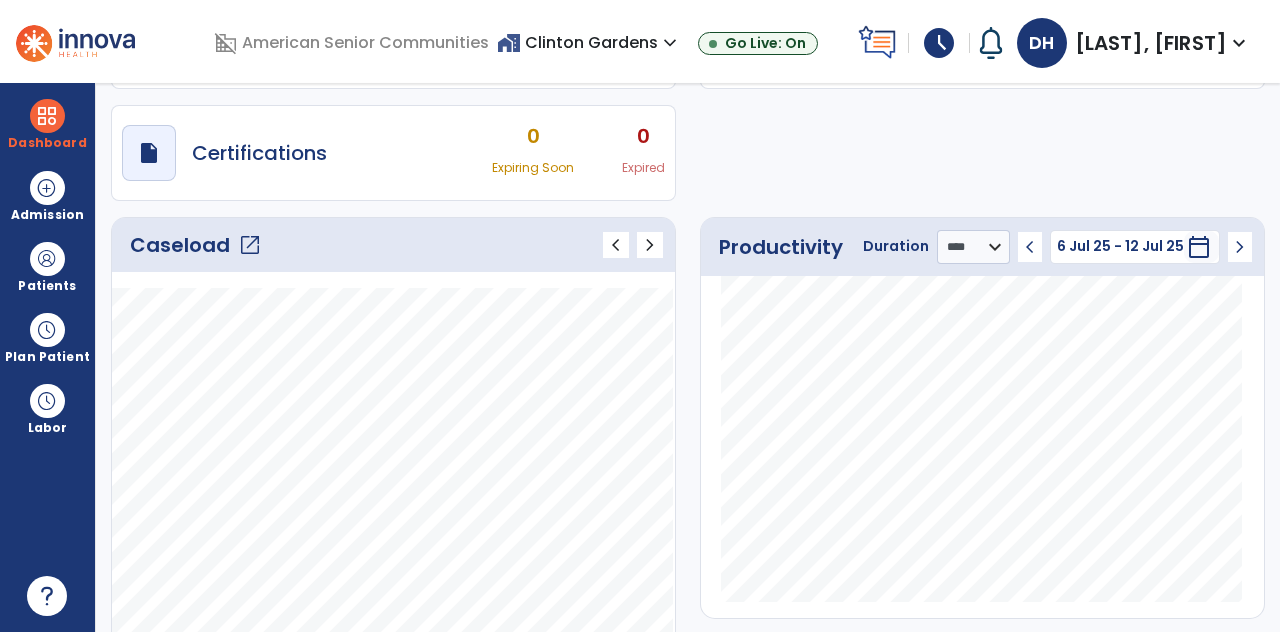 scroll, scrollTop: 152, scrollLeft: 0, axis: vertical 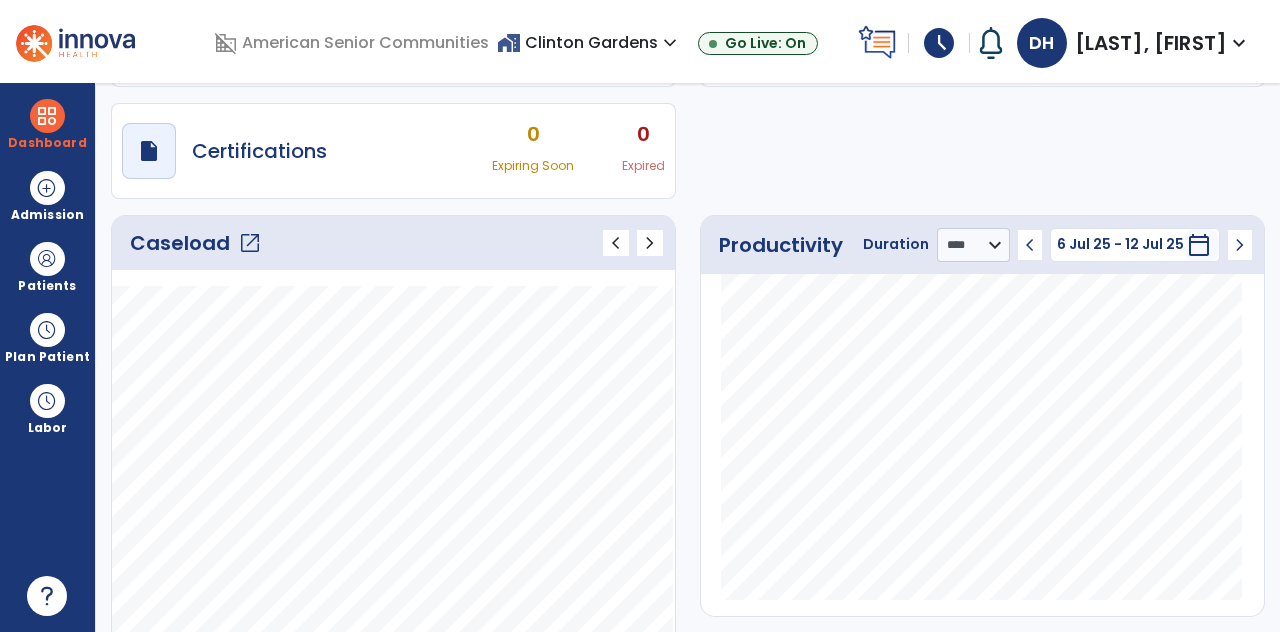 click on "Caseload   open_in_new" at bounding box center [196, 243] 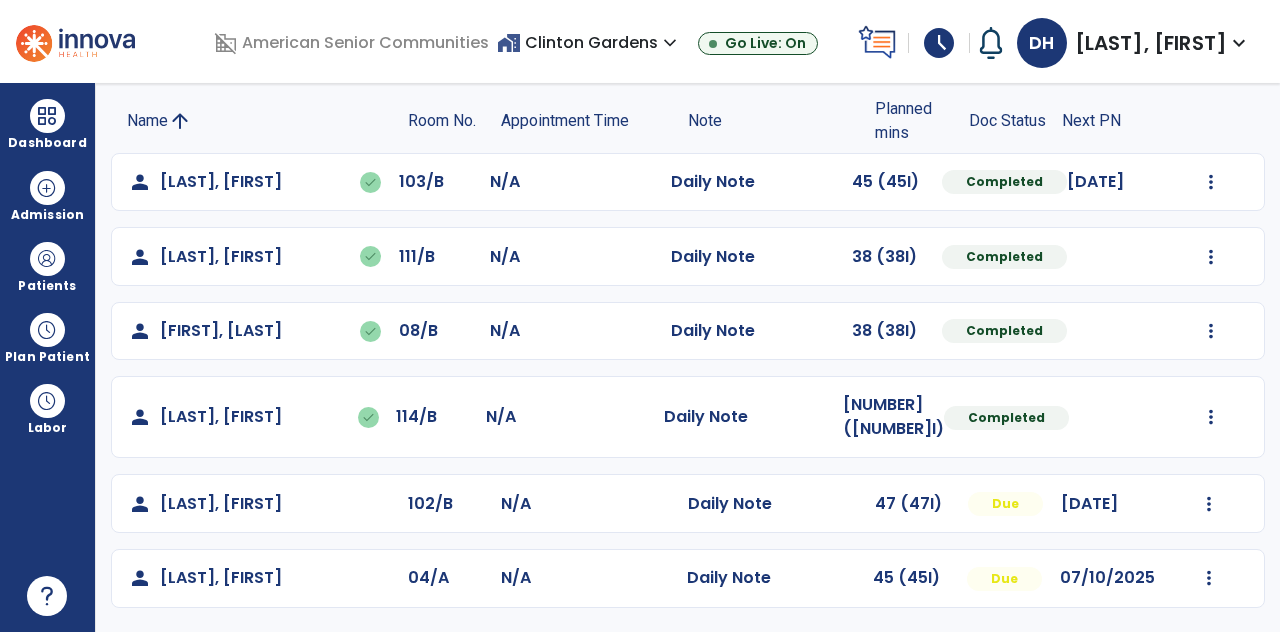 scroll, scrollTop: 0, scrollLeft: 0, axis: both 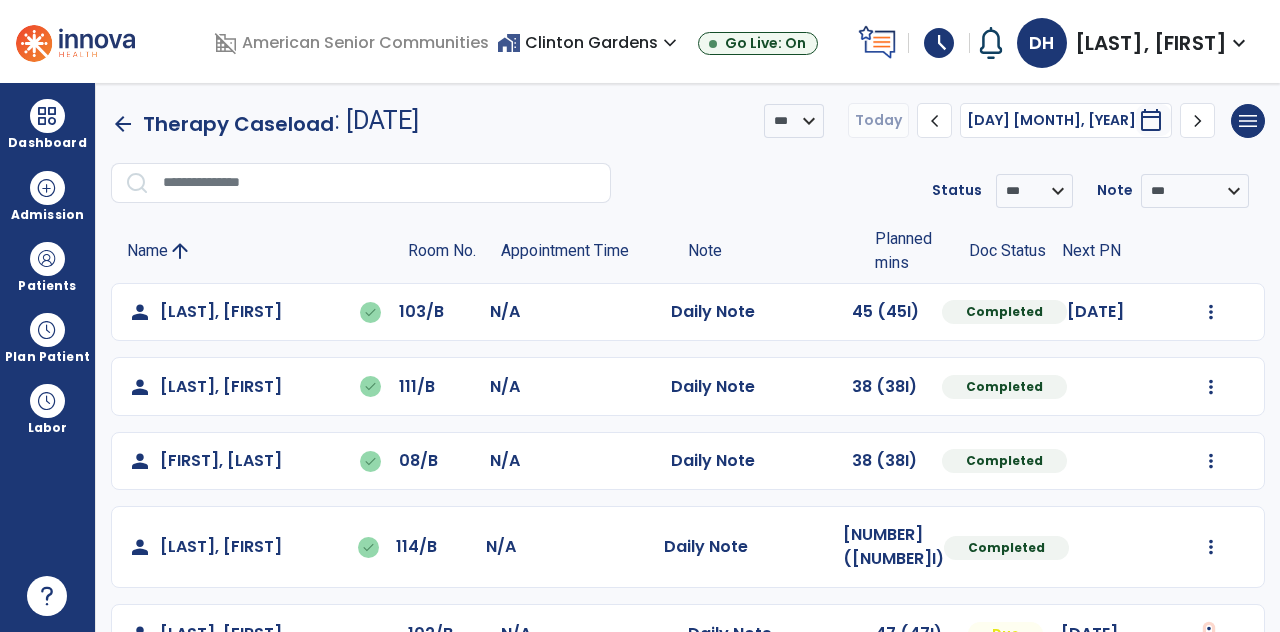 click at bounding box center [1211, 312] 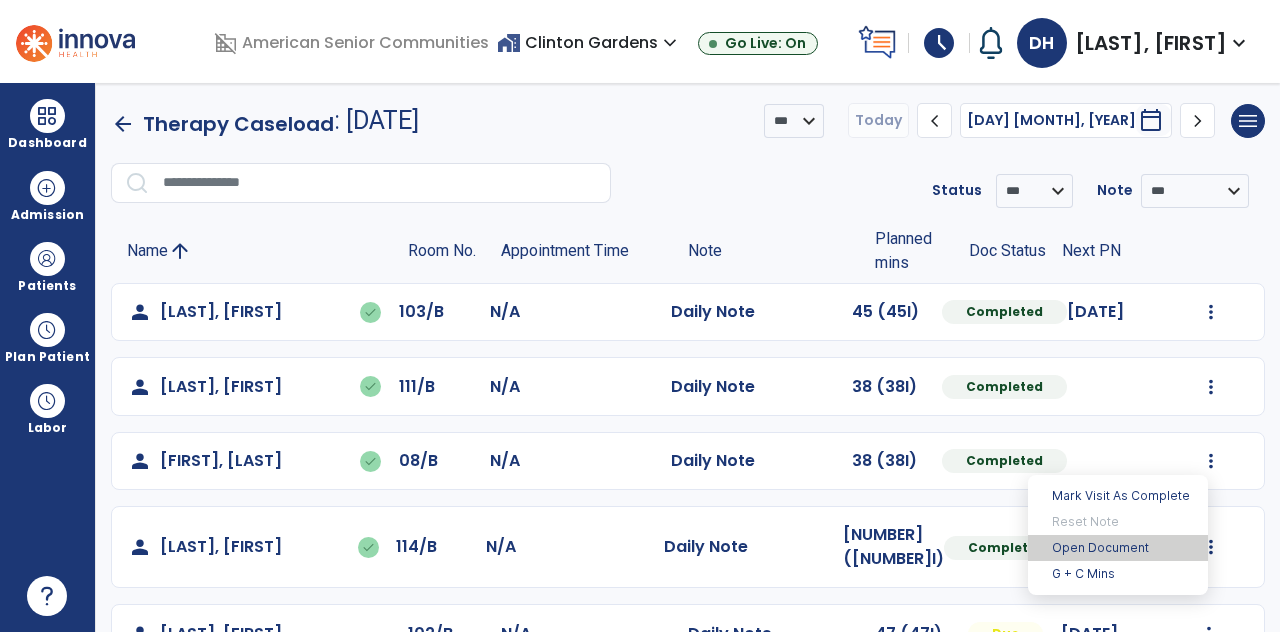 click on "Open Document" at bounding box center [1118, 548] 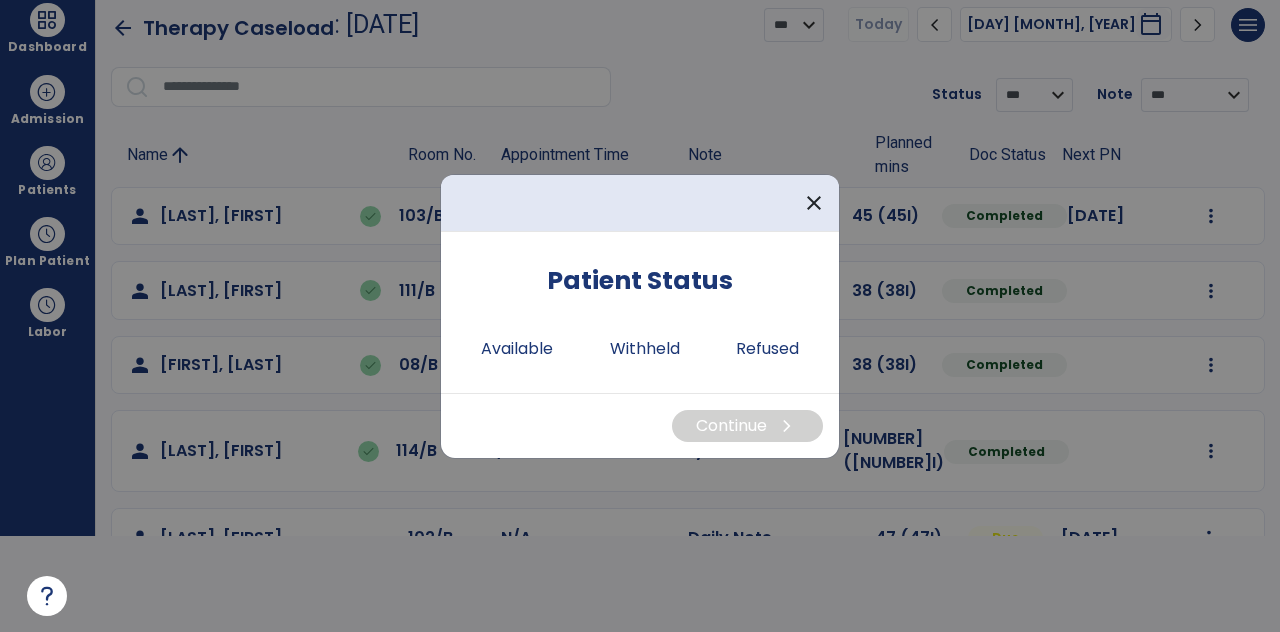 scroll, scrollTop: 0, scrollLeft: 0, axis: both 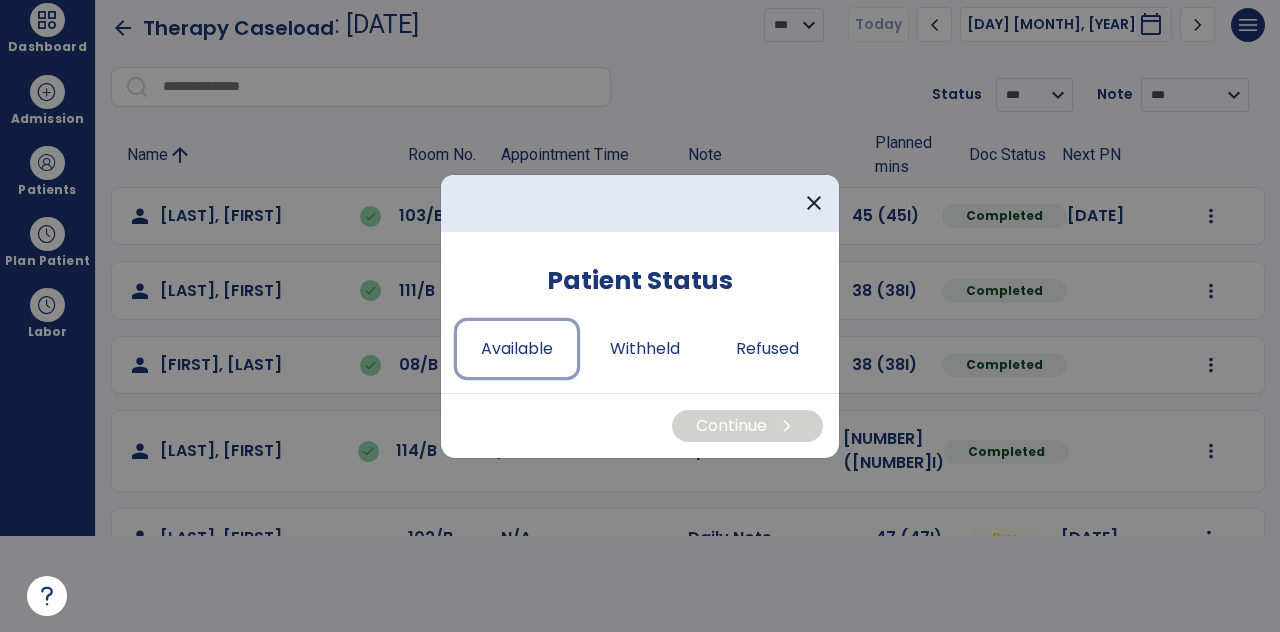 click on "Available" at bounding box center (517, 349) 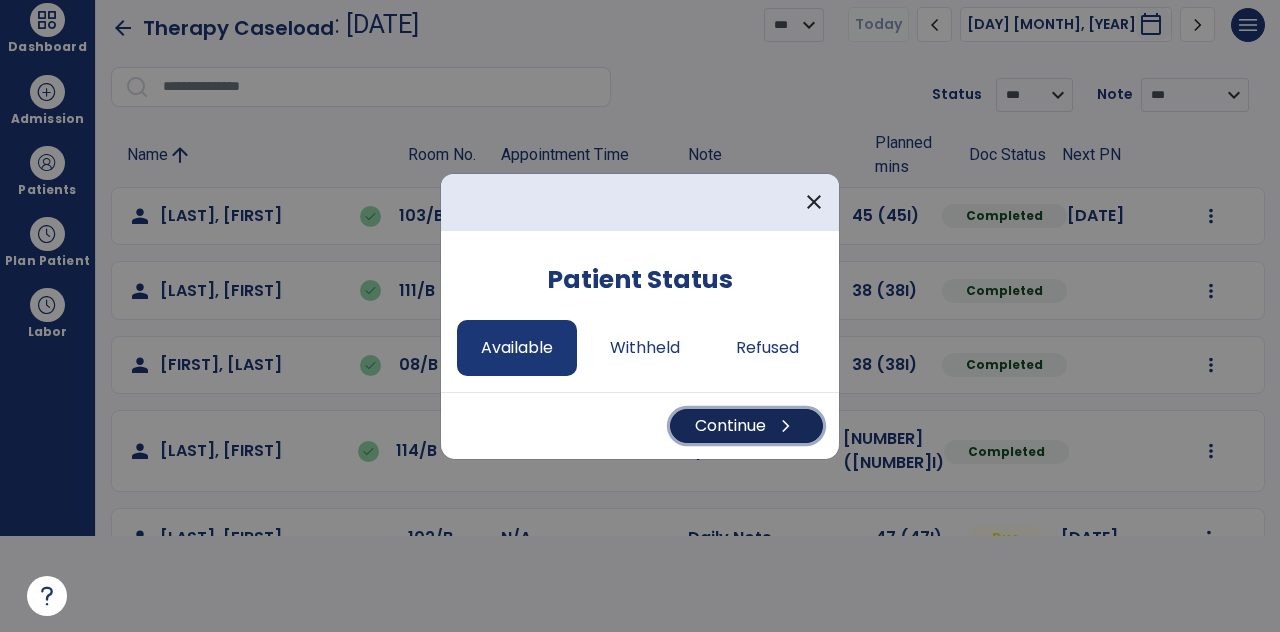 click on "Continue   chevron_right" at bounding box center (746, 426) 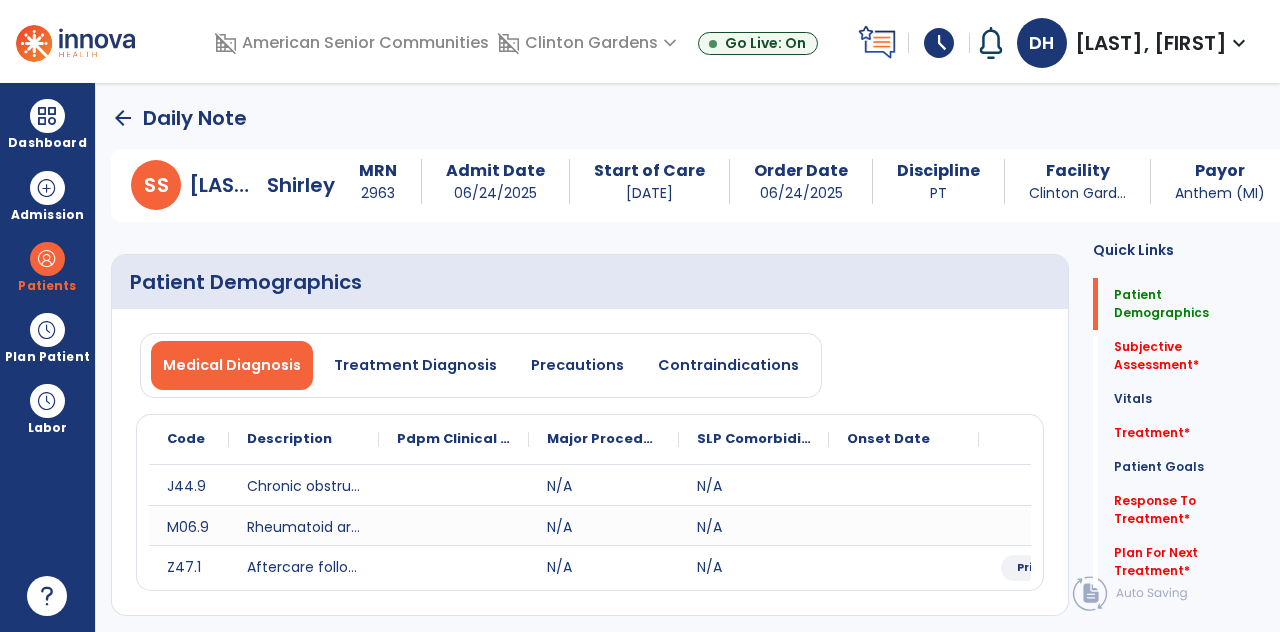 scroll, scrollTop: 96, scrollLeft: 0, axis: vertical 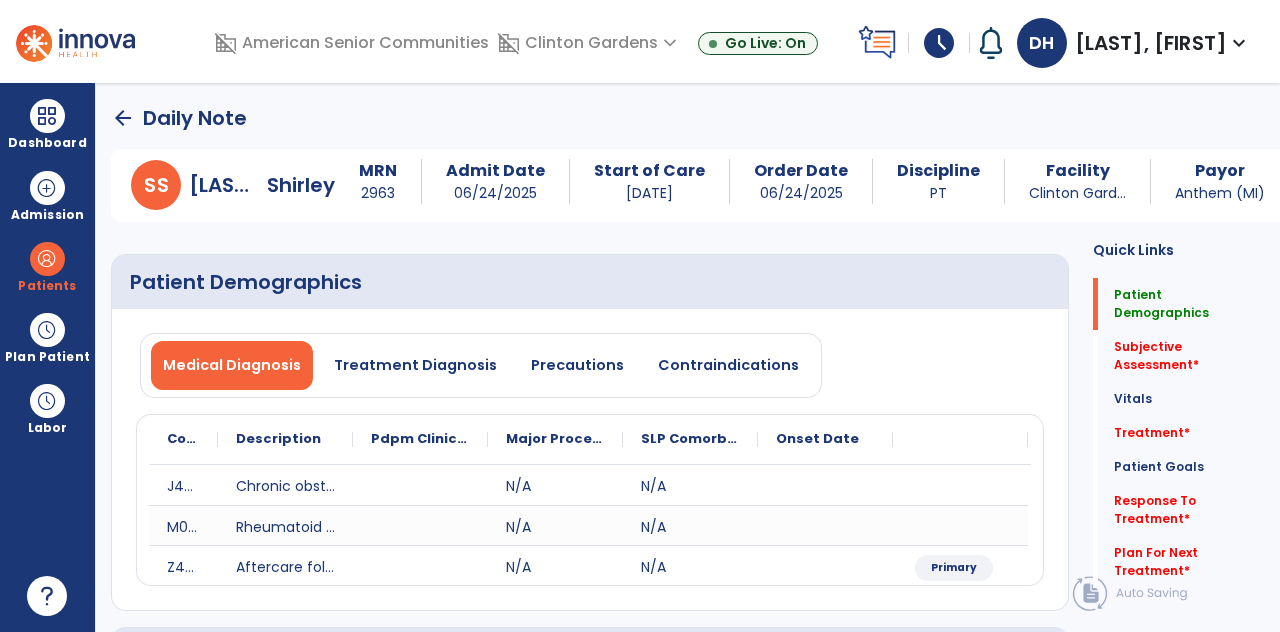 click on "Subjective Assessment   *" at bounding box center [1181, 304] 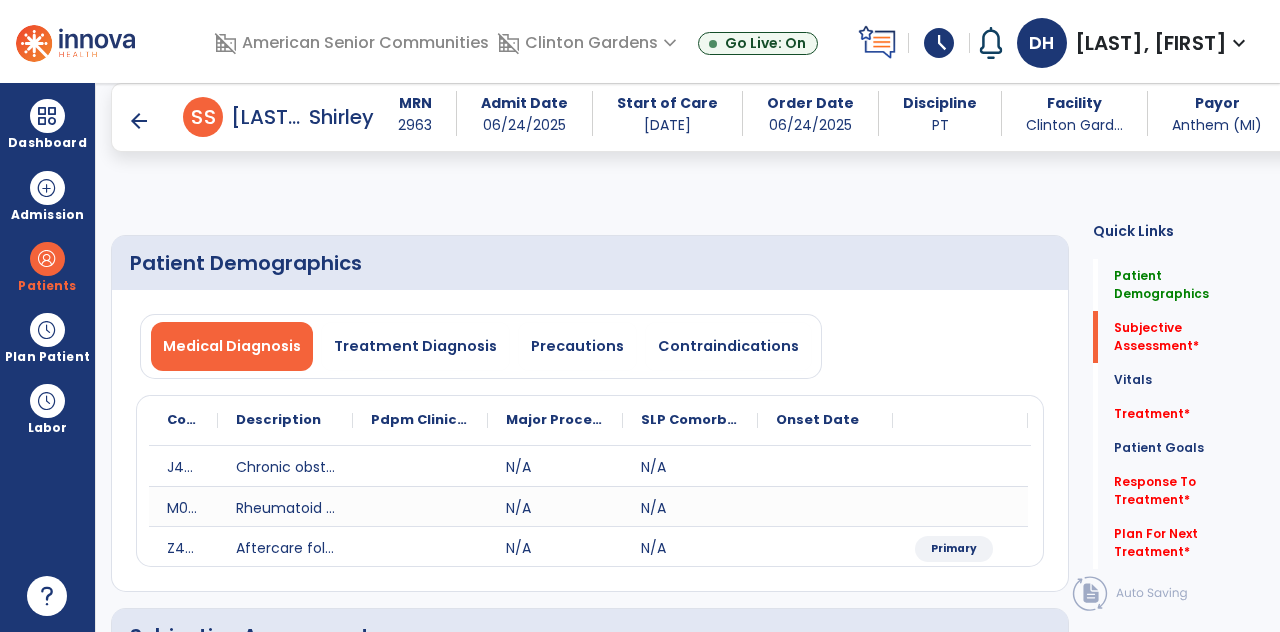 scroll, scrollTop: 188, scrollLeft: 0, axis: vertical 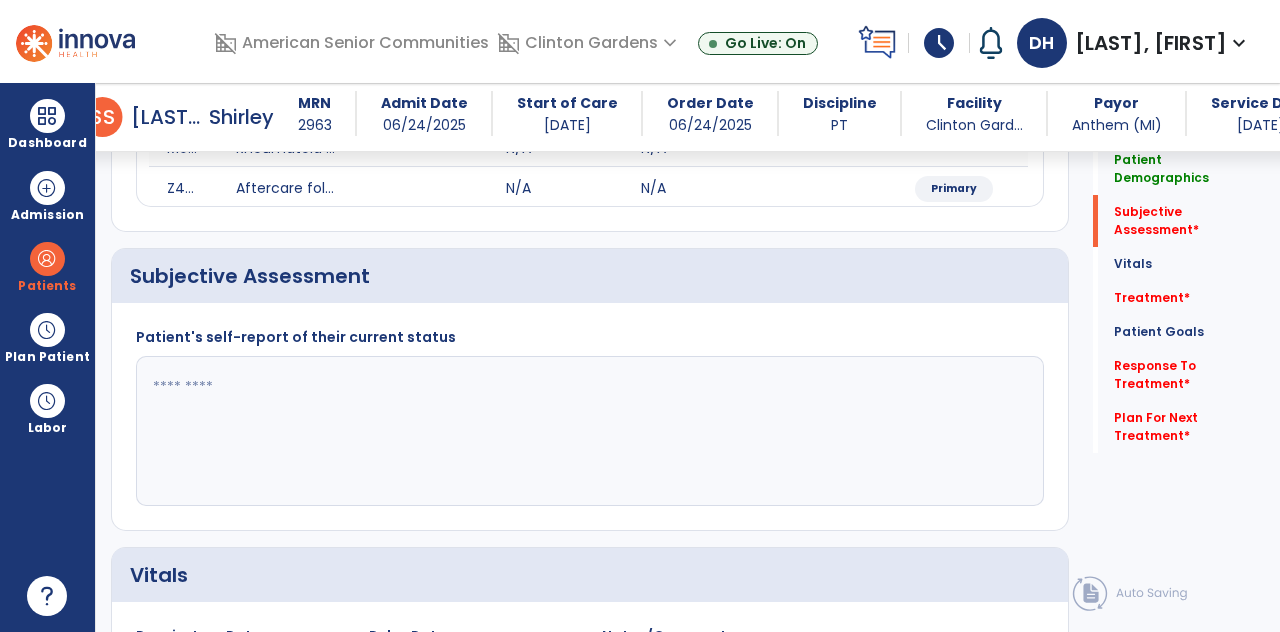 click at bounding box center (588, 431) 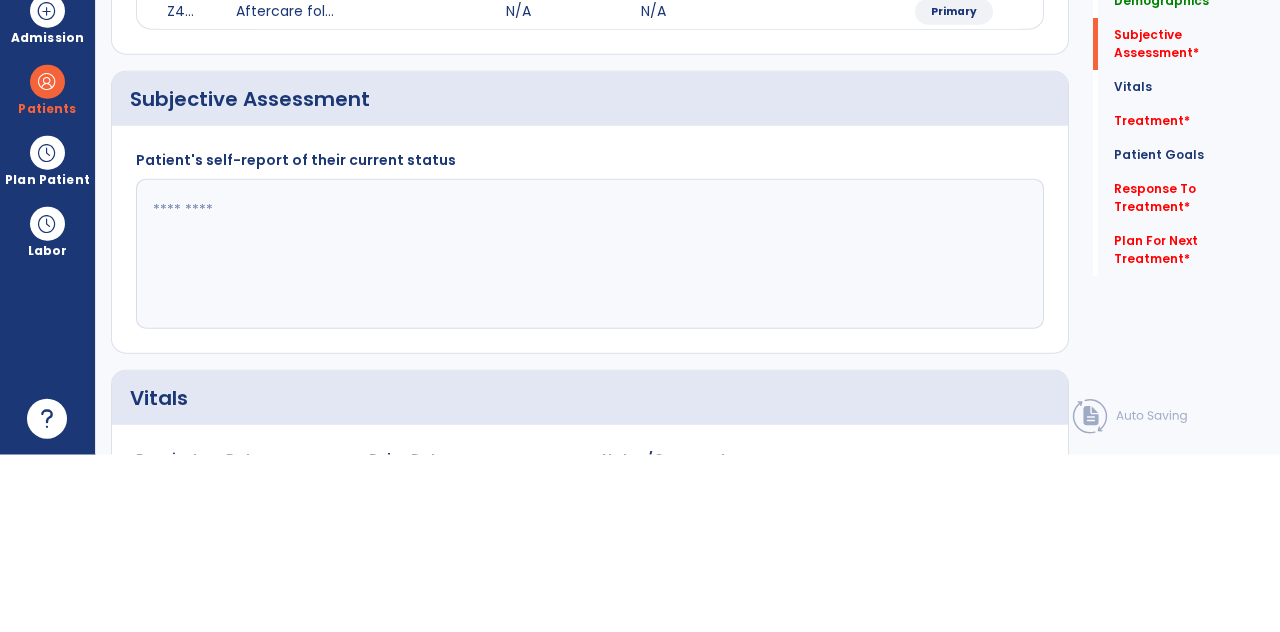 scroll, scrollTop: 89, scrollLeft: 0, axis: vertical 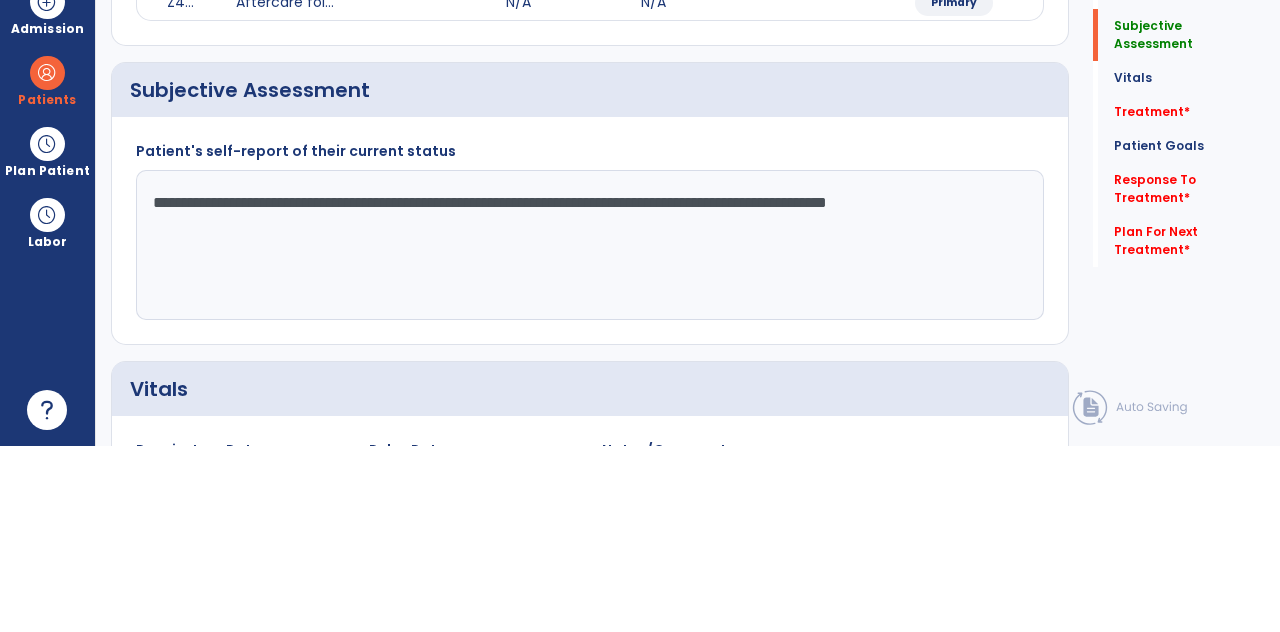 type on "**********" 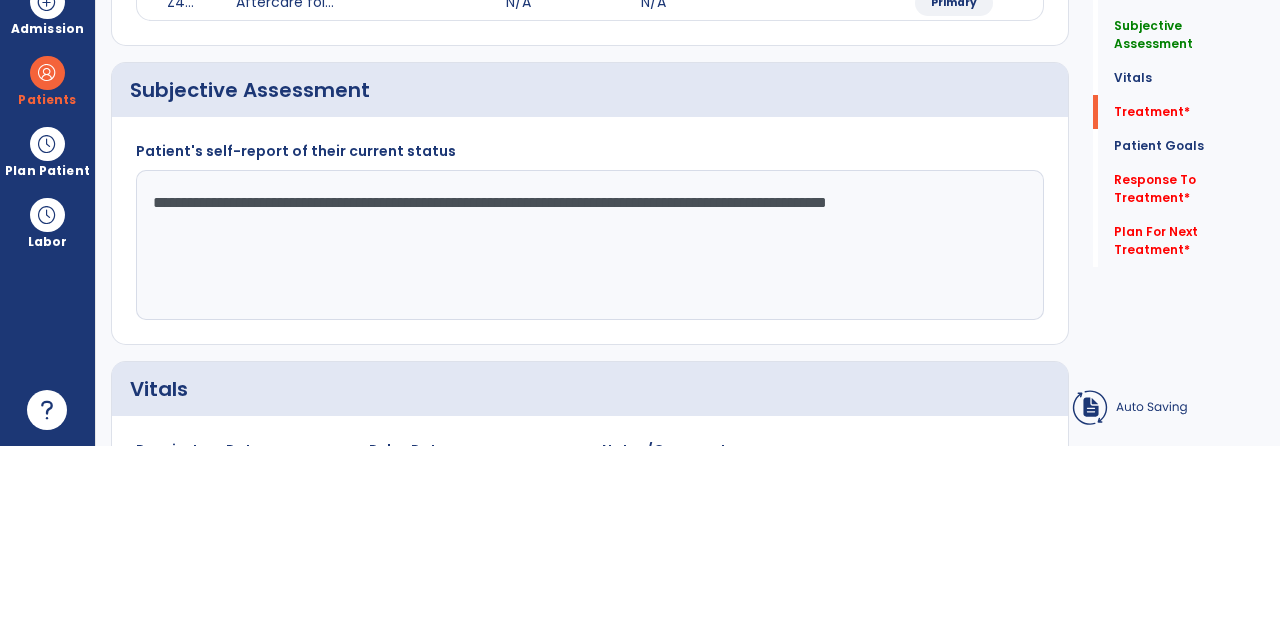 scroll, scrollTop: 89, scrollLeft: 0, axis: vertical 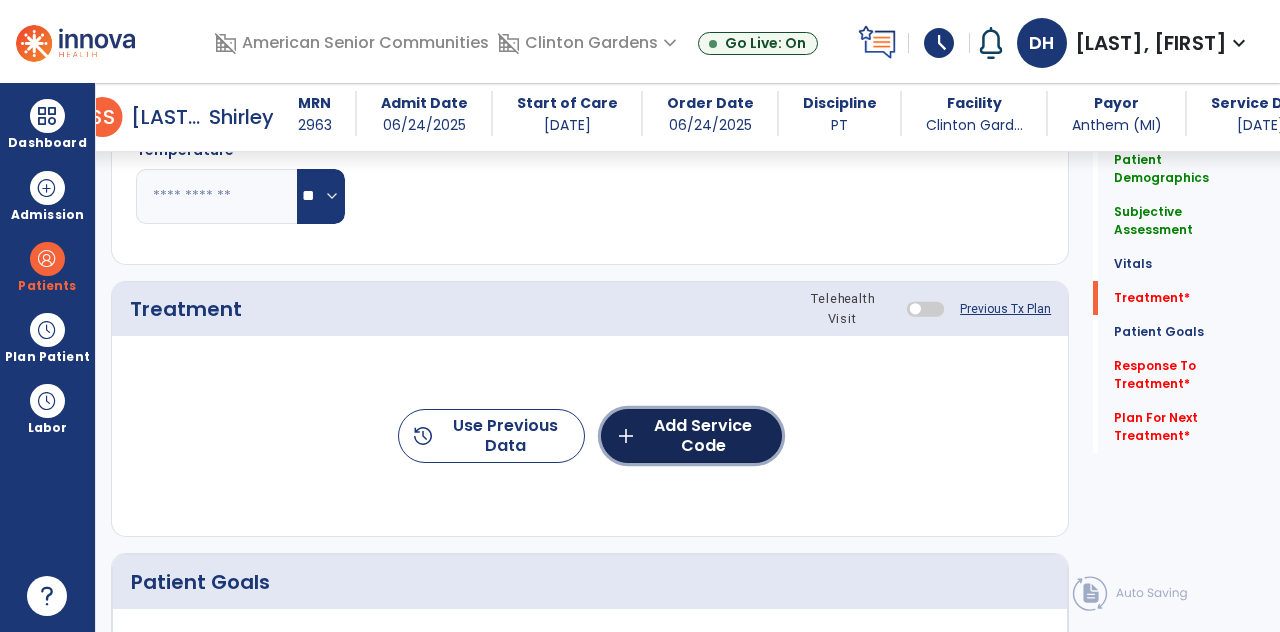click on "add  Add Service Code" at bounding box center [691, 436] 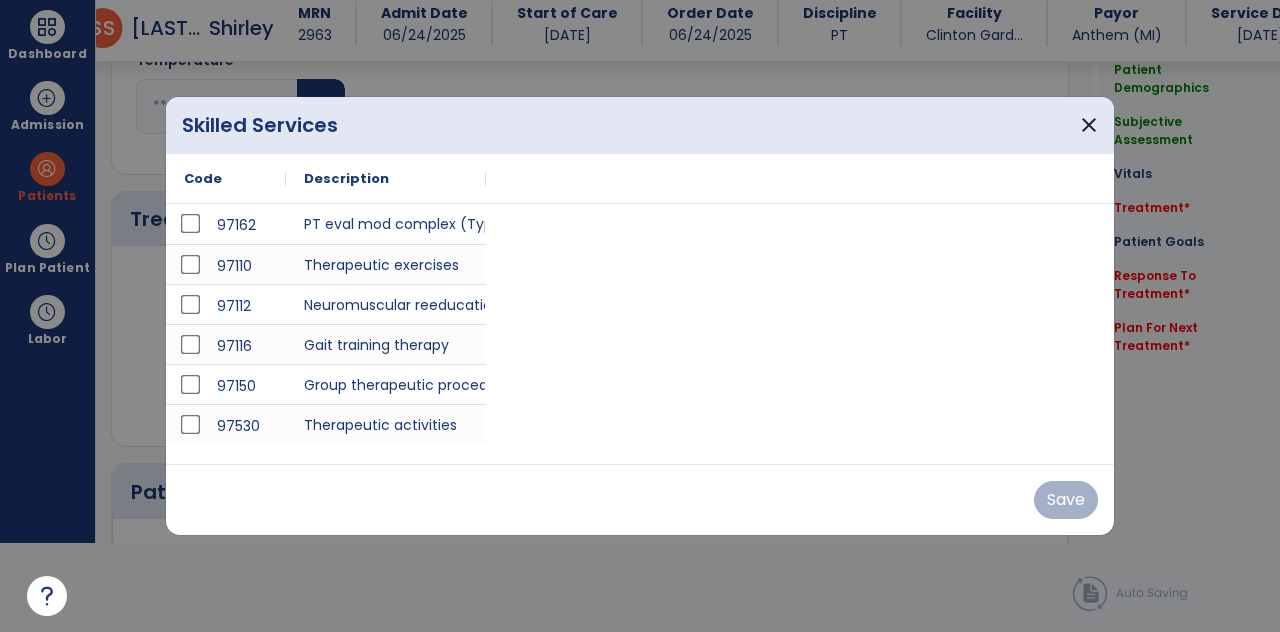 scroll, scrollTop: 0, scrollLeft: 0, axis: both 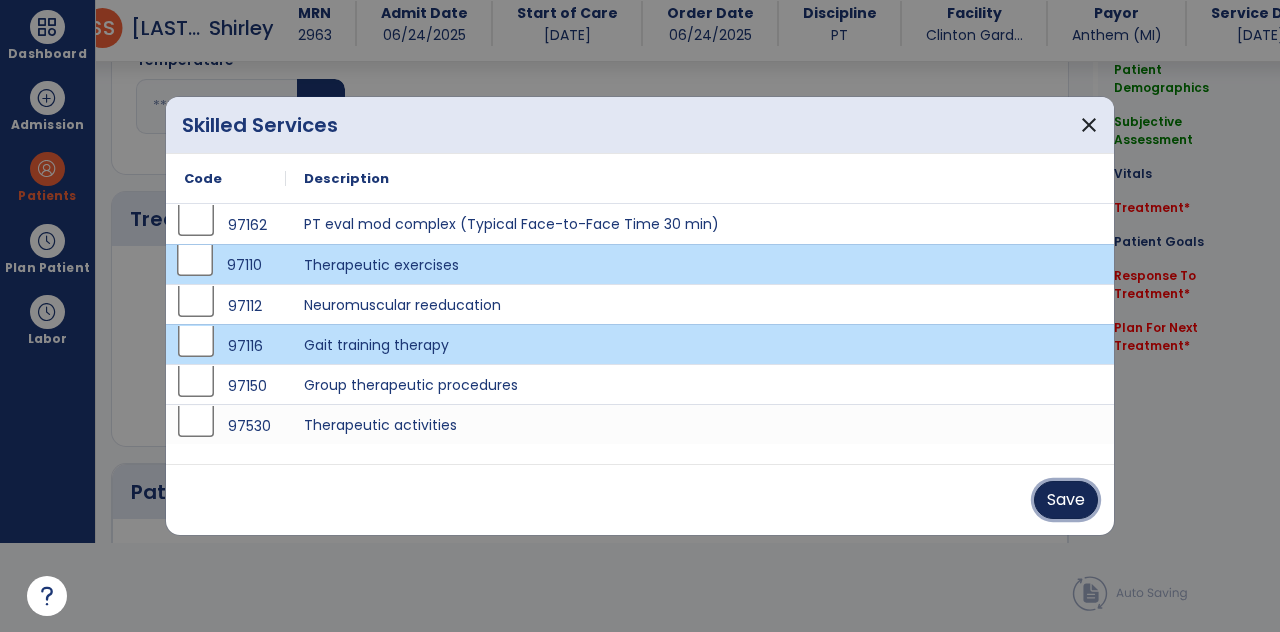 click on "Save" at bounding box center (1066, 500) 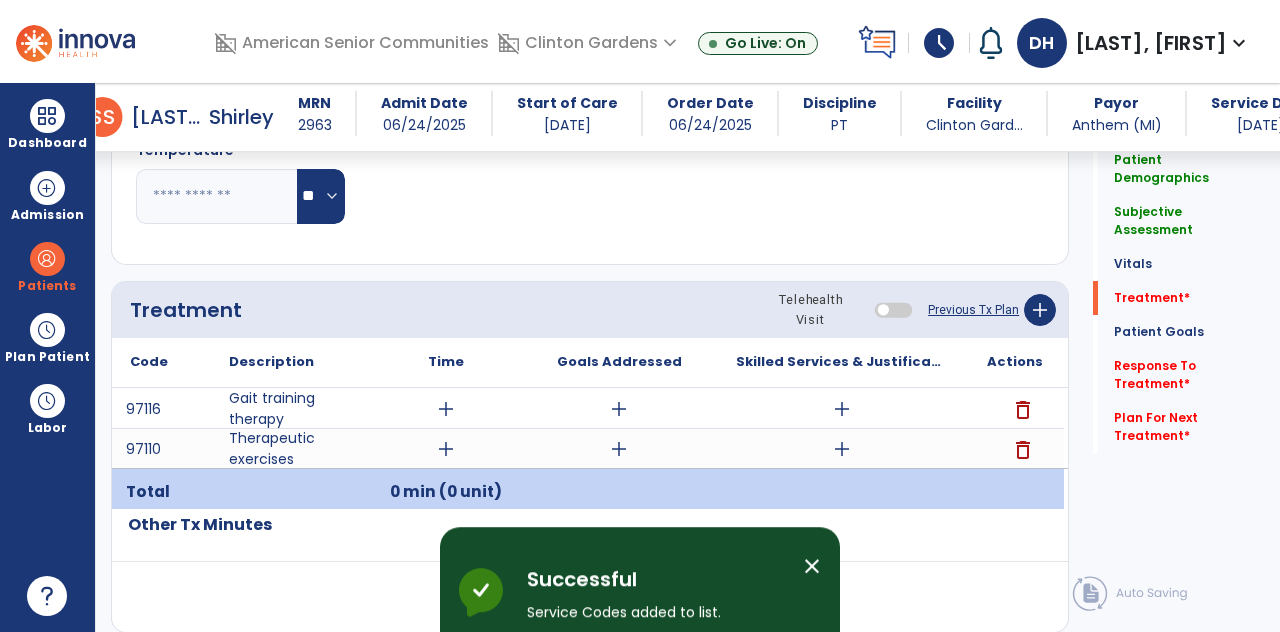 scroll, scrollTop: 89, scrollLeft: 0, axis: vertical 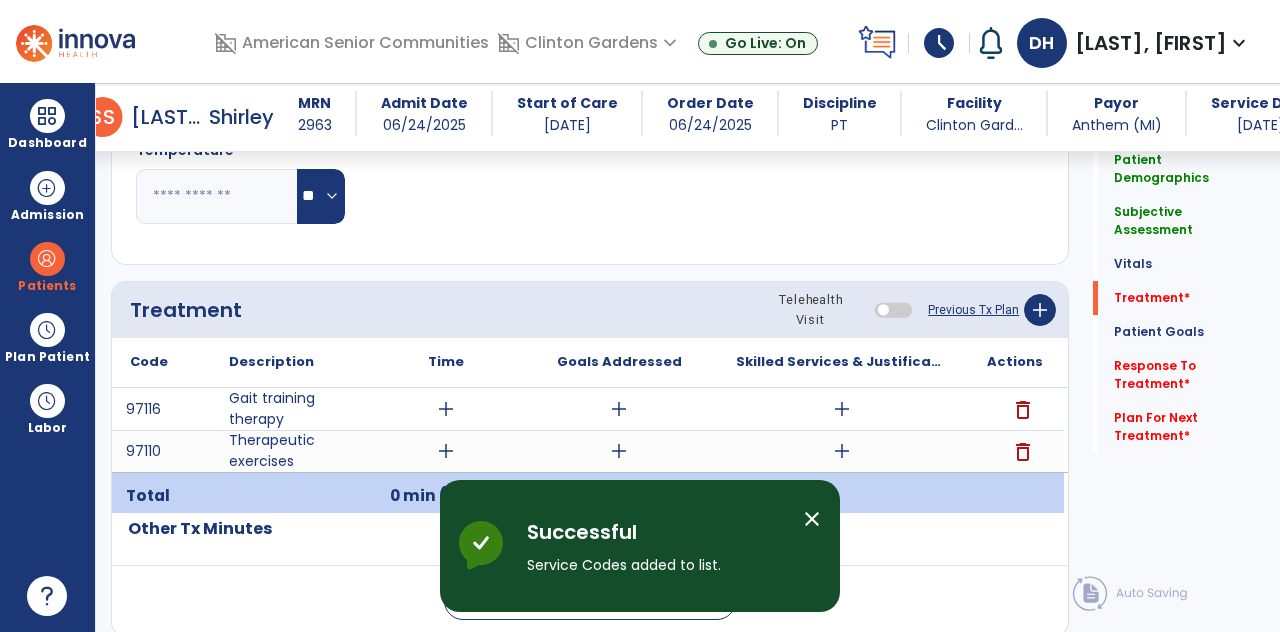 click on "add" at bounding box center (446, 409) 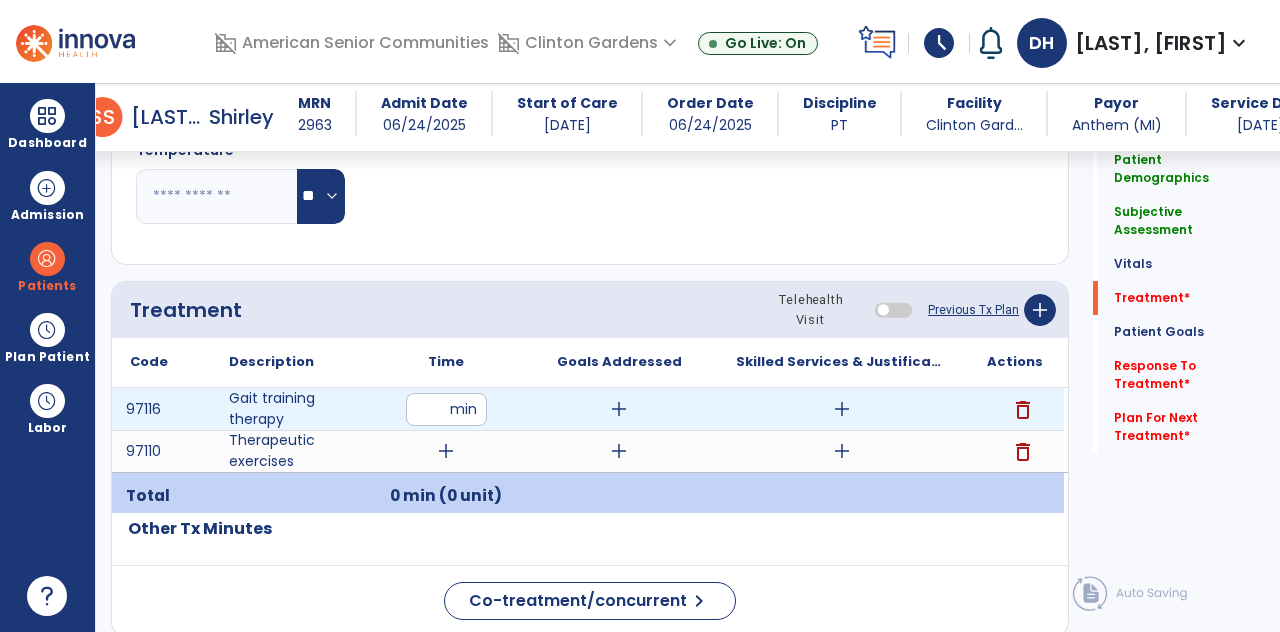 scroll, scrollTop: 89, scrollLeft: 0, axis: vertical 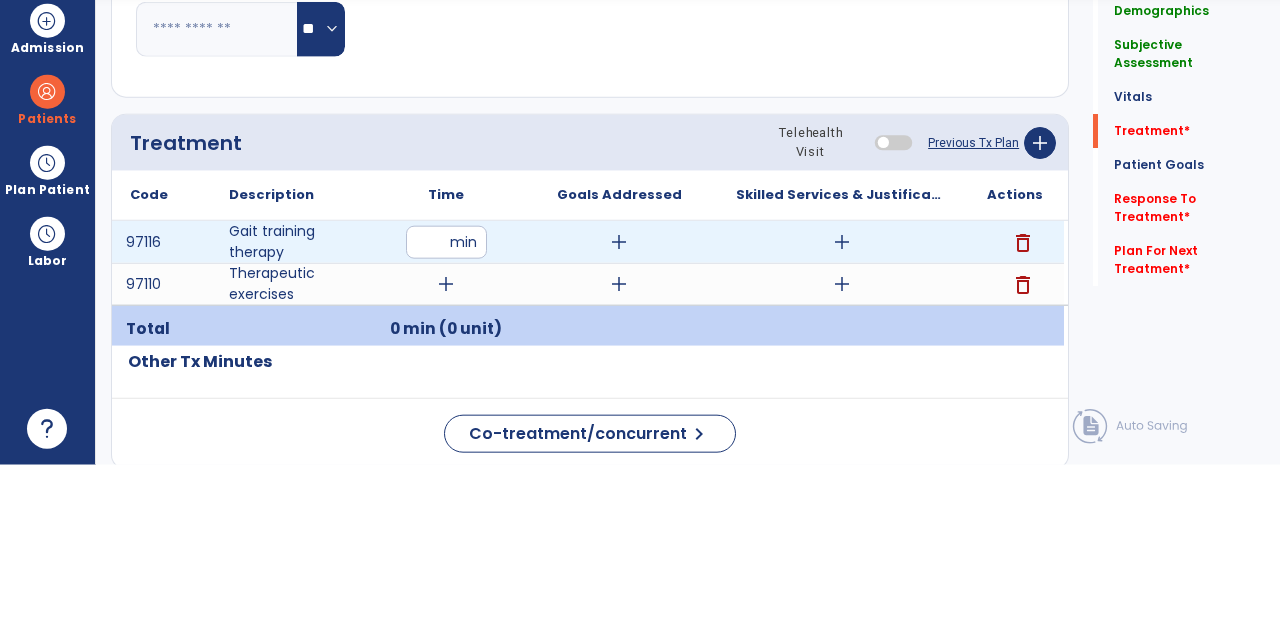 type on "**" 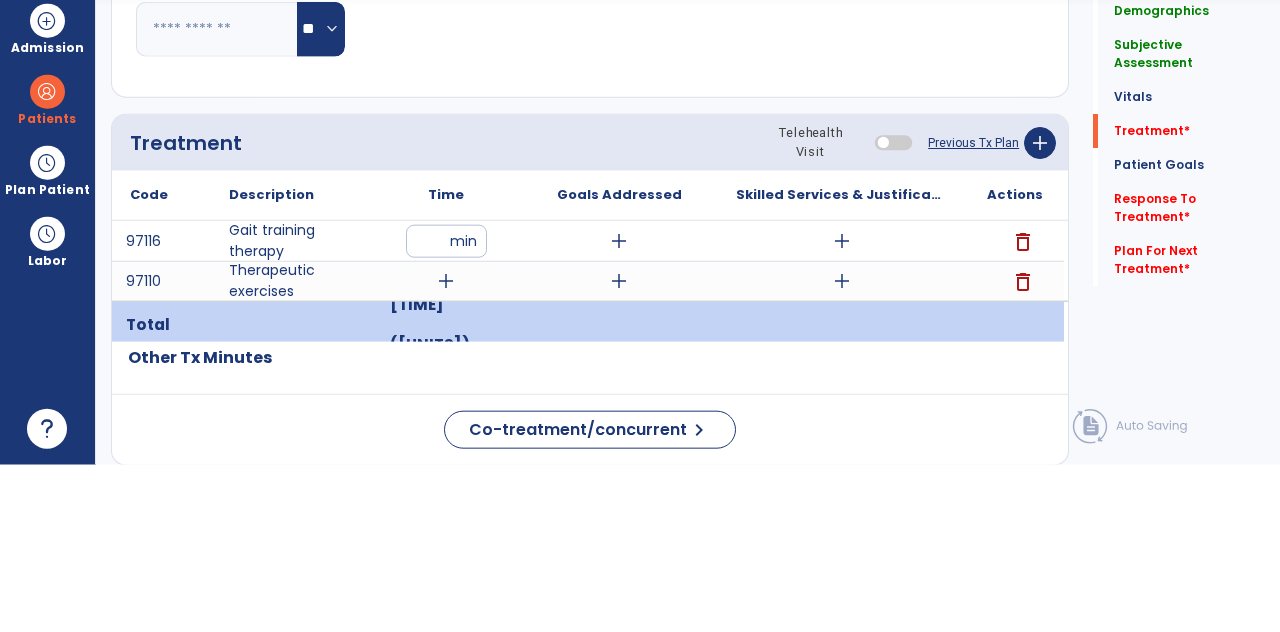 scroll, scrollTop: 89, scrollLeft: 0, axis: vertical 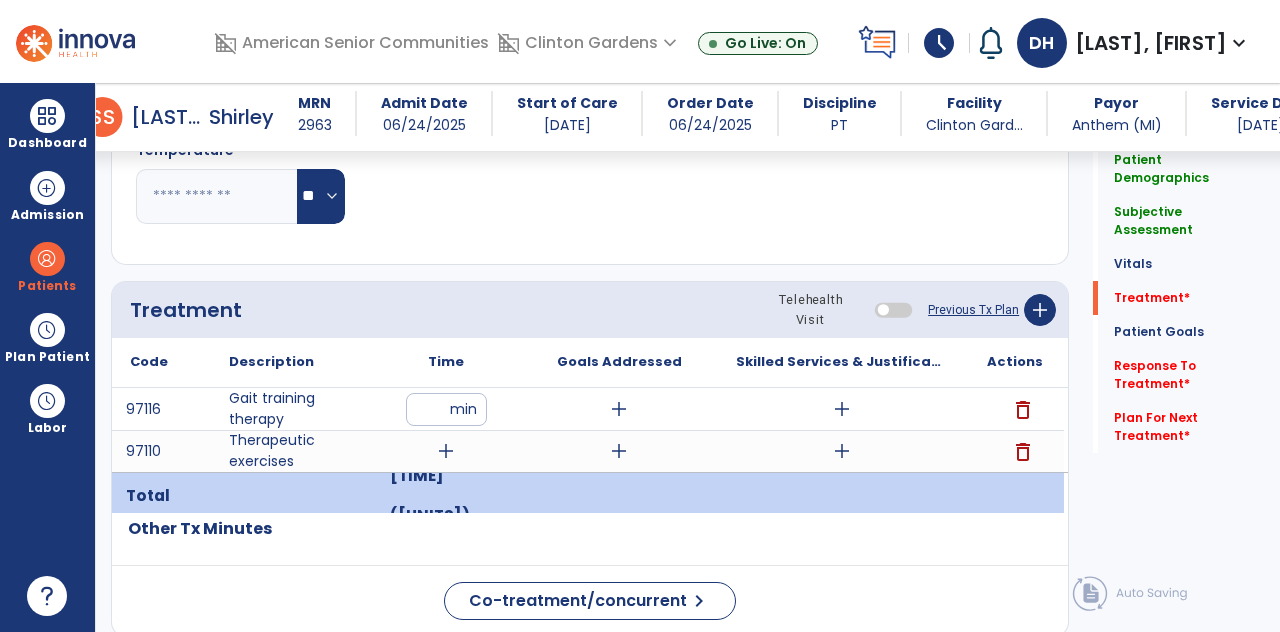 click on "add" at bounding box center (619, 409) 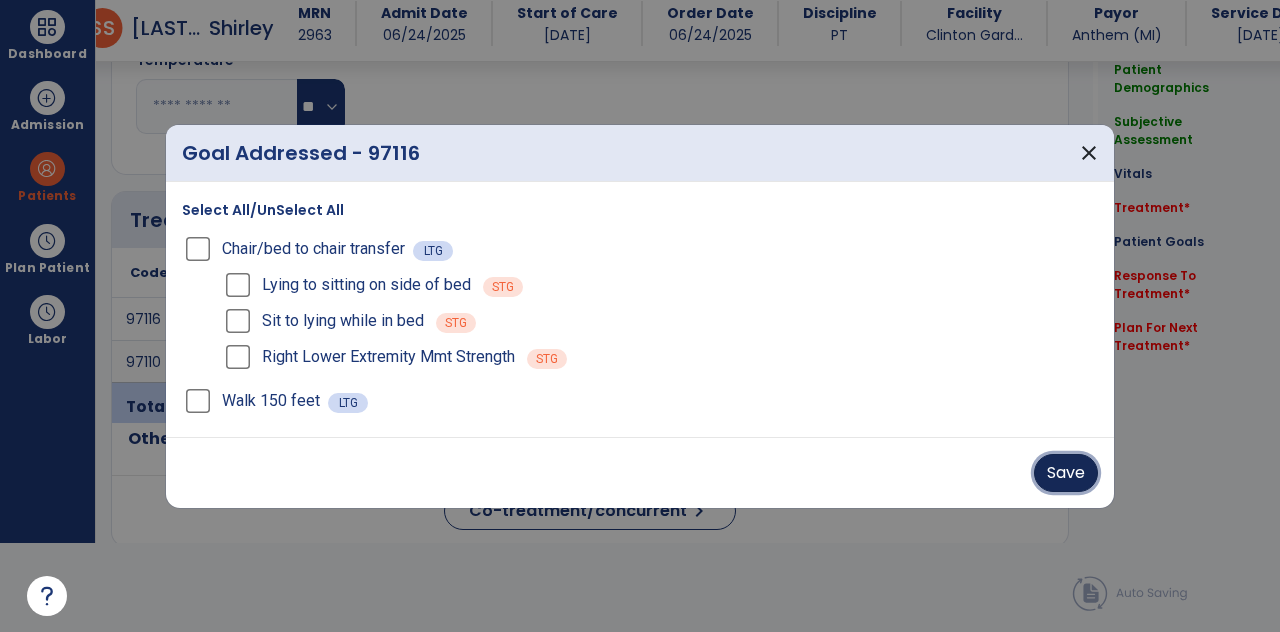 click on "Save" at bounding box center (1066, 473) 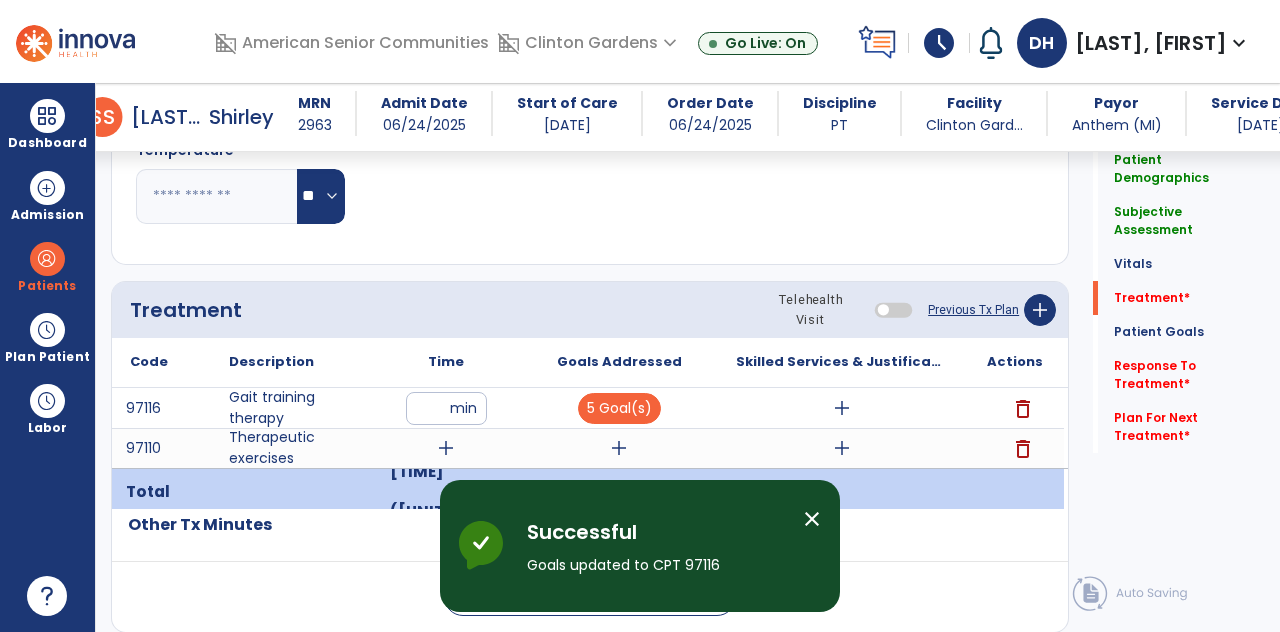 scroll, scrollTop: 89, scrollLeft: 0, axis: vertical 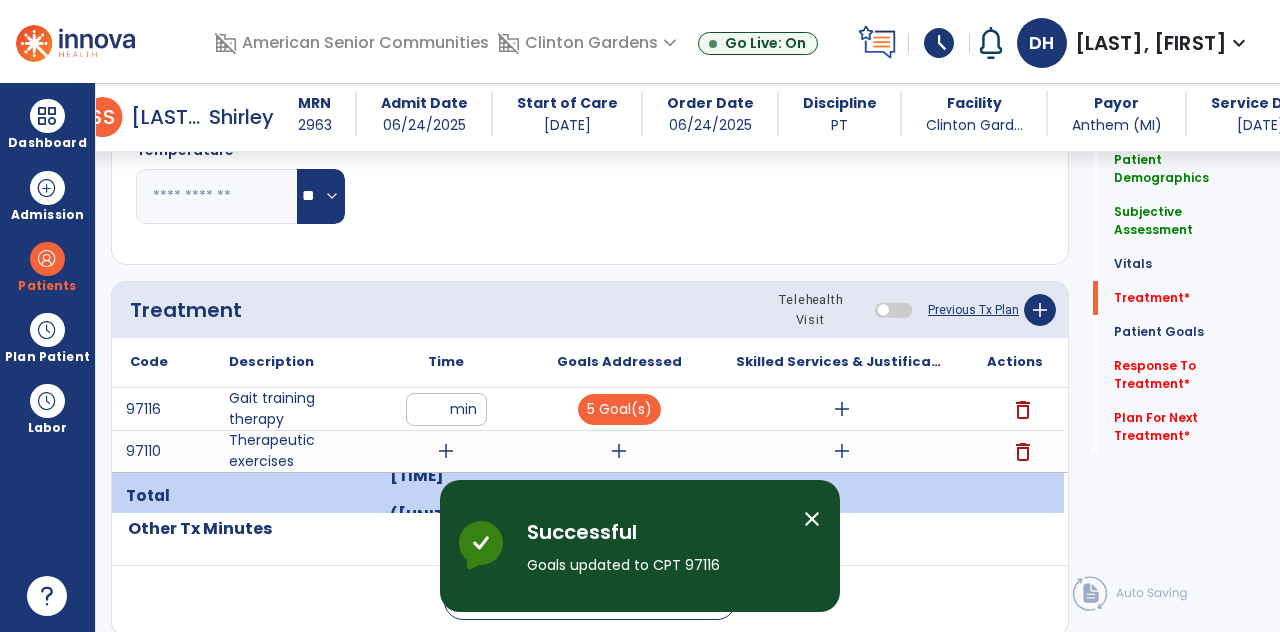 click on "add" at bounding box center (841, 409) 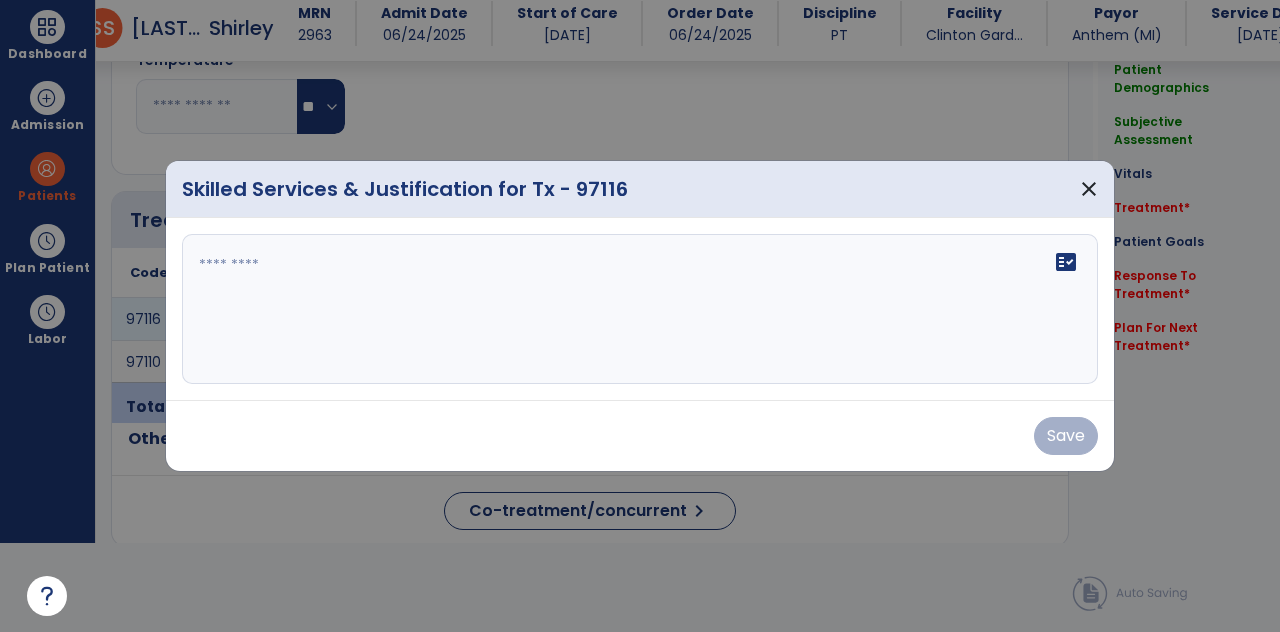click at bounding box center (640, 309) 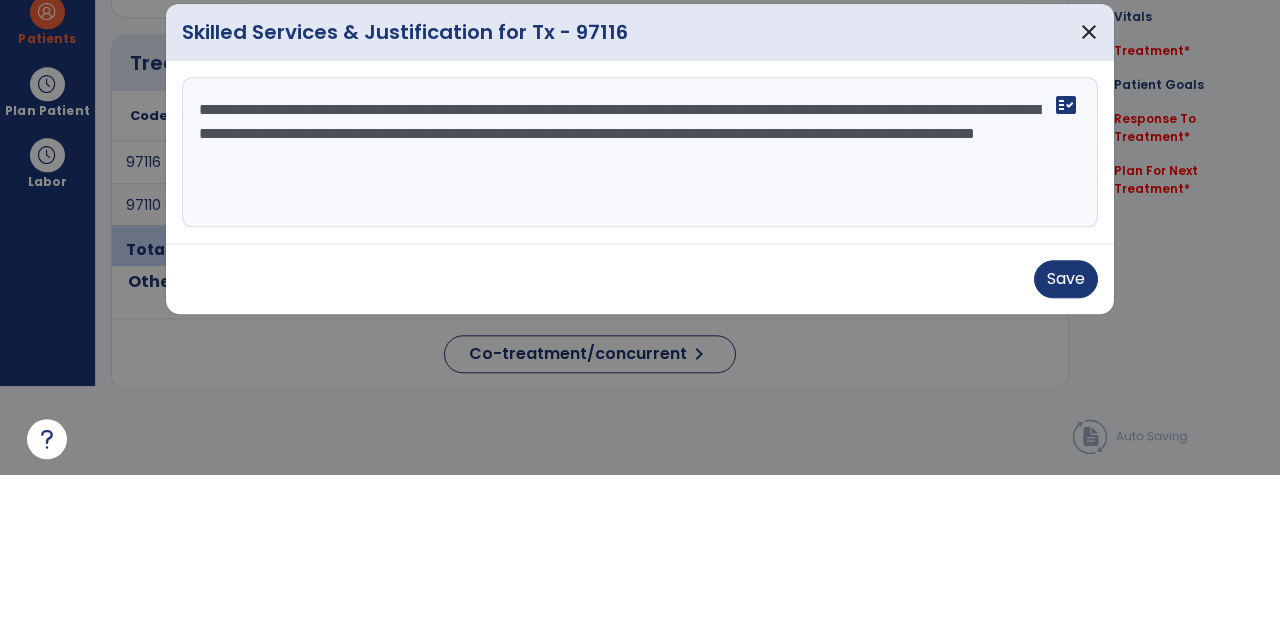 type on "**********" 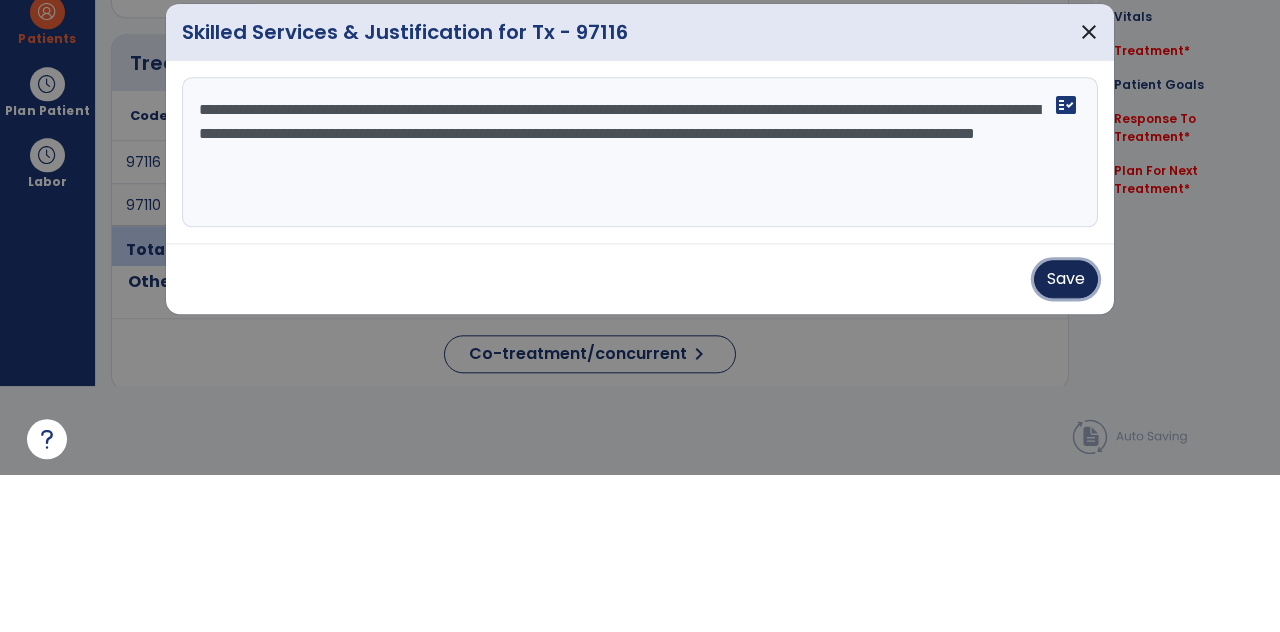 click on "Save" at bounding box center (1066, 436) 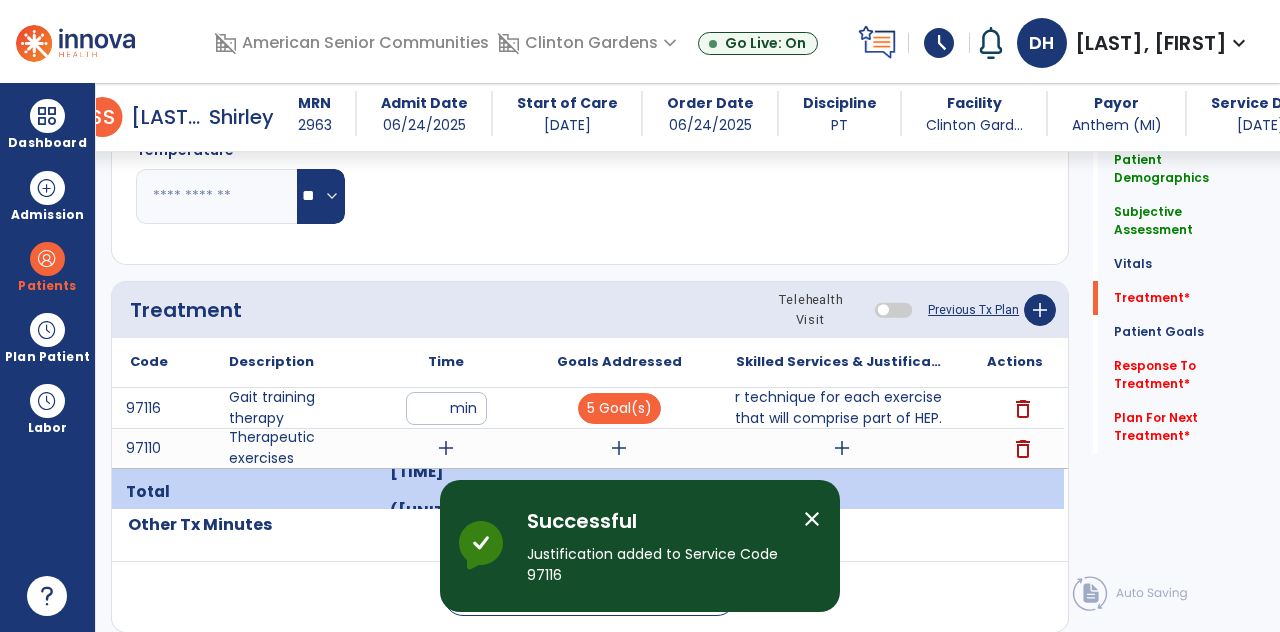 scroll, scrollTop: 89, scrollLeft: 0, axis: vertical 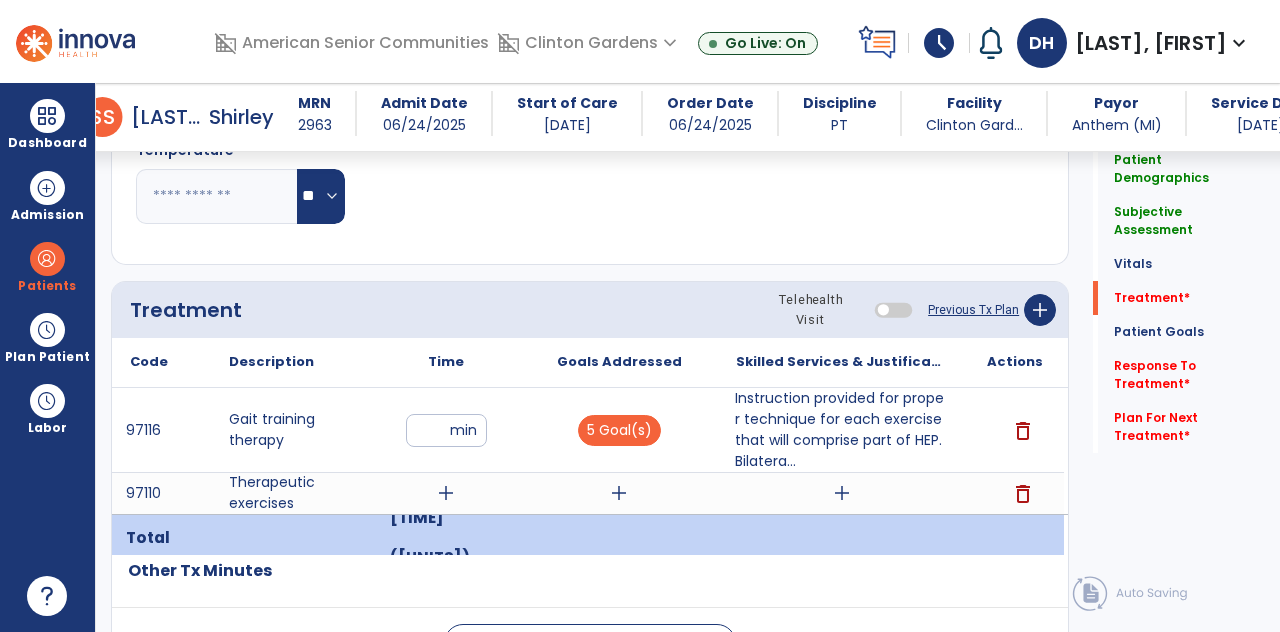 click on "Instruction provided for proper technique for each exercise that will comprise part of HEP. Bilatera..." at bounding box center [841, 430] 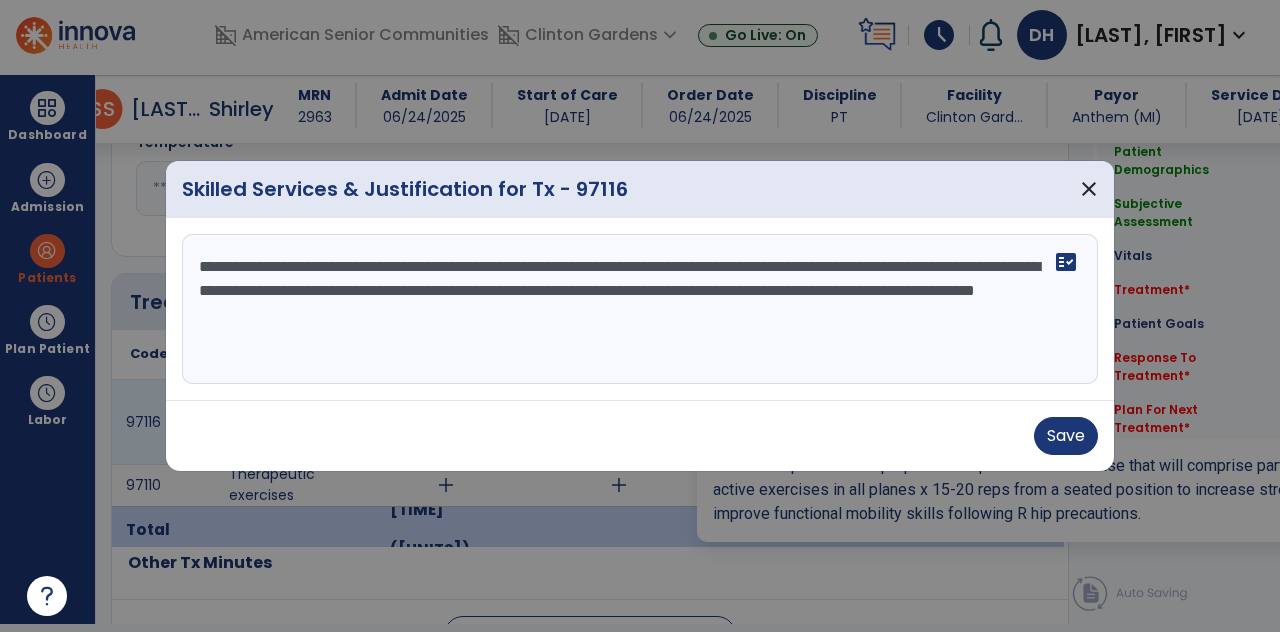 scroll, scrollTop: 0, scrollLeft: 0, axis: both 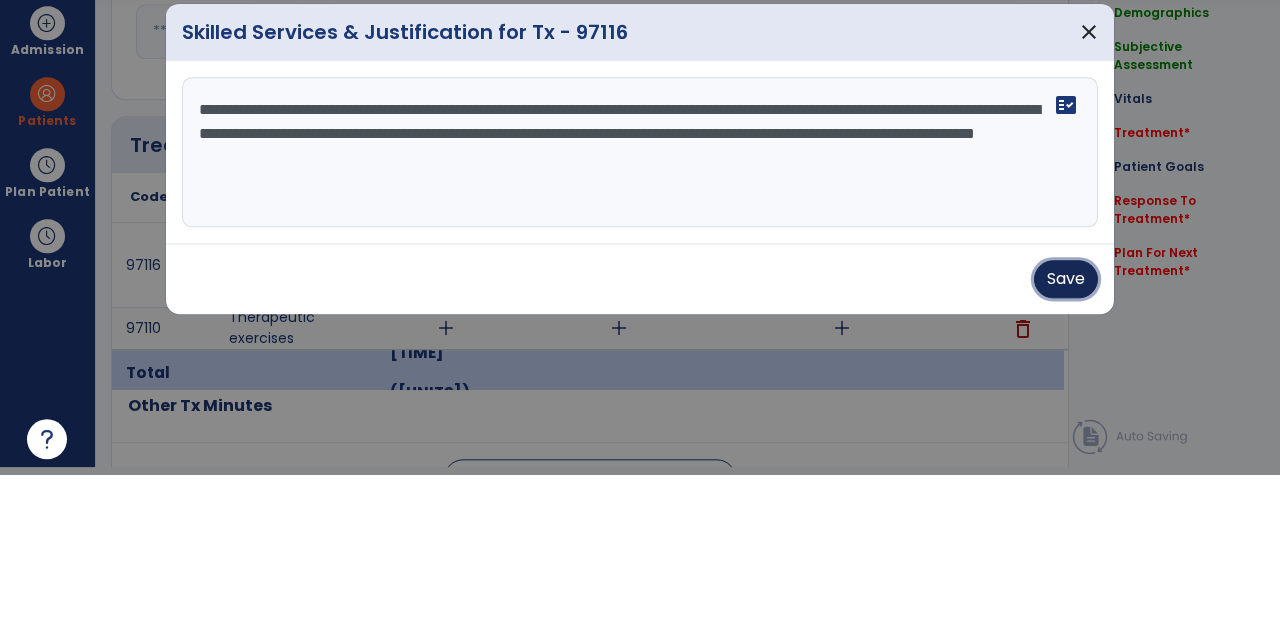 click on "Save" at bounding box center [1066, 436] 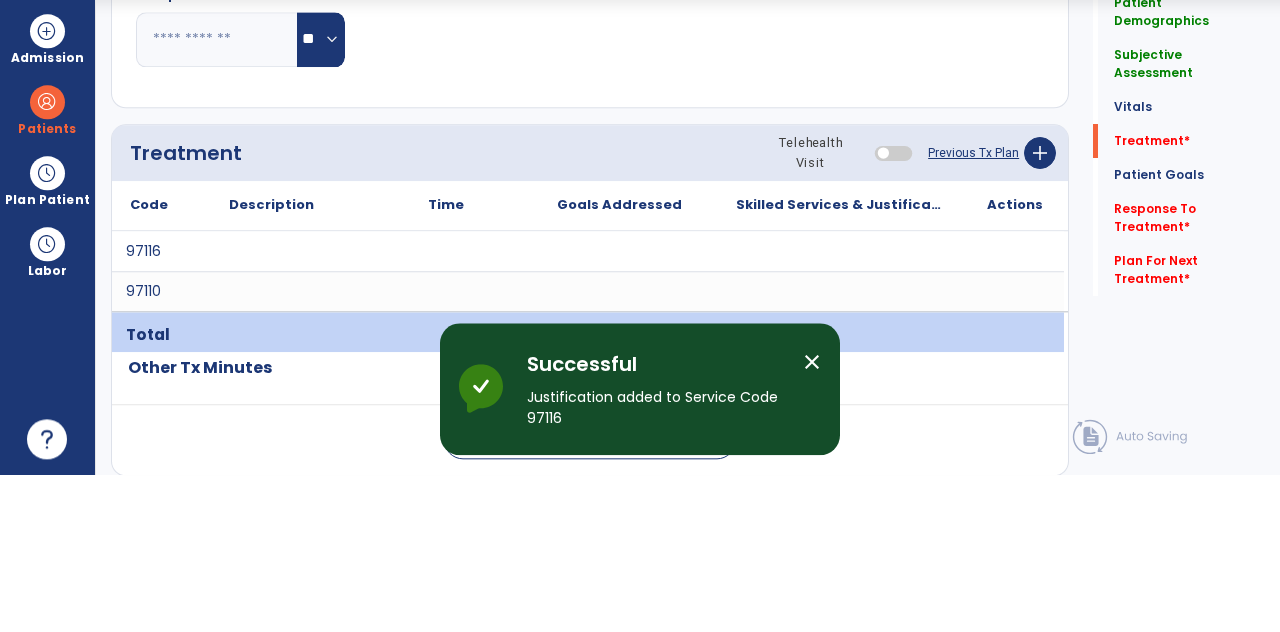 scroll, scrollTop: 8, scrollLeft: 0, axis: vertical 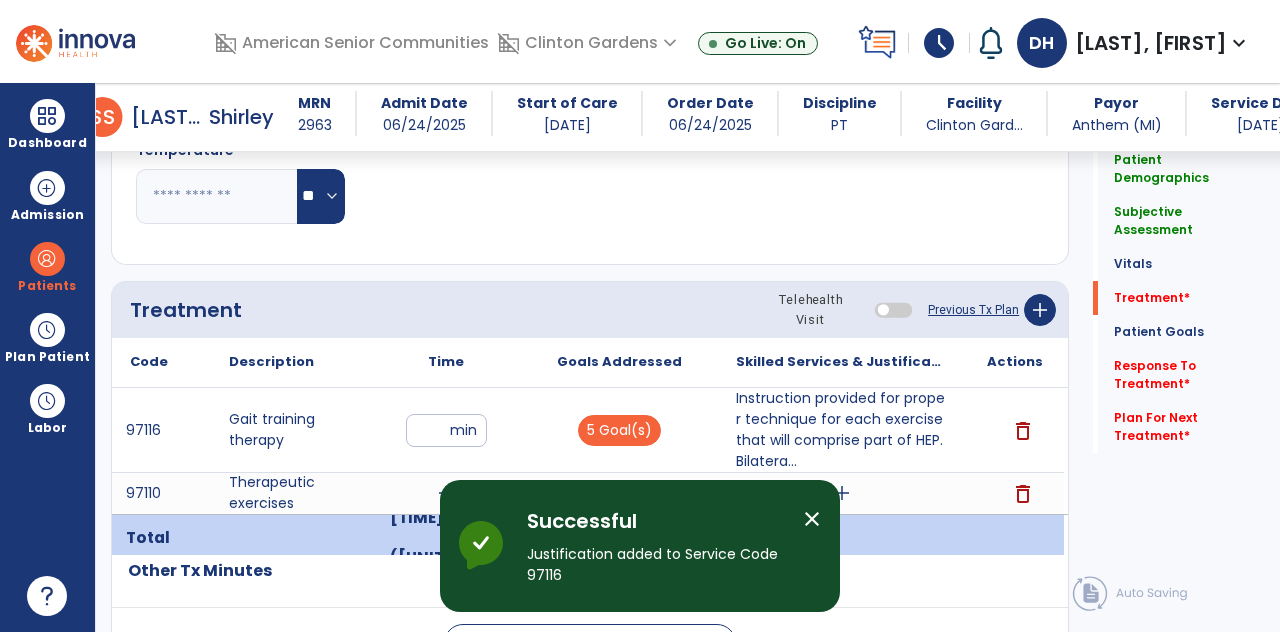 click on "add" at bounding box center (841, 493) 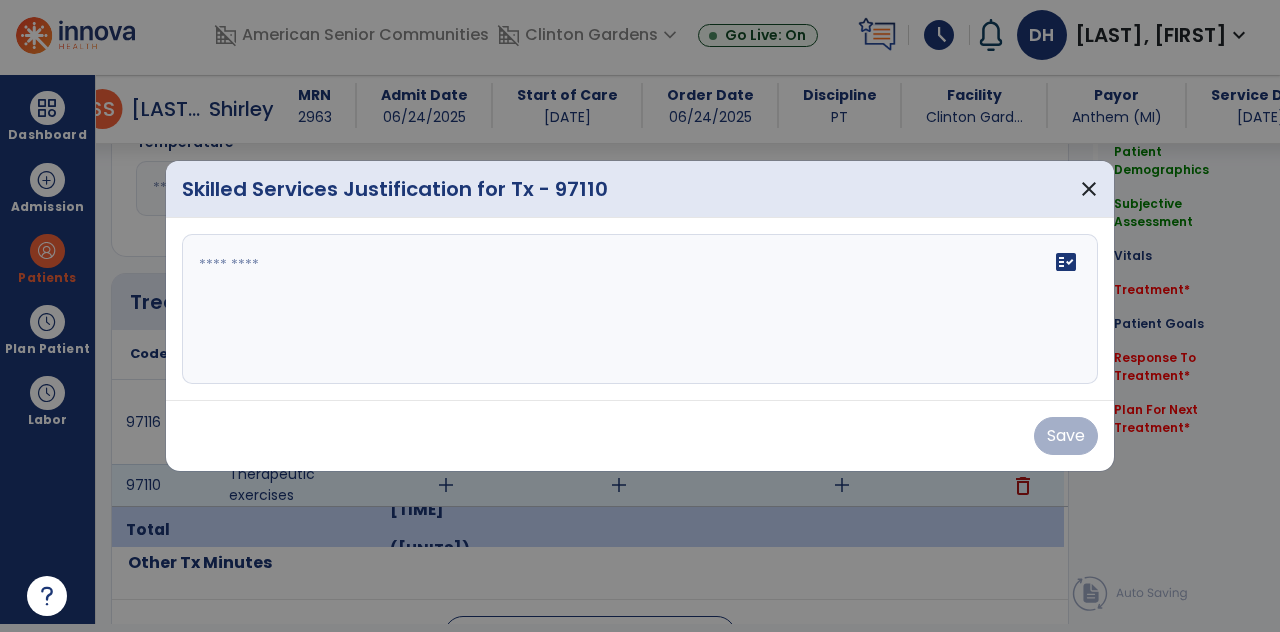 scroll, scrollTop: 0, scrollLeft: 0, axis: both 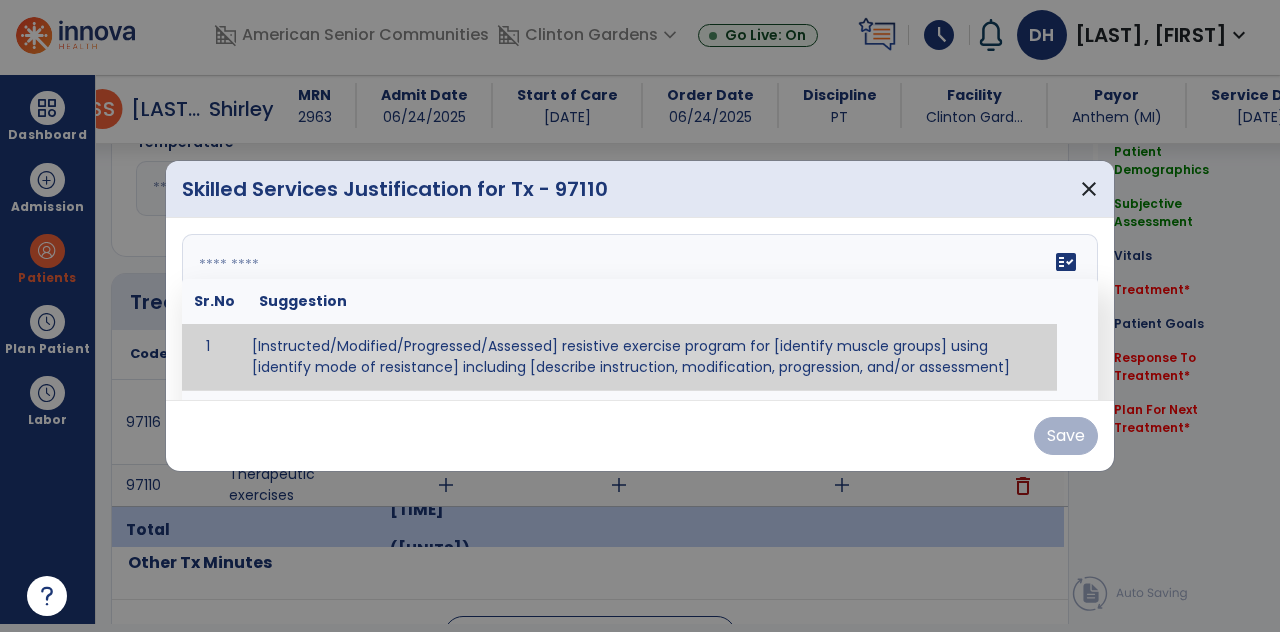 paste on "**********" 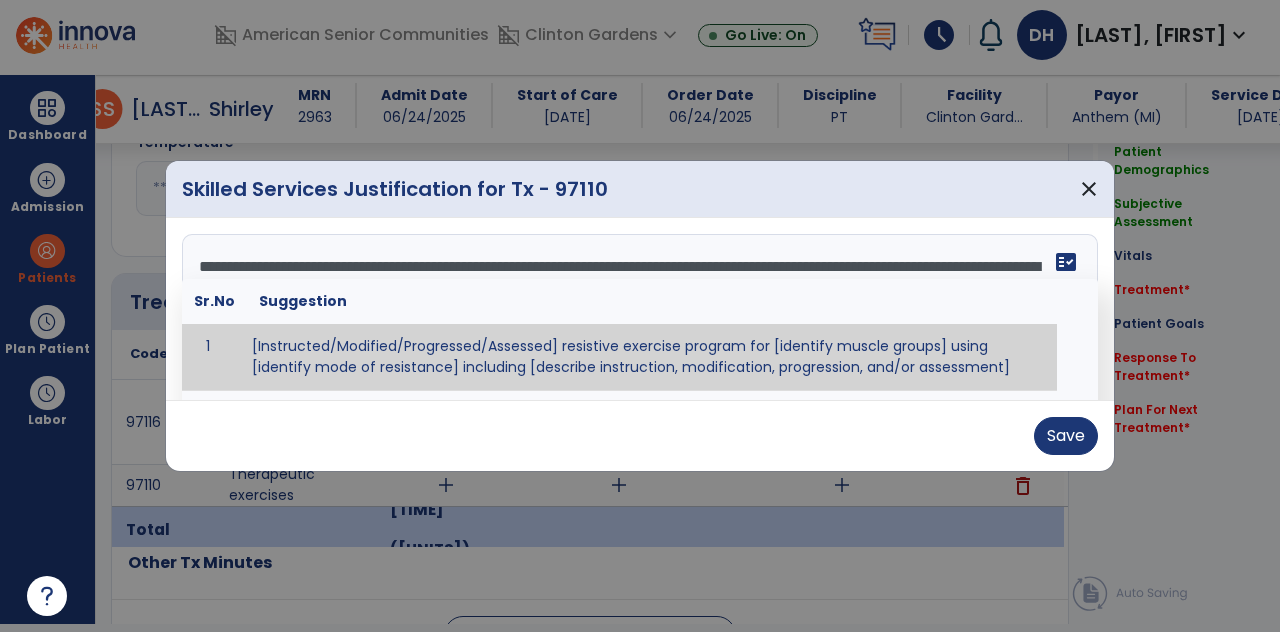 type on "**********" 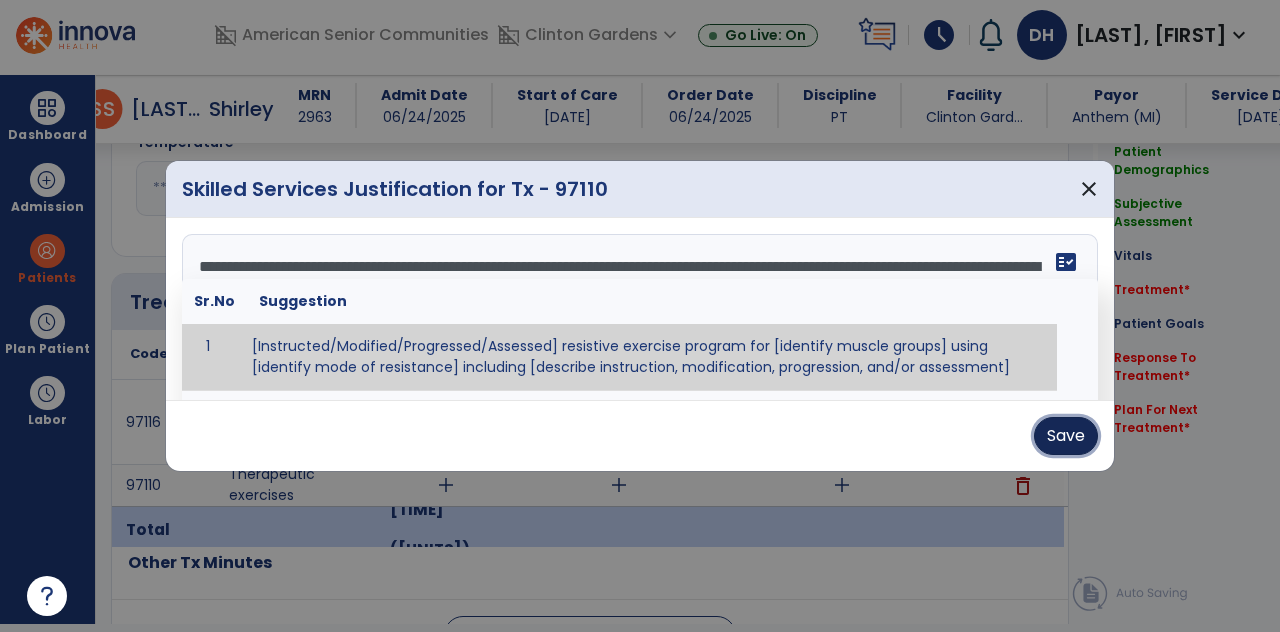 click on "Save" at bounding box center (1066, 436) 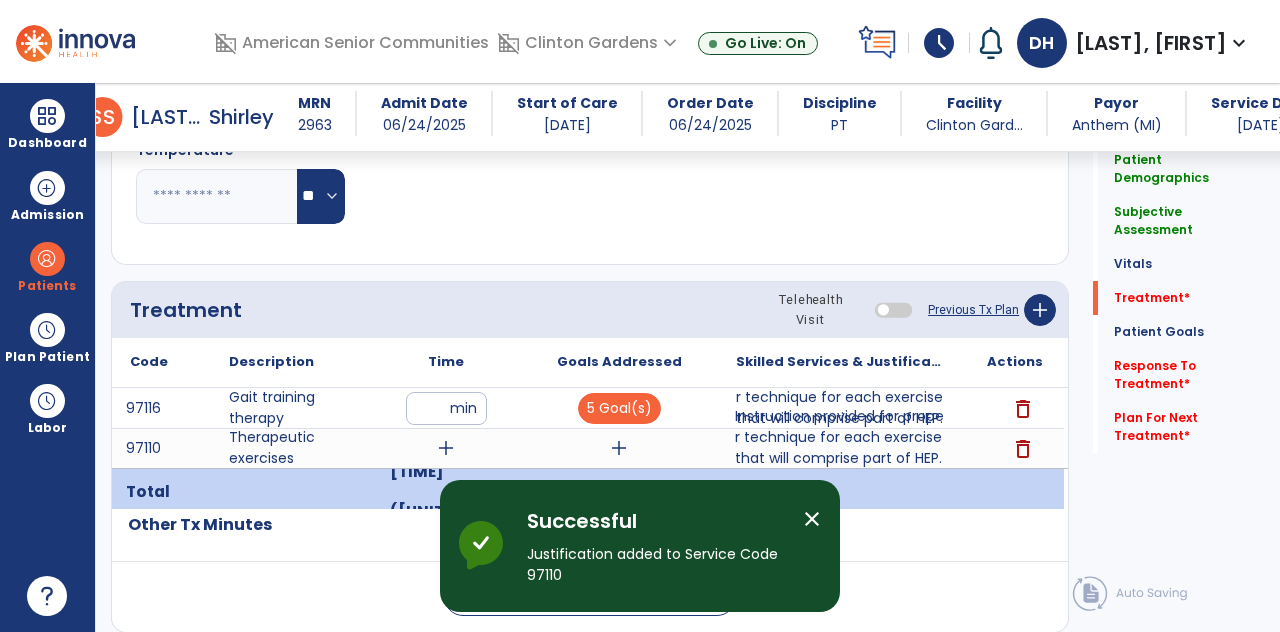 scroll, scrollTop: 8, scrollLeft: 0, axis: vertical 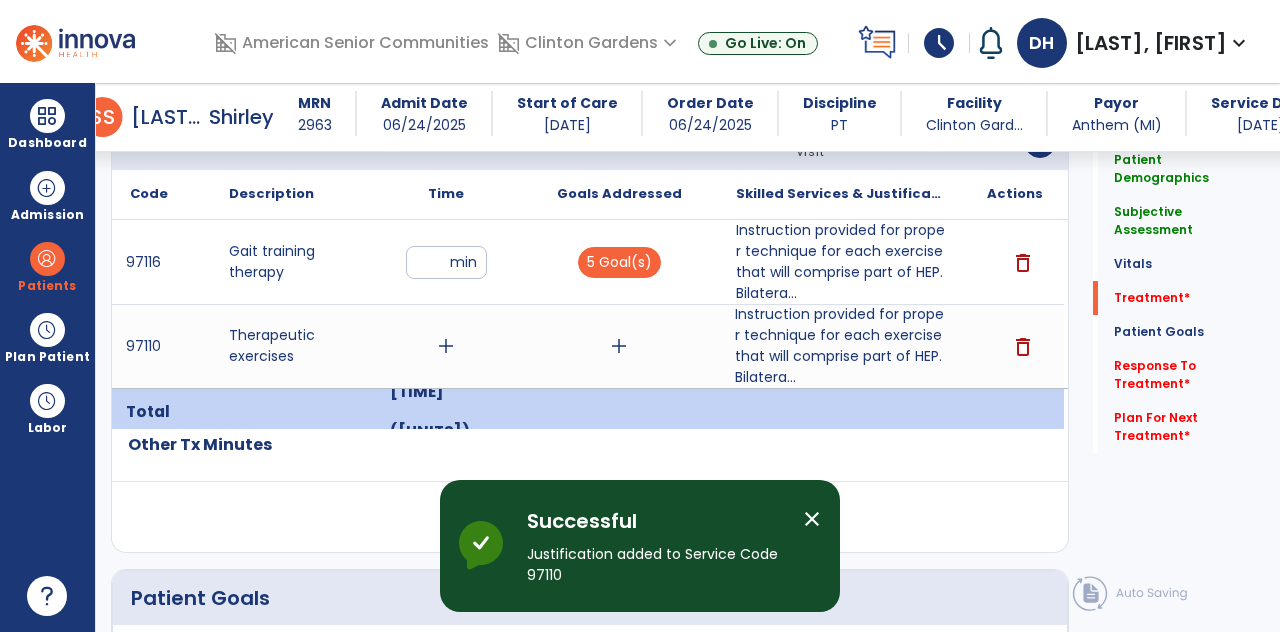 click on "add" at bounding box center [446, 346] 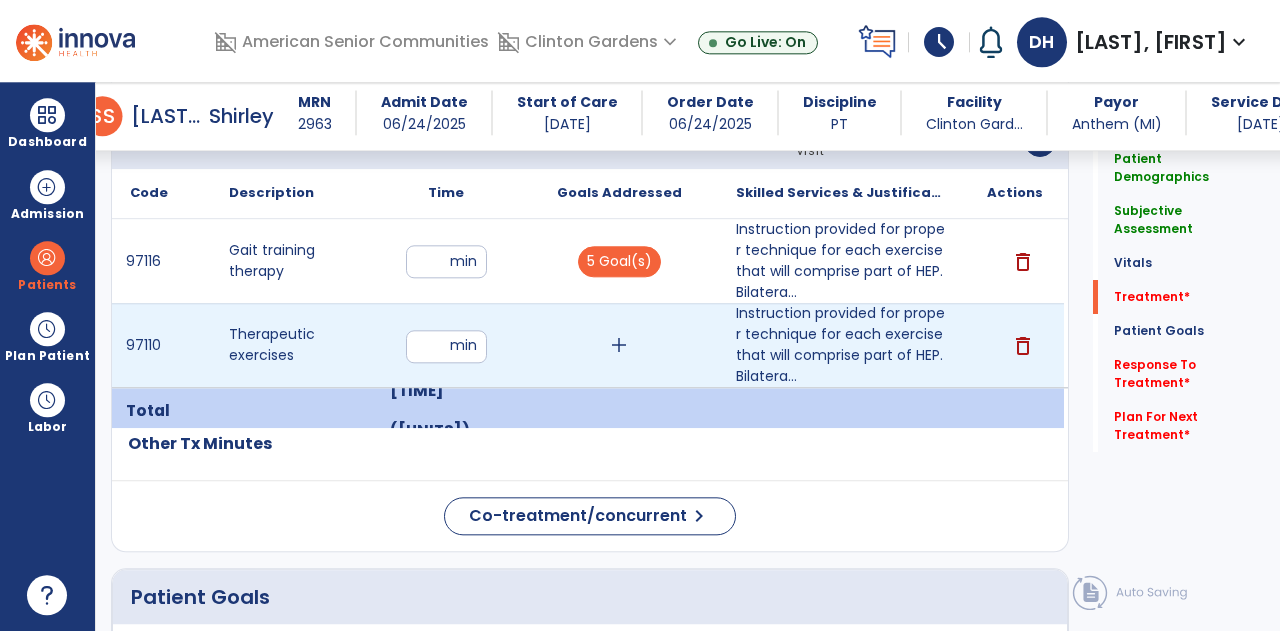 scroll, scrollTop: 8, scrollLeft: 0, axis: vertical 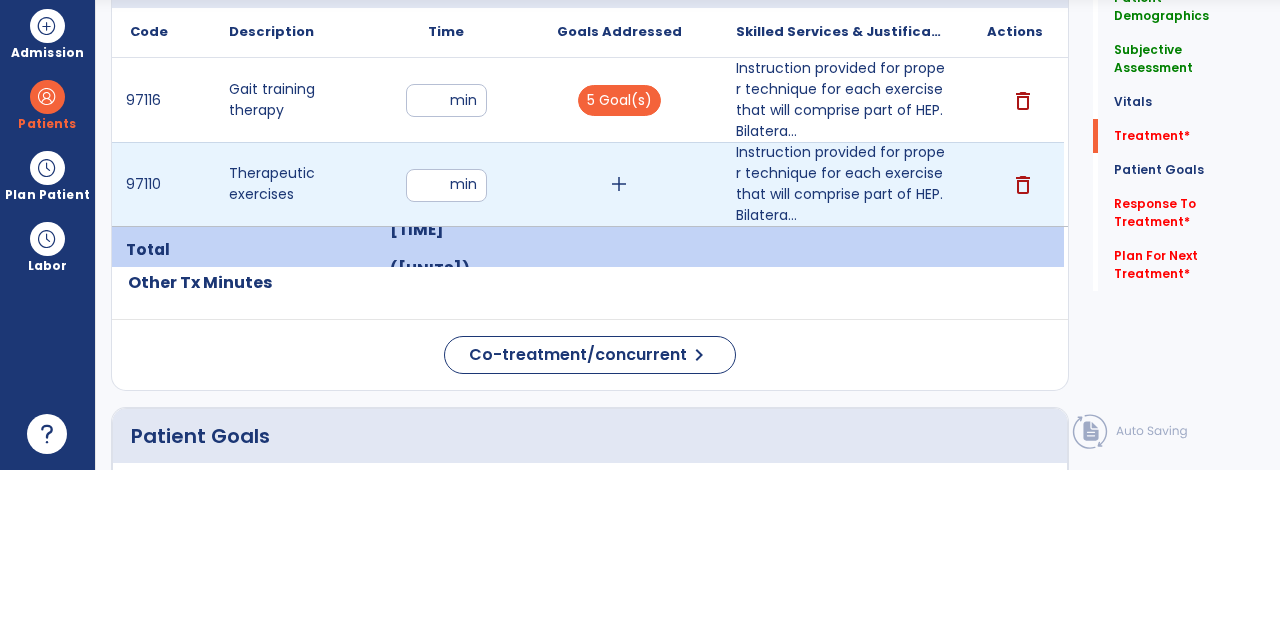 type on "**" 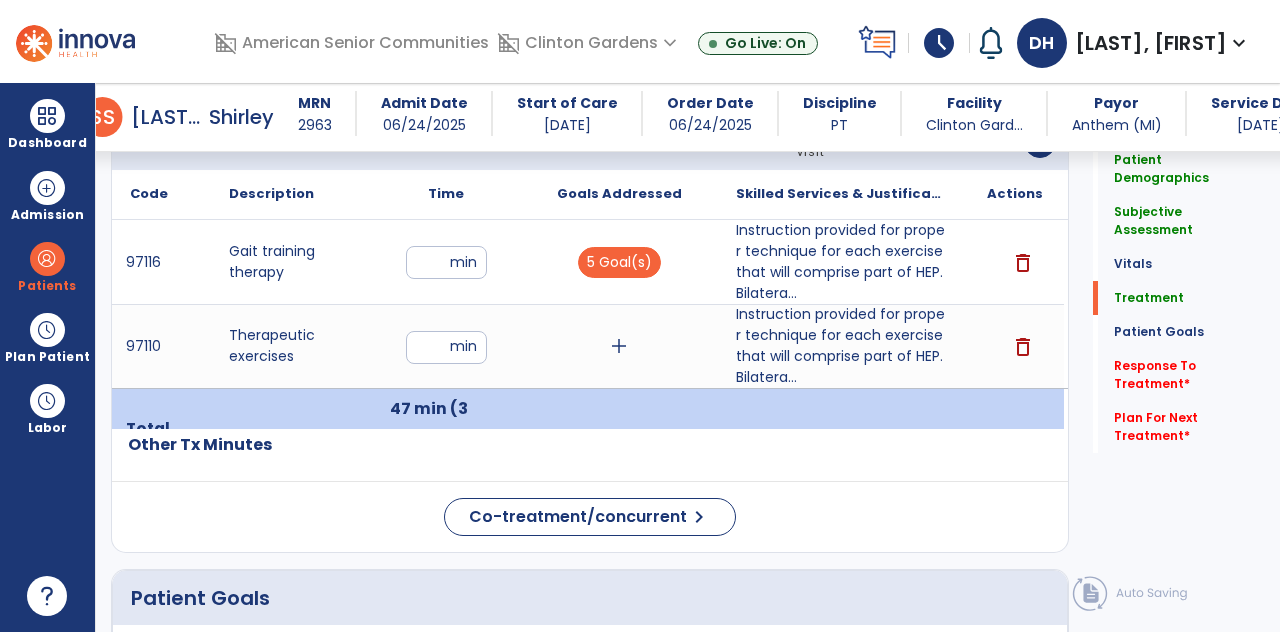 click on "add" at bounding box center (619, 346) 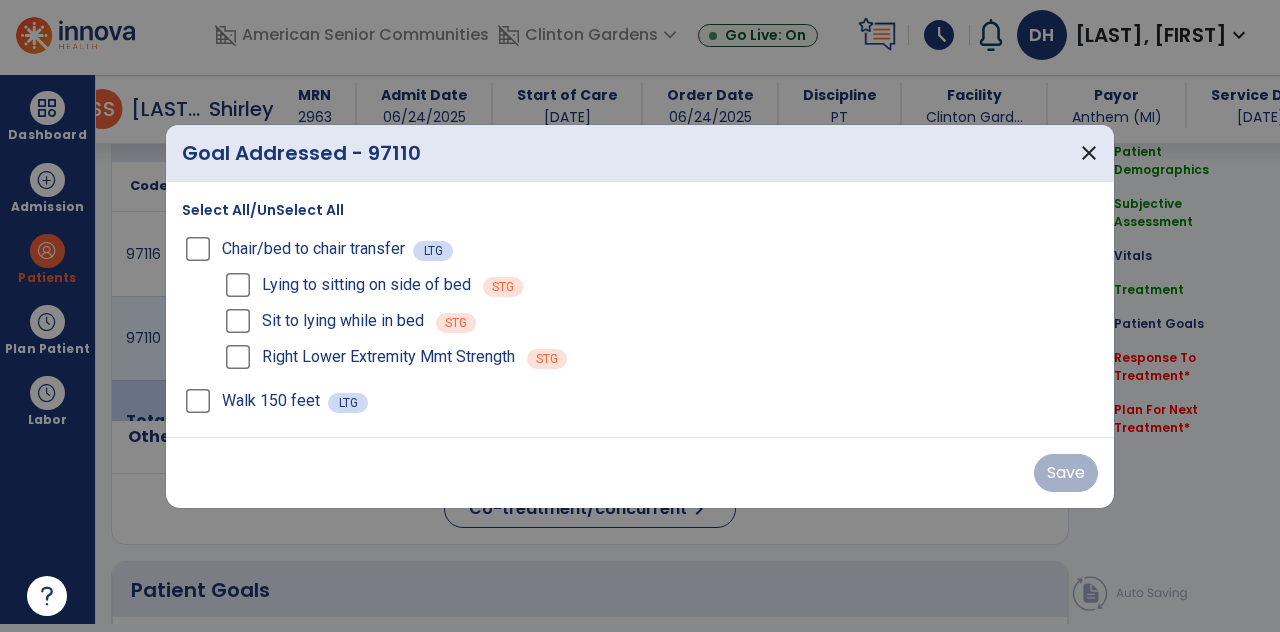 scroll, scrollTop: 0, scrollLeft: 0, axis: both 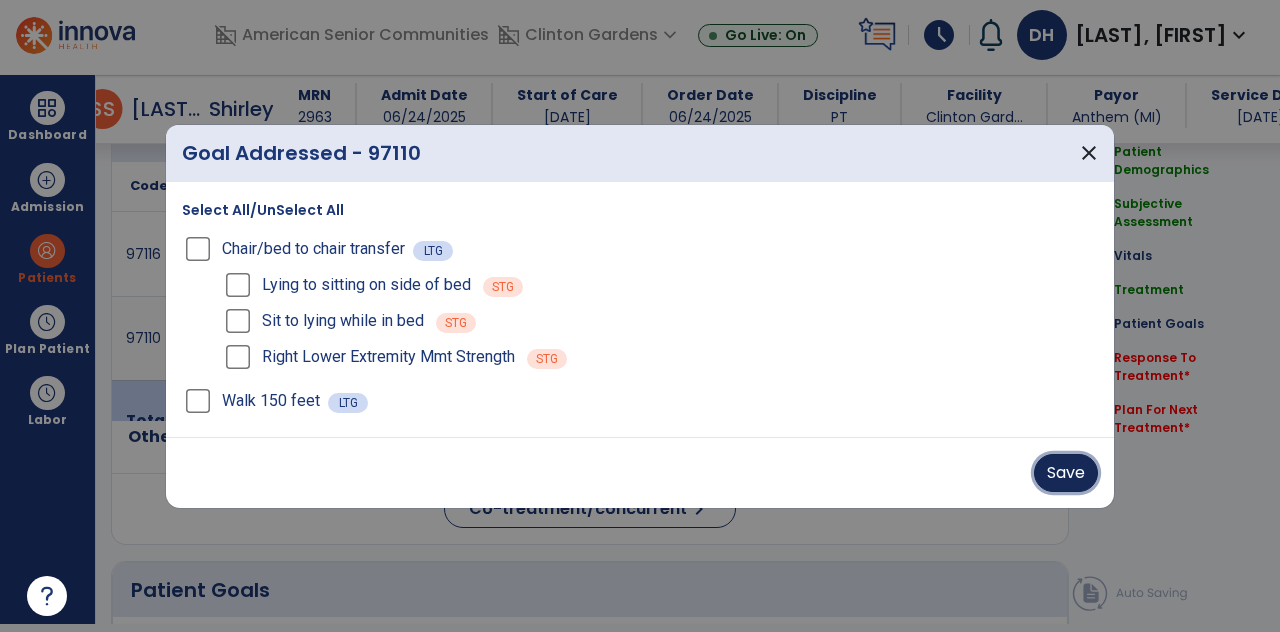 click on "Save" at bounding box center (1066, 473) 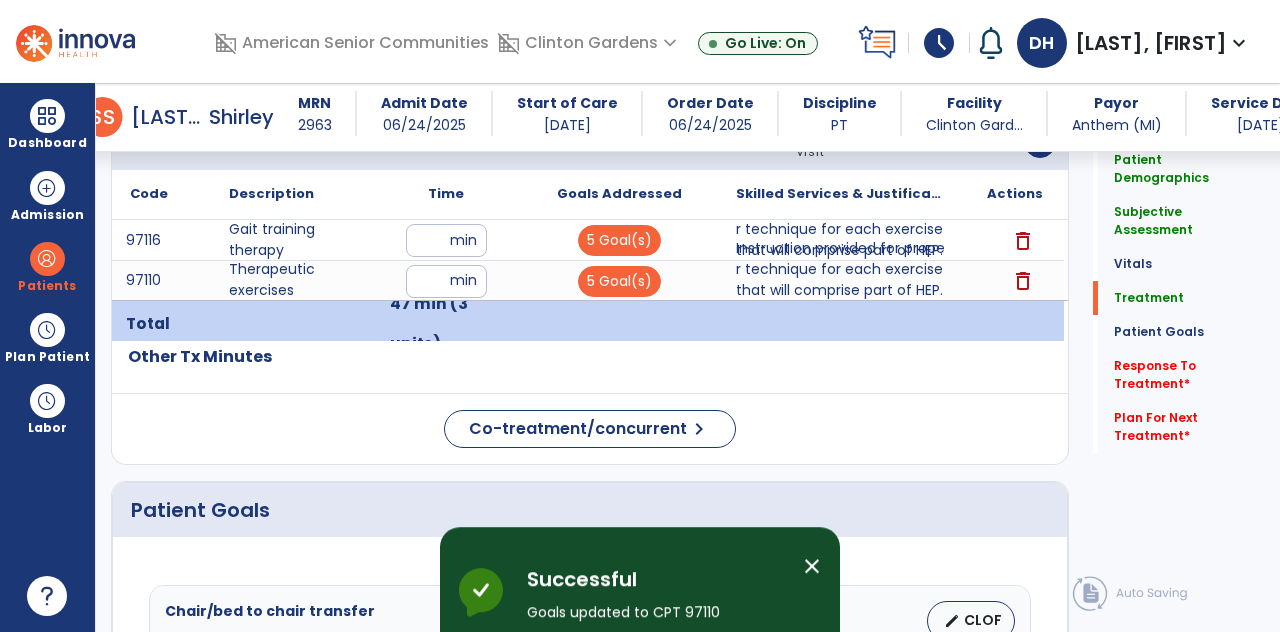 scroll, scrollTop: 8, scrollLeft: 0, axis: vertical 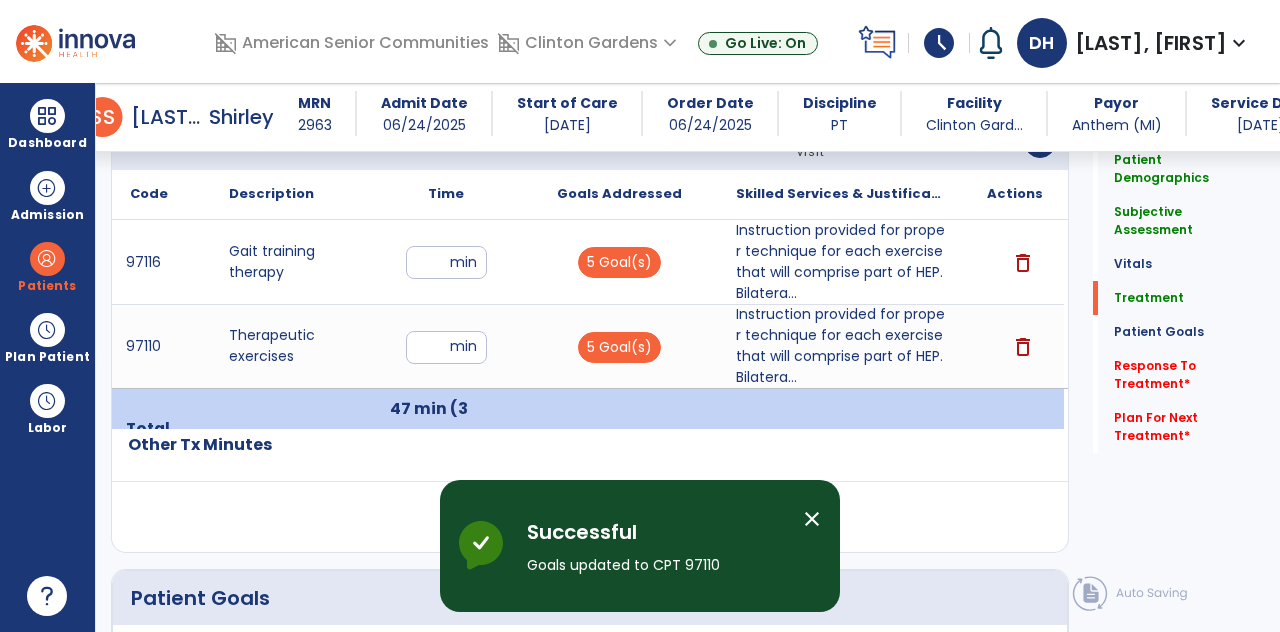 click on "5 Goal(s)" at bounding box center (619, 262) 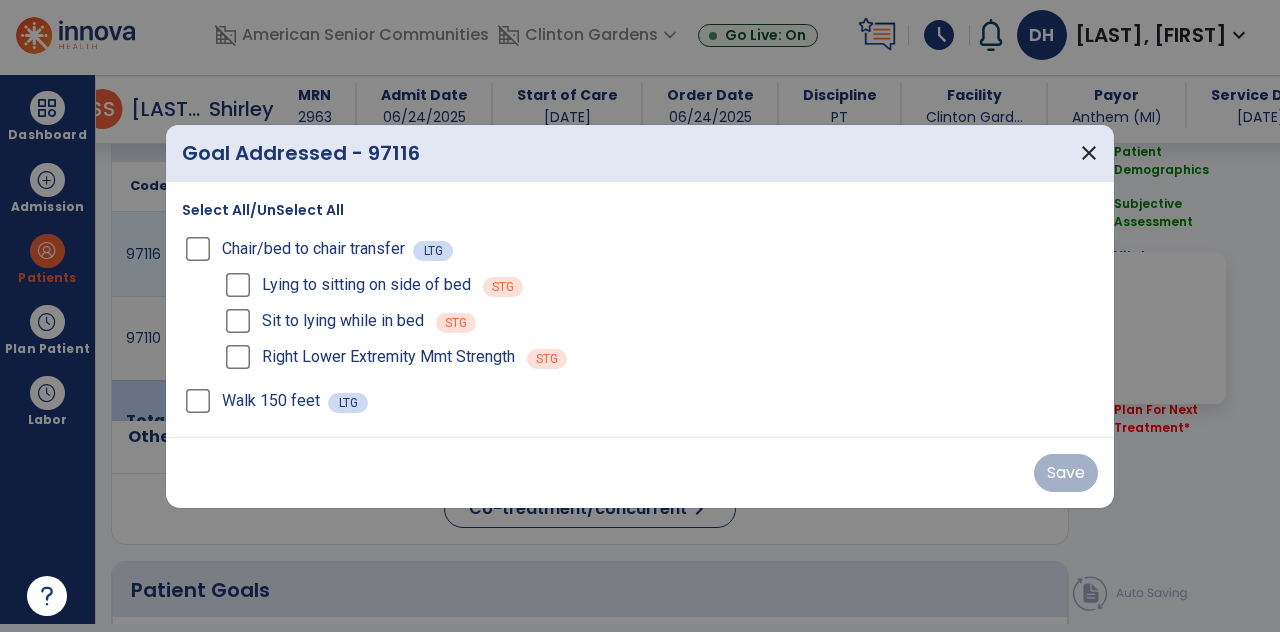 scroll, scrollTop: 0, scrollLeft: 0, axis: both 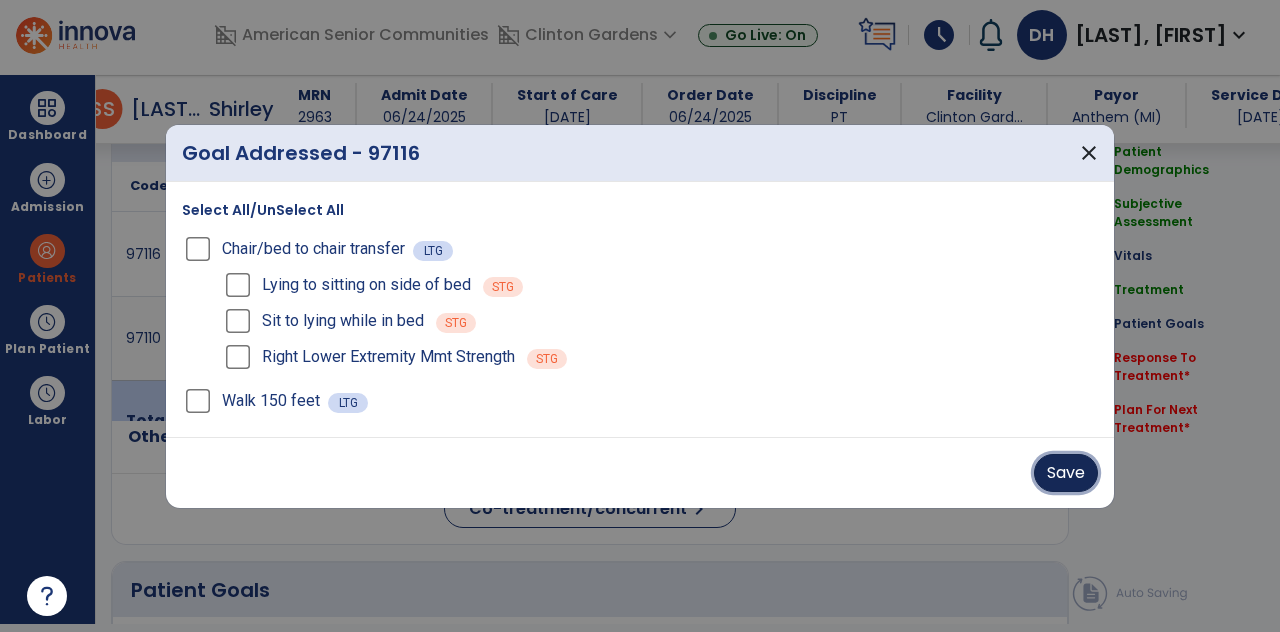 click on "Save" at bounding box center [1066, 473] 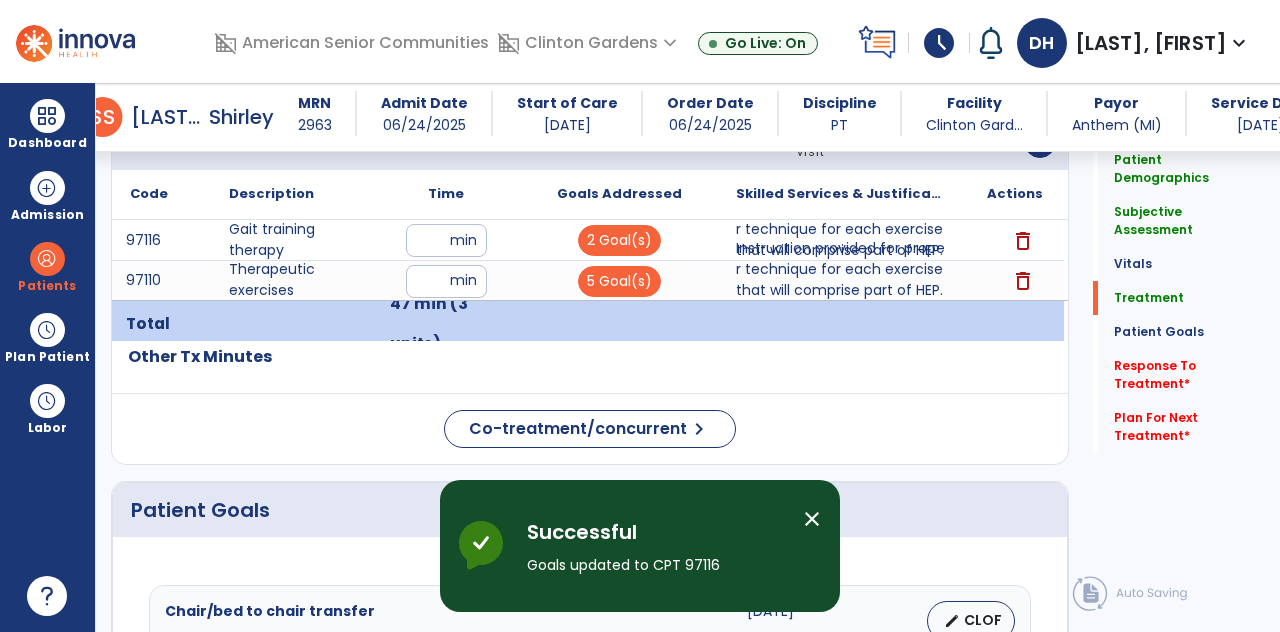 scroll, scrollTop: 8, scrollLeft: 0, axis: vertical 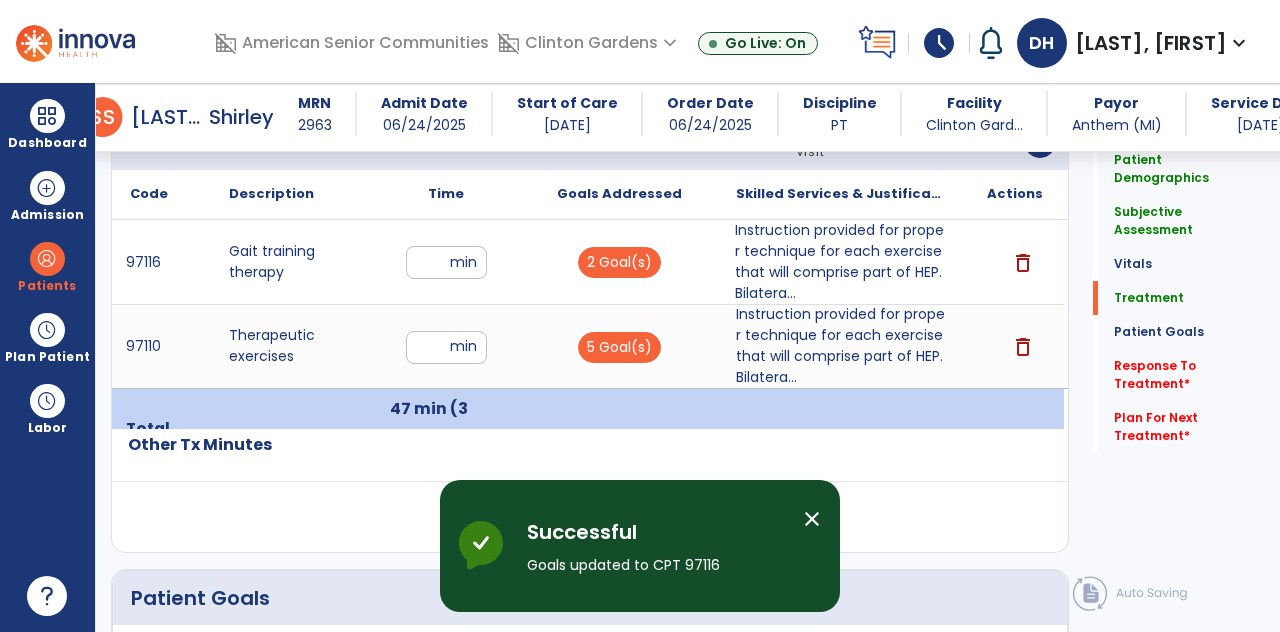 click on "Instruction provided for proper technique for each exercise that will comprise part of HEP. Bilatera..." at bounding box center (841, 262) 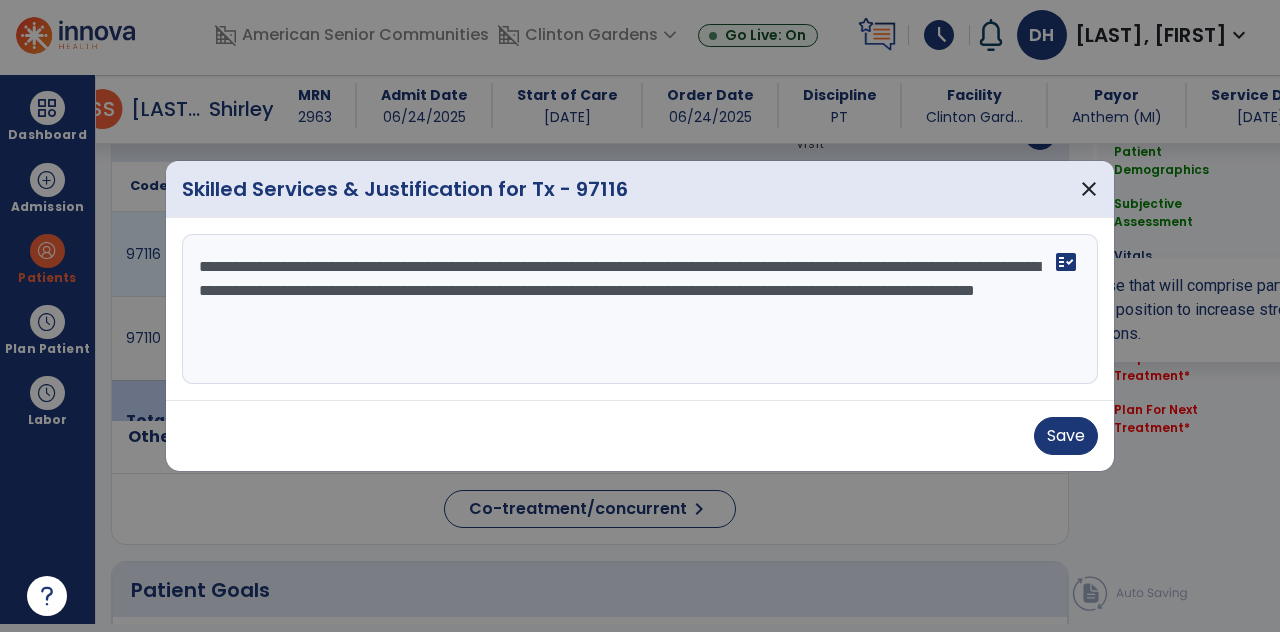 click on "**********" at bounding box center [640, 309] 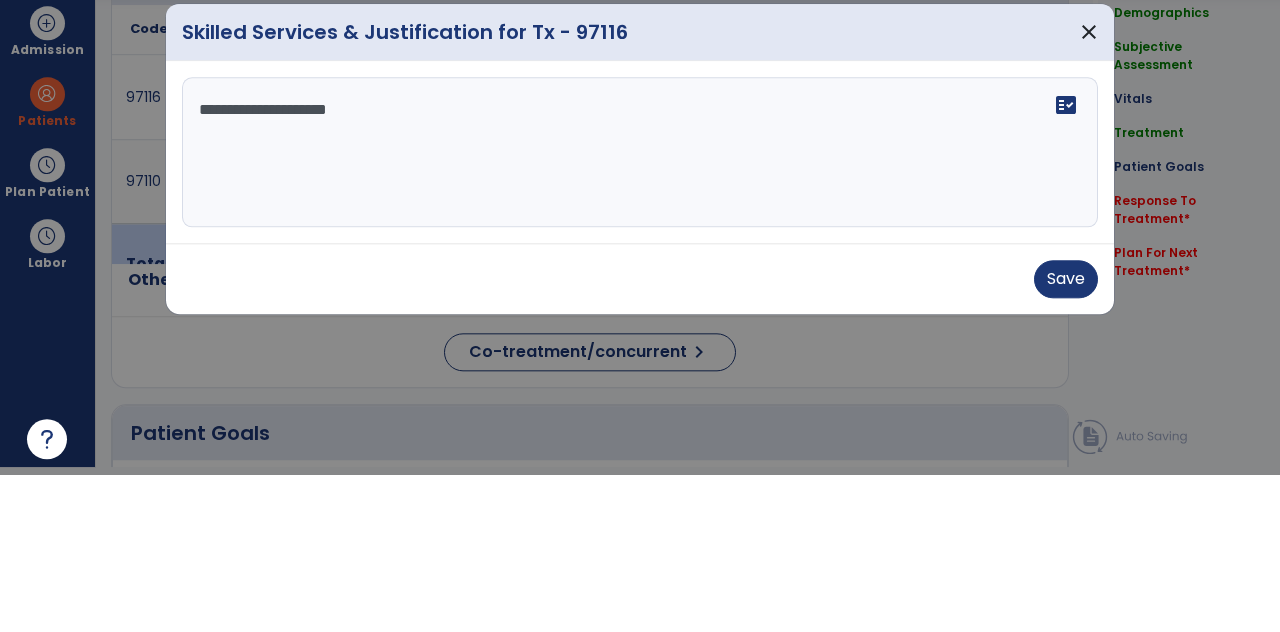 type on "**********" 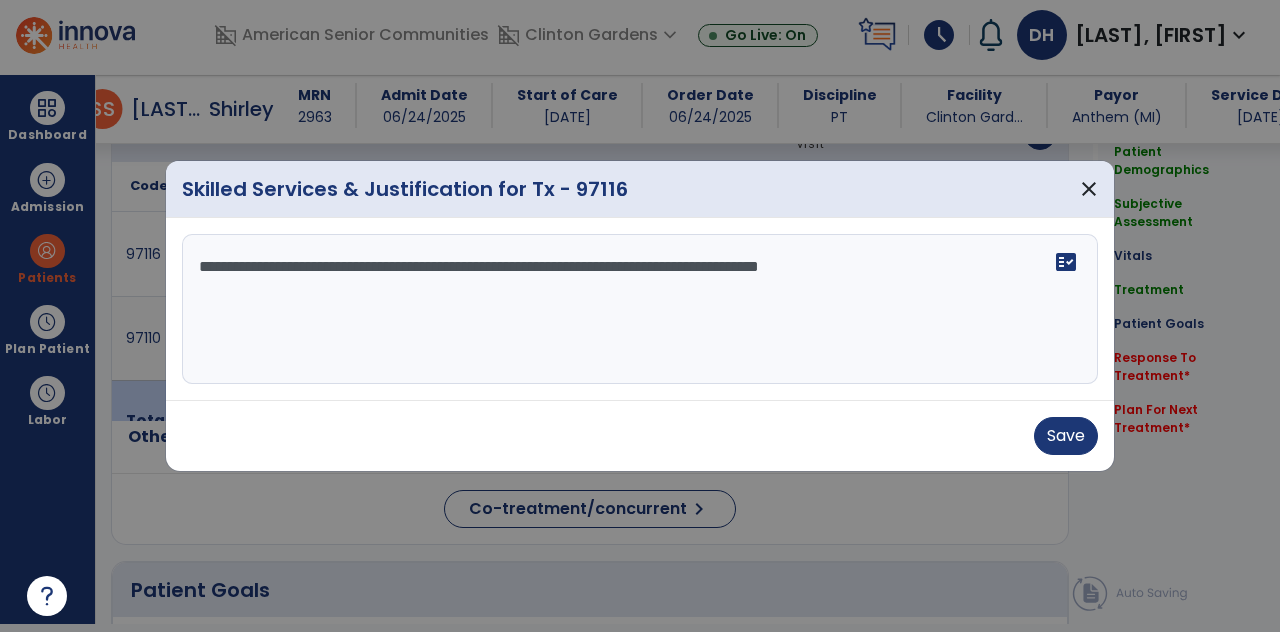 click on "**********" at bounding box center (640, 309) 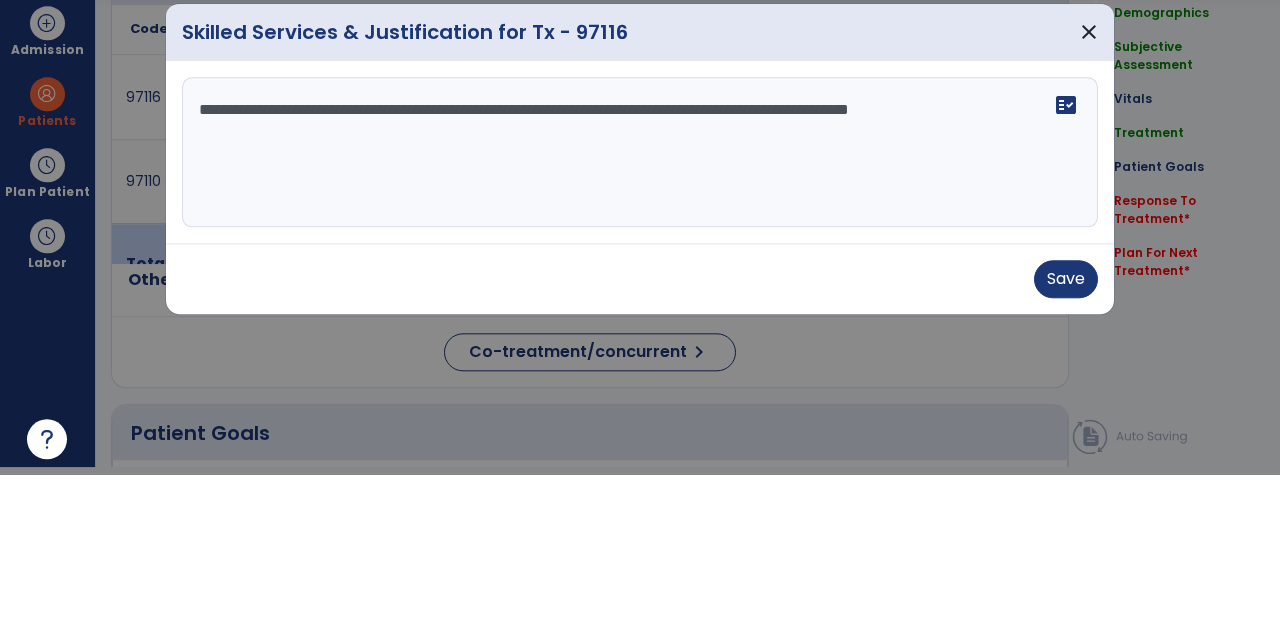 type on "**********" 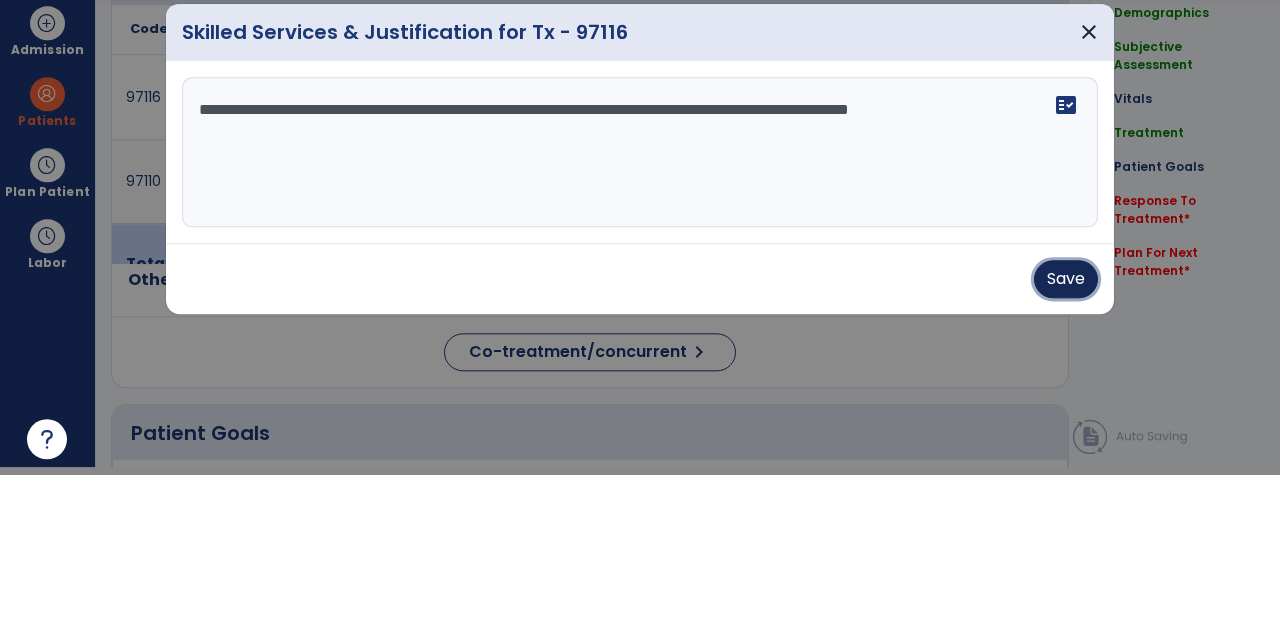 click on "Save" at bounding box center [1066, 436] 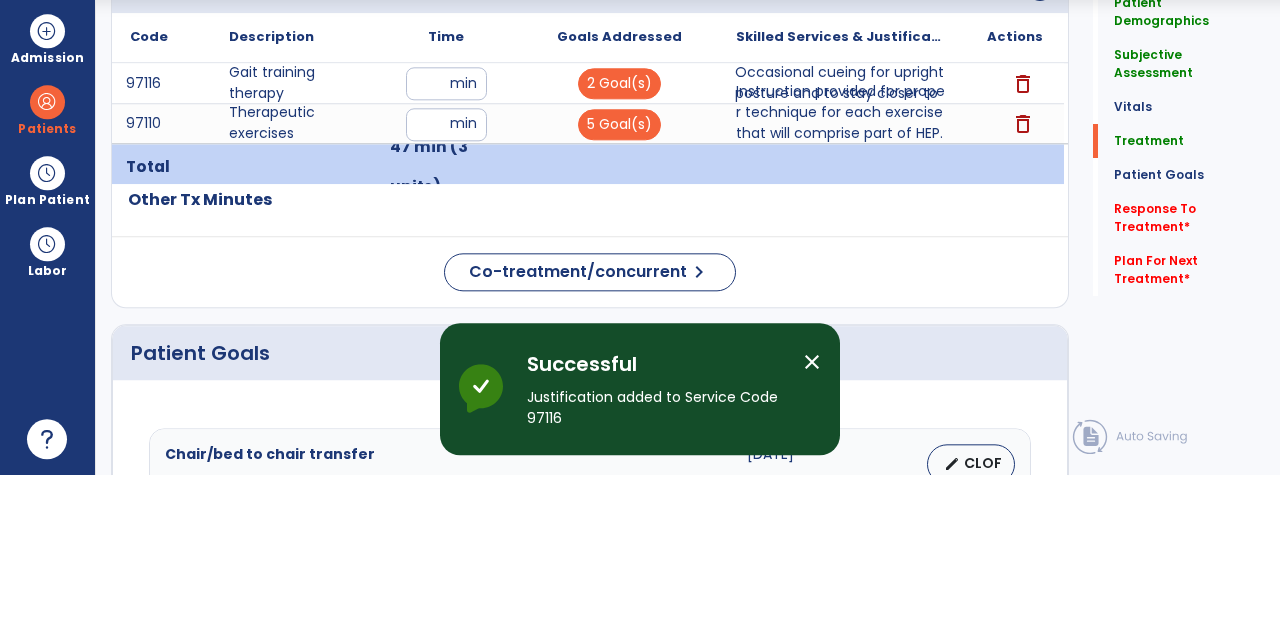 click on "Response To Treatment   *" at bounding box center [1181, 169] 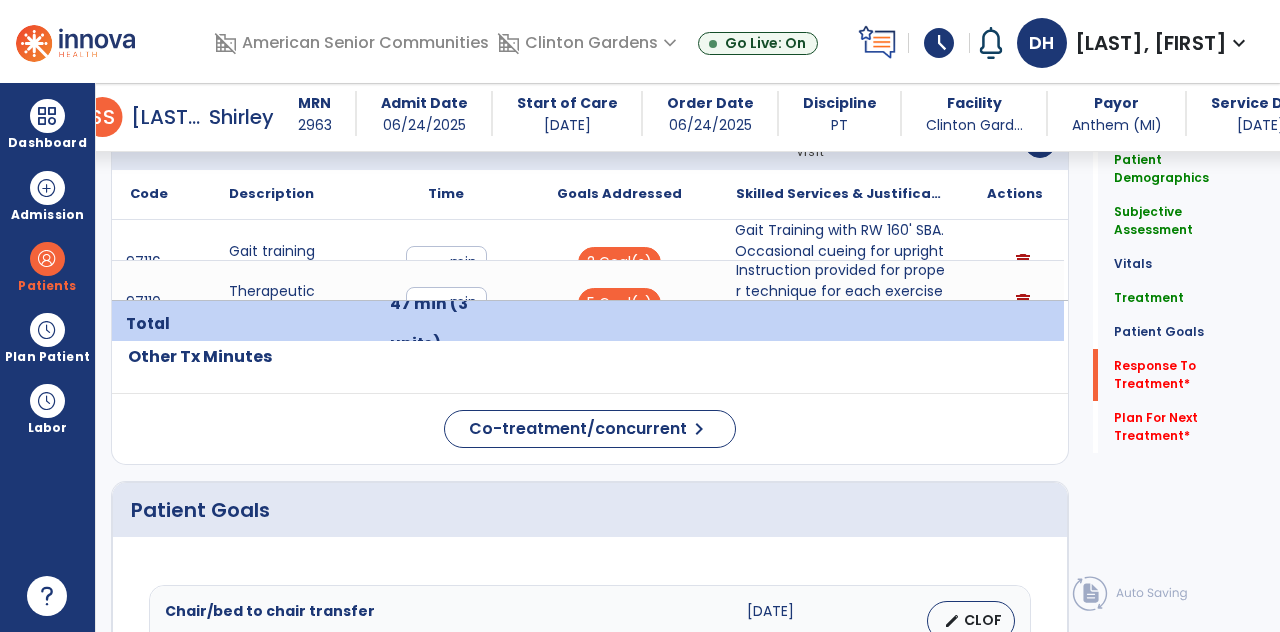 scroll, scrollTop: 87, scrollLeft: 0, axis: vertical 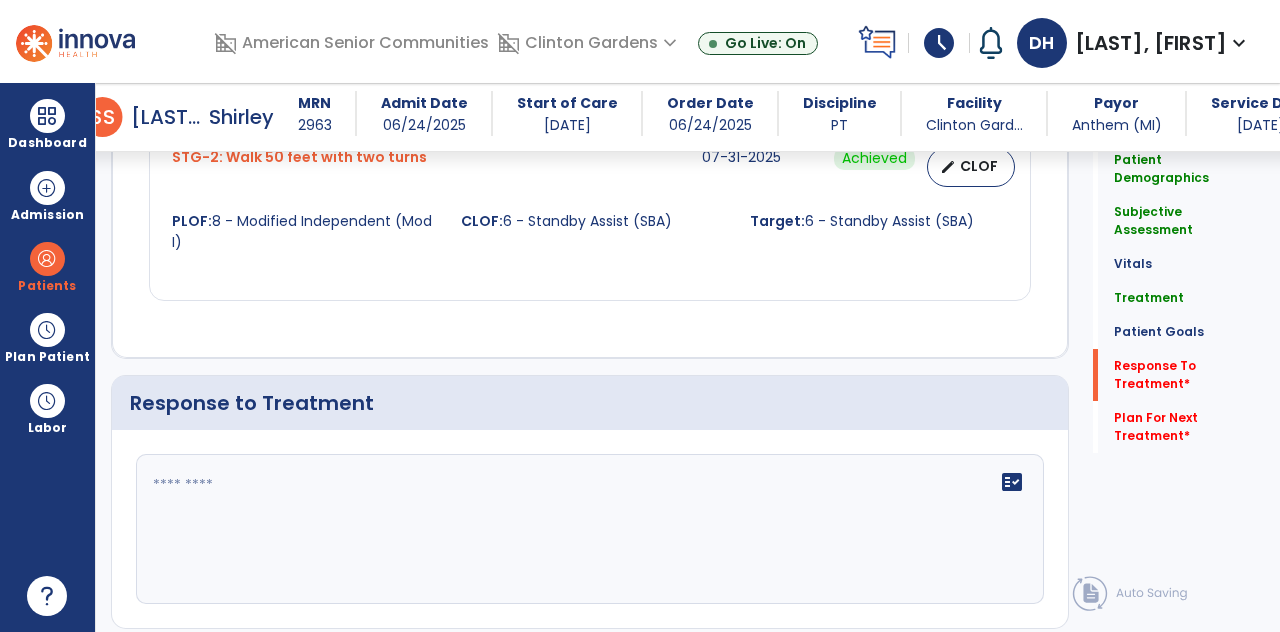 click at bounding box center (588, 529) 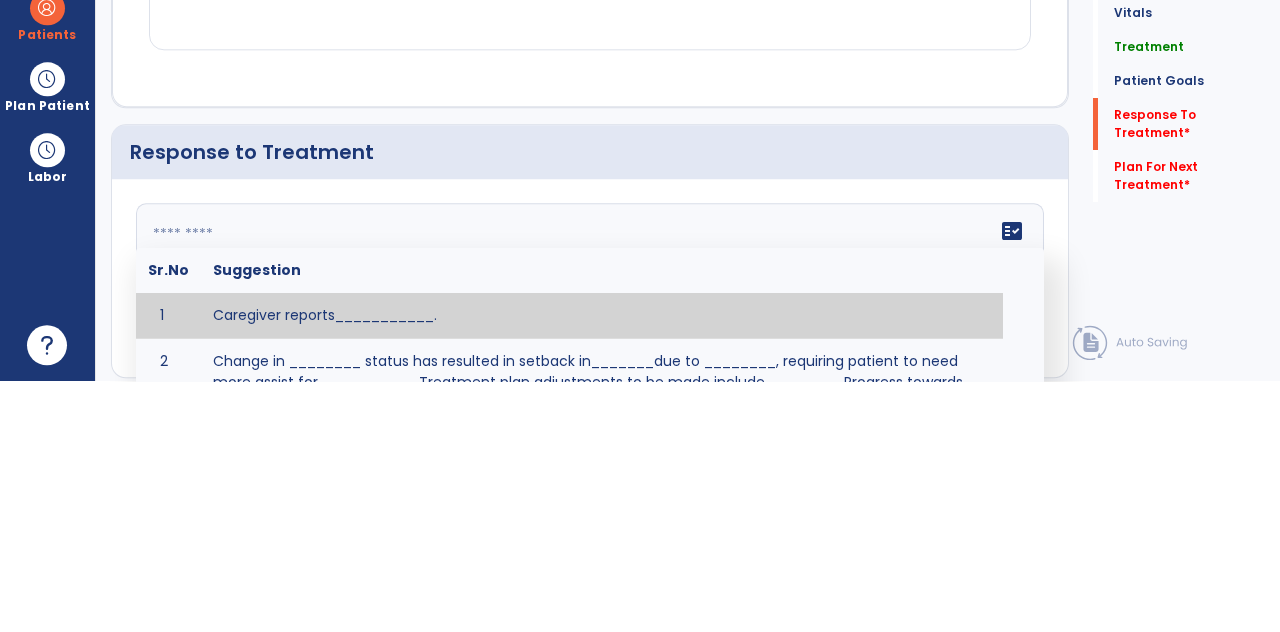 scroll, scrollTop: 89, scrollLeft: 0, axis: vertical 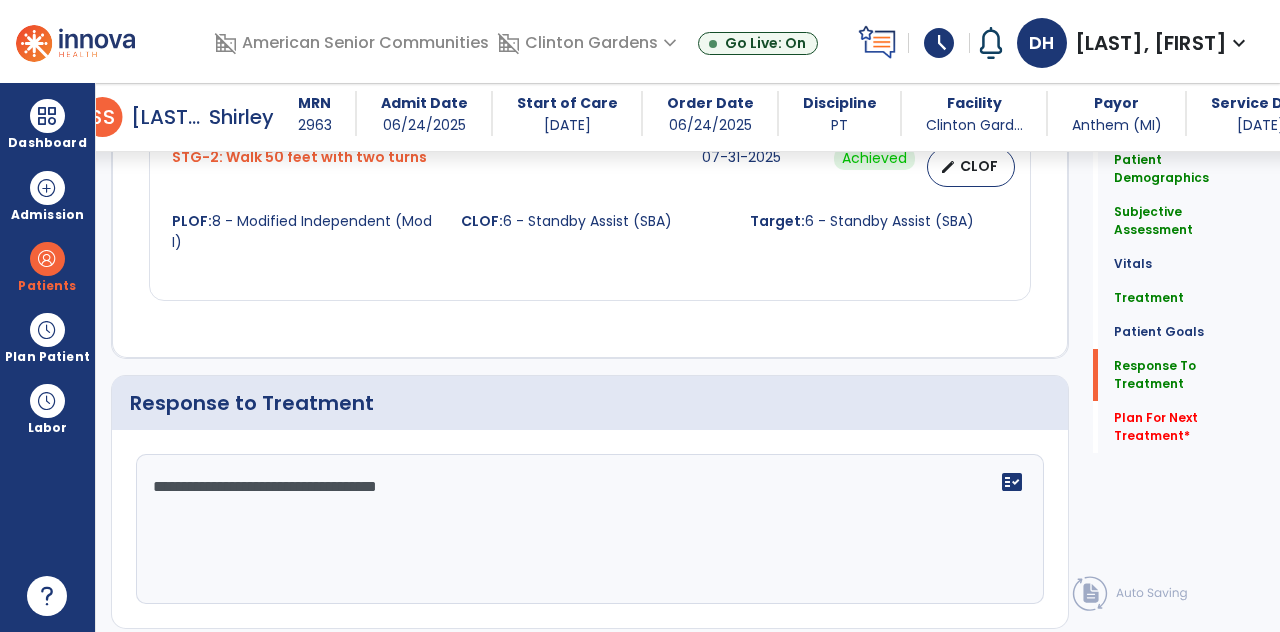 click on "**********" at bounding box center [588, 529] 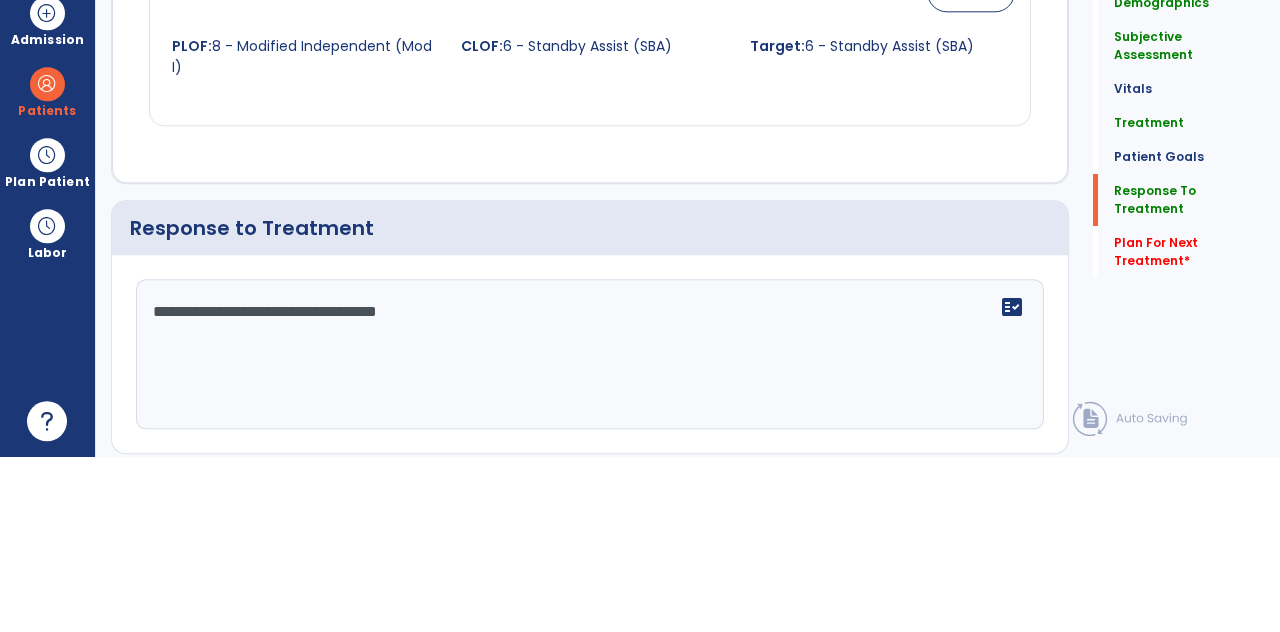 scroll, scrollTop: 89, scrollLeft: 0, axis: vertical 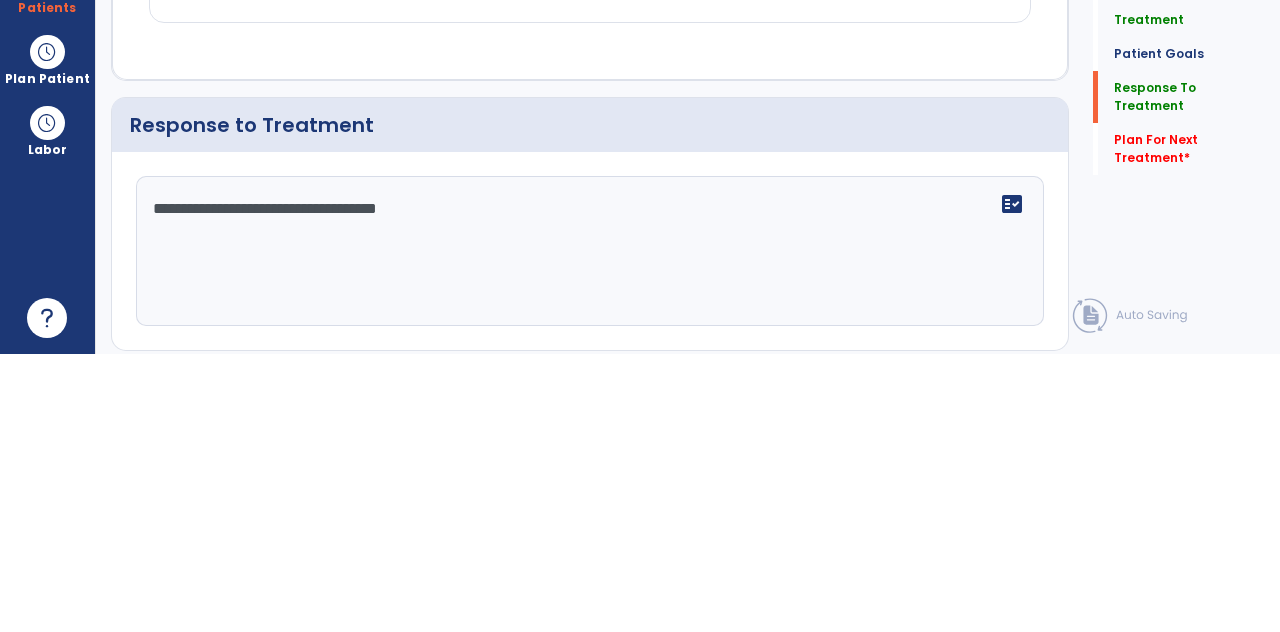 click on "**********" at bounding box center (588, 529) 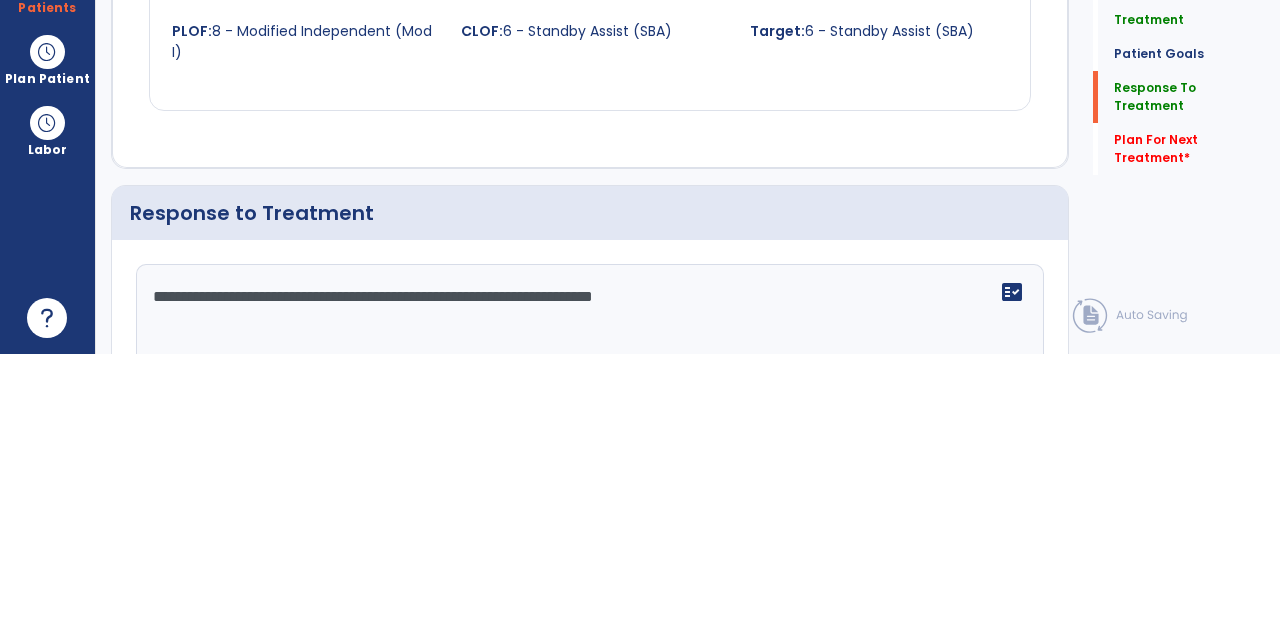 scroll, scrollTop: 2622, scrollLeft: 0, axis: vertical 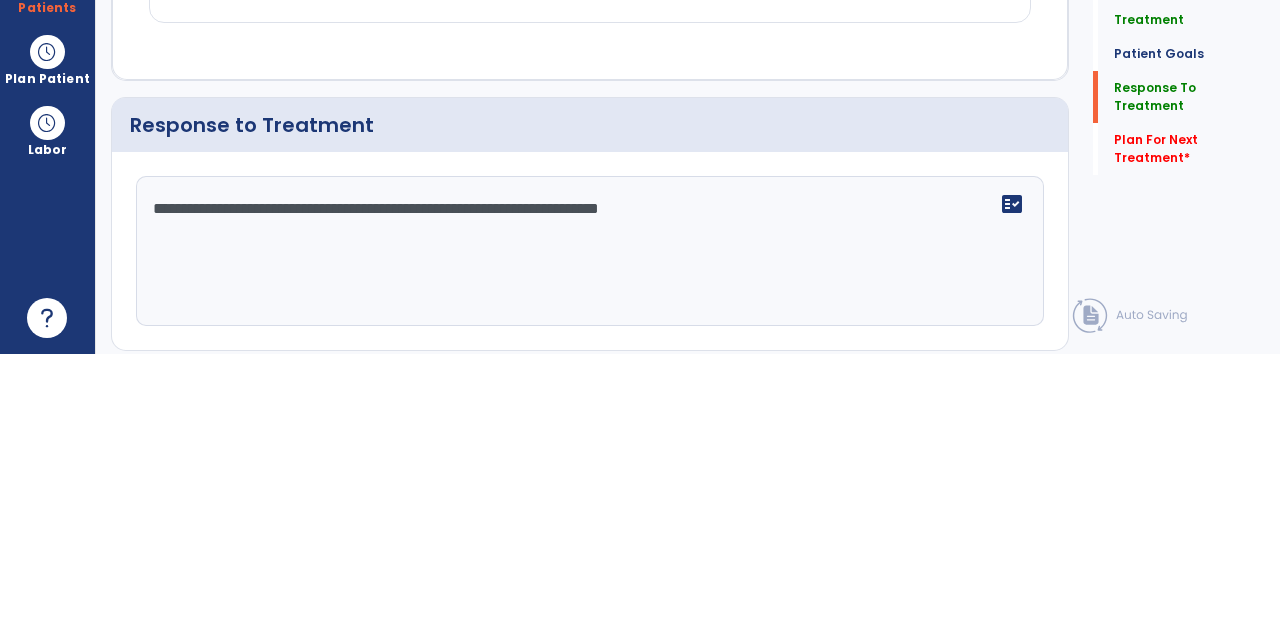 type on "**********" 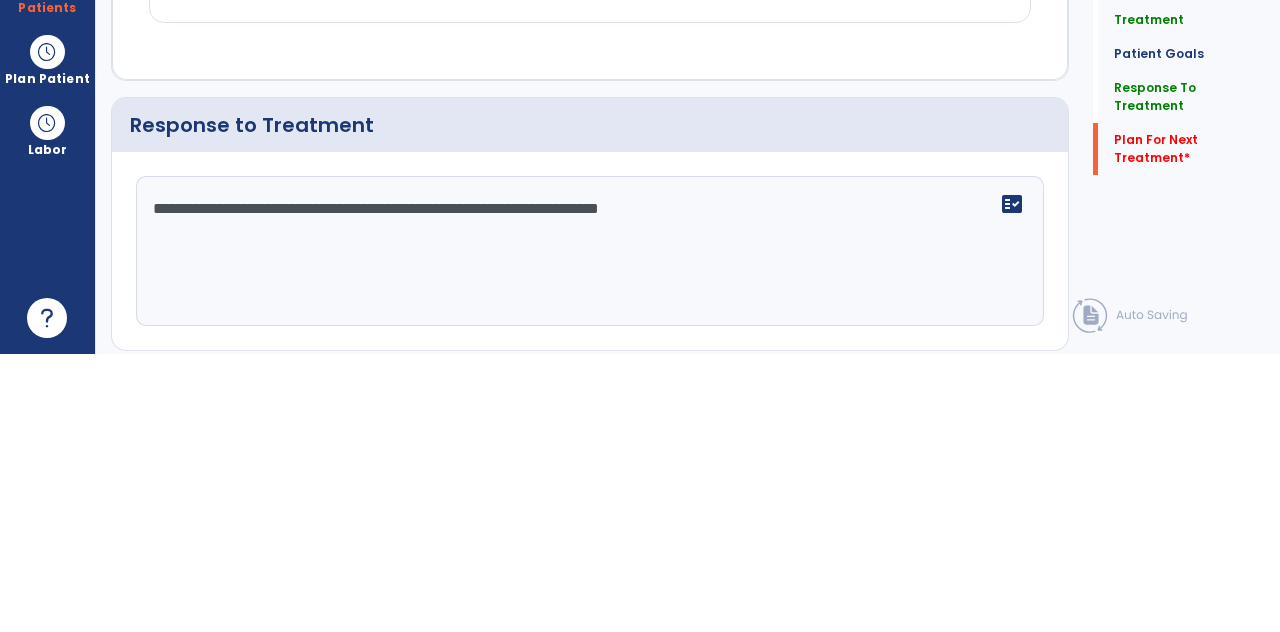 scroll, scrollTop: 96, scrollLeft: 0, axis: vertical 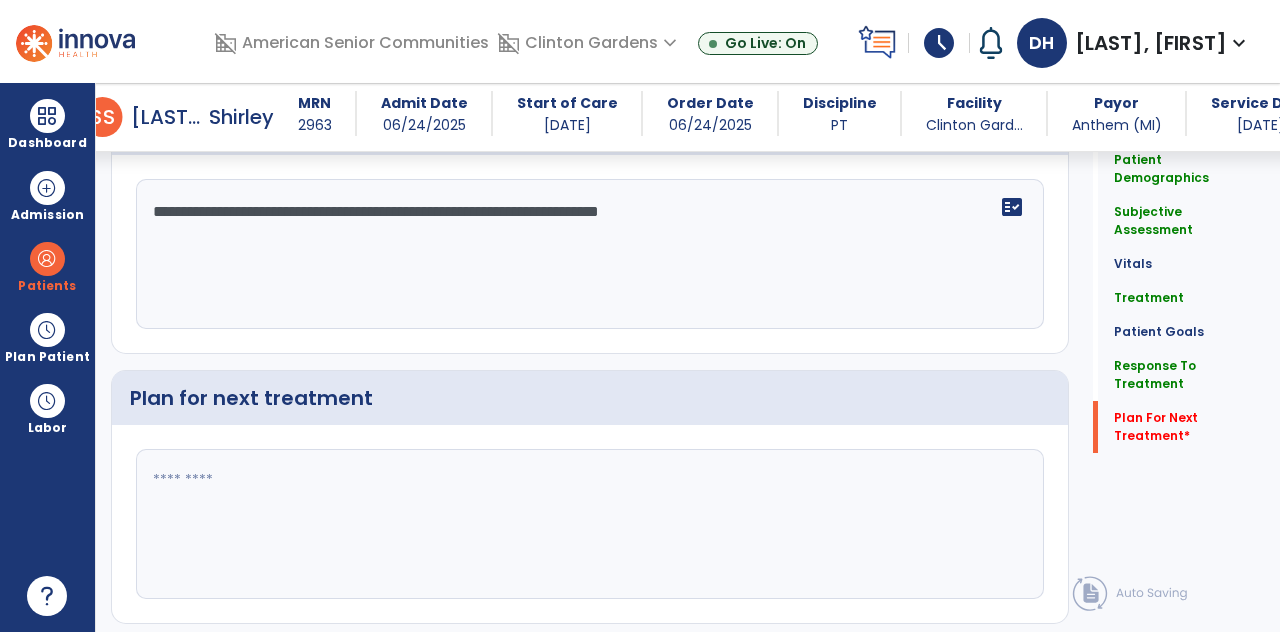 click at bounding box center [588, 524] 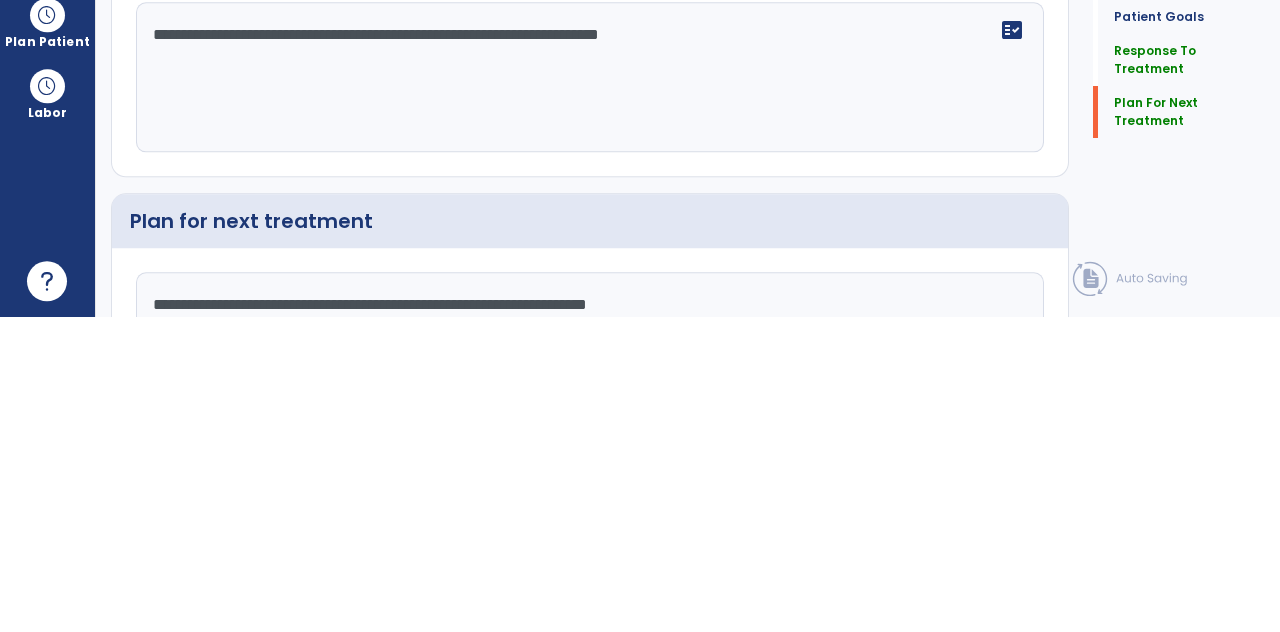 scroll, scrollTop: 2847, scrollLeft: 0, axis: vertical 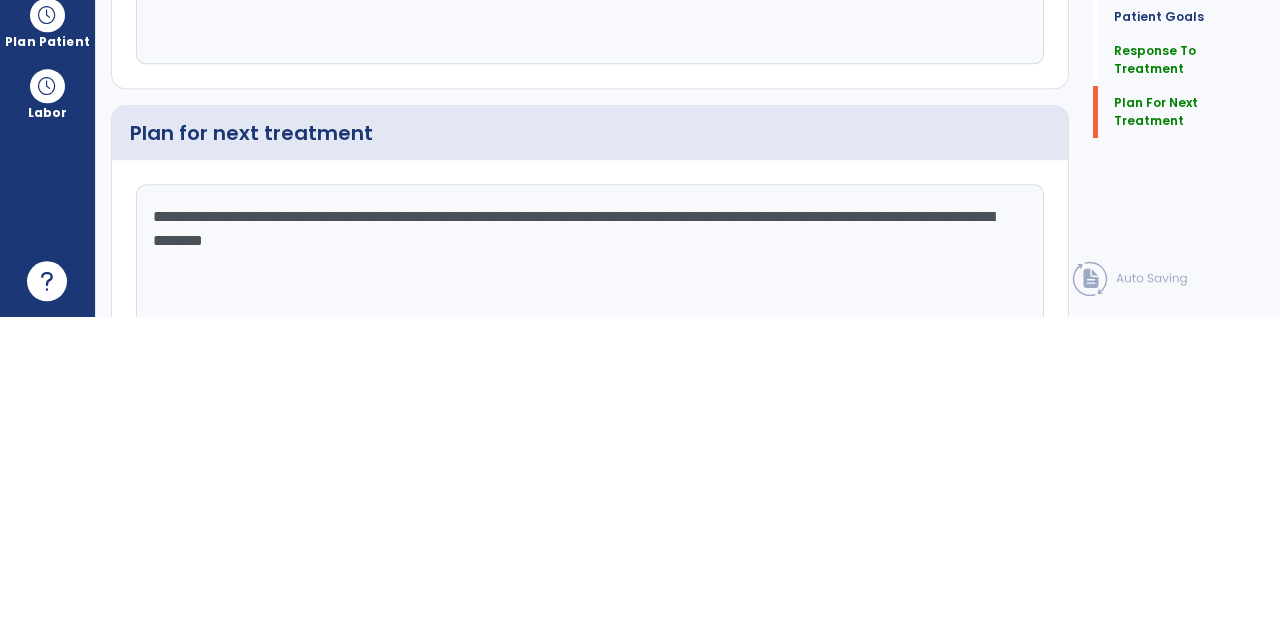 type on "**********" 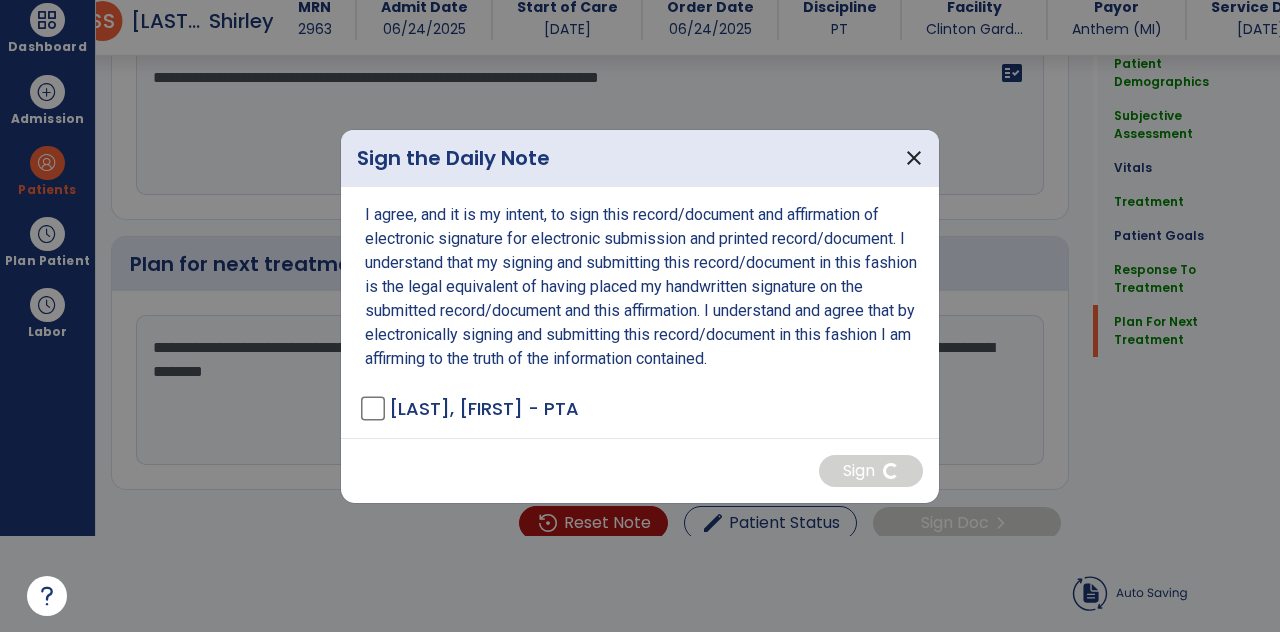 click on "[LAST], [FIRST] - PTA" at bounding box center (484, 408) 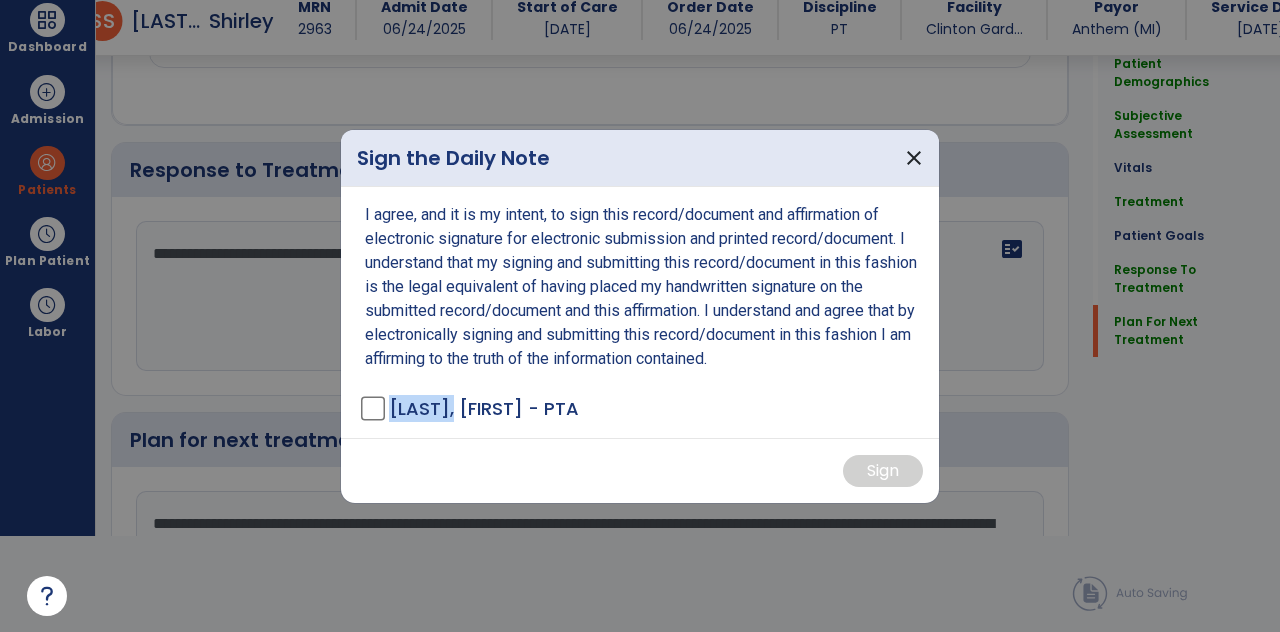 scroll, scrollTop: 2847, scrollLeft: 0, axis: vertical 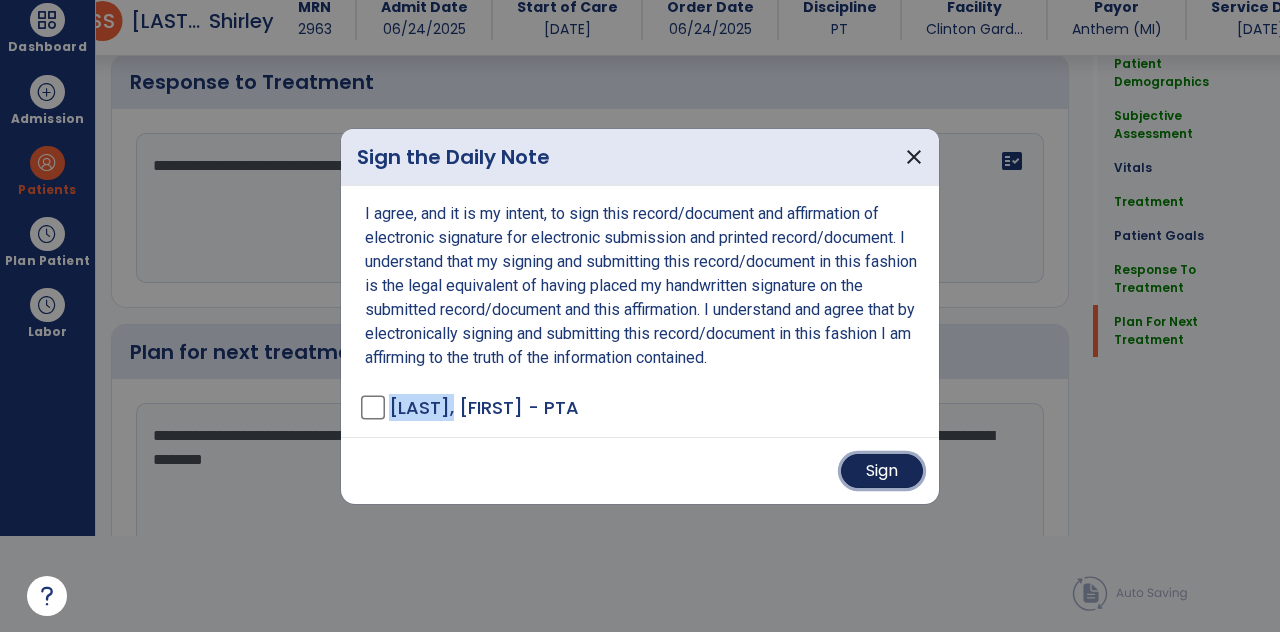 click on "Sign" at bounding box center [882, 471] 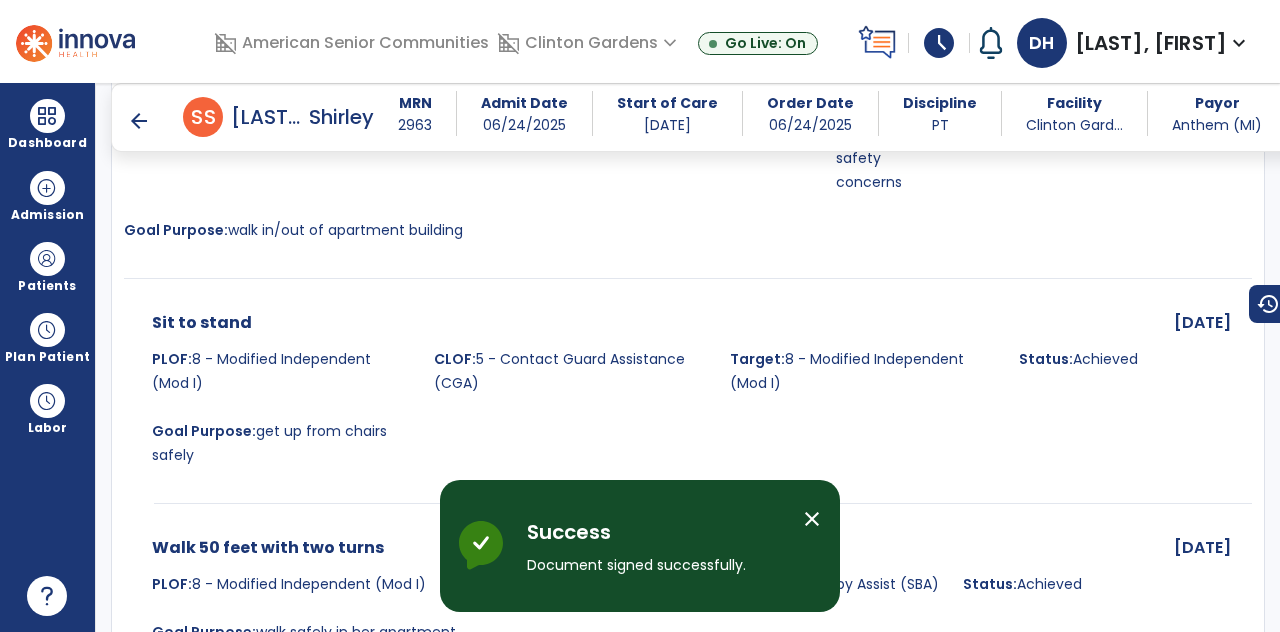 scroll, scrollTop: 96, scrollLeft: 0, axis: vertical 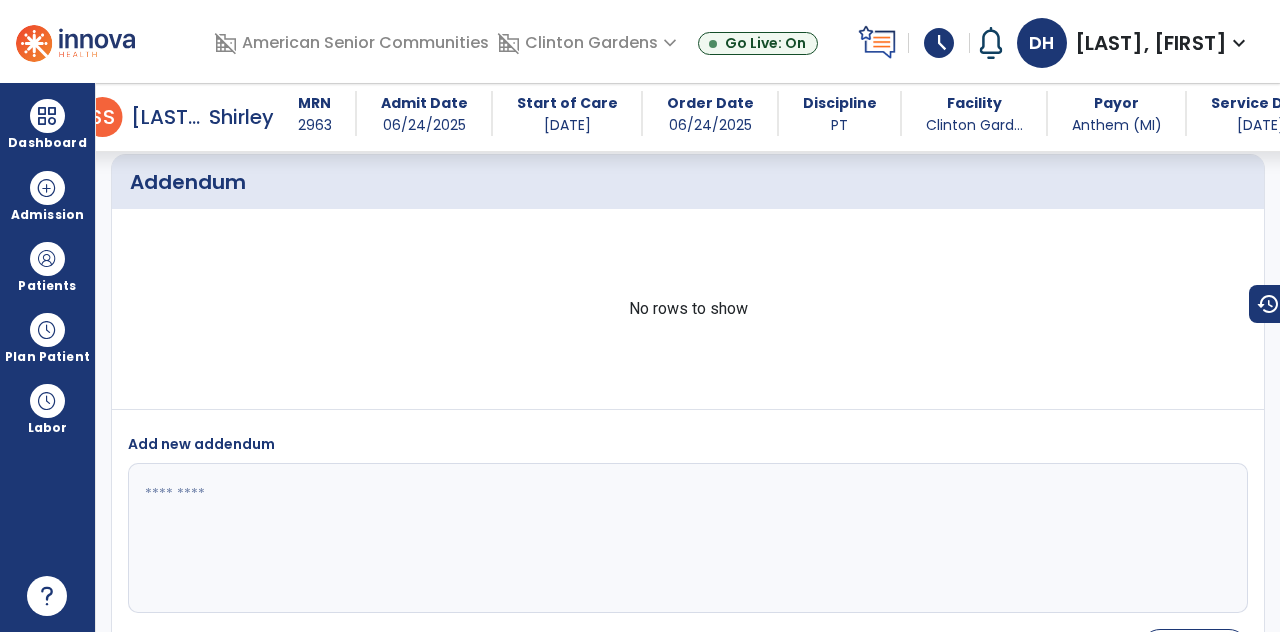 click at bounding box center (47, 116) 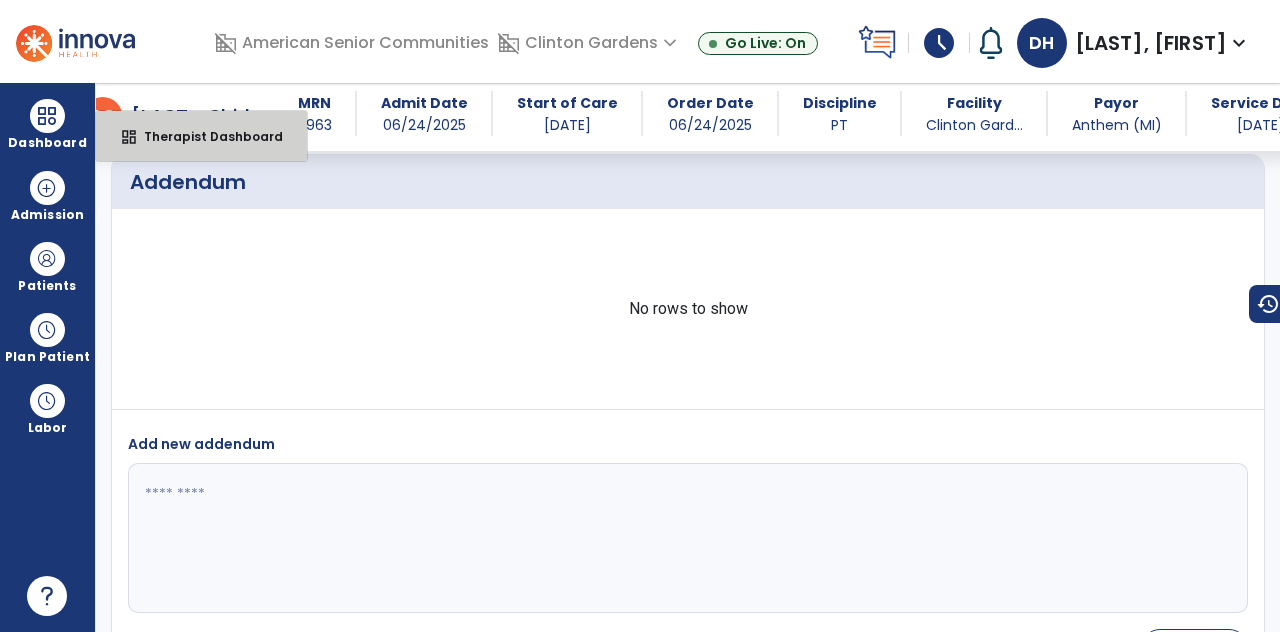 click on "dashboard  Therapist Dashboard" at bounding box center [201, 136] 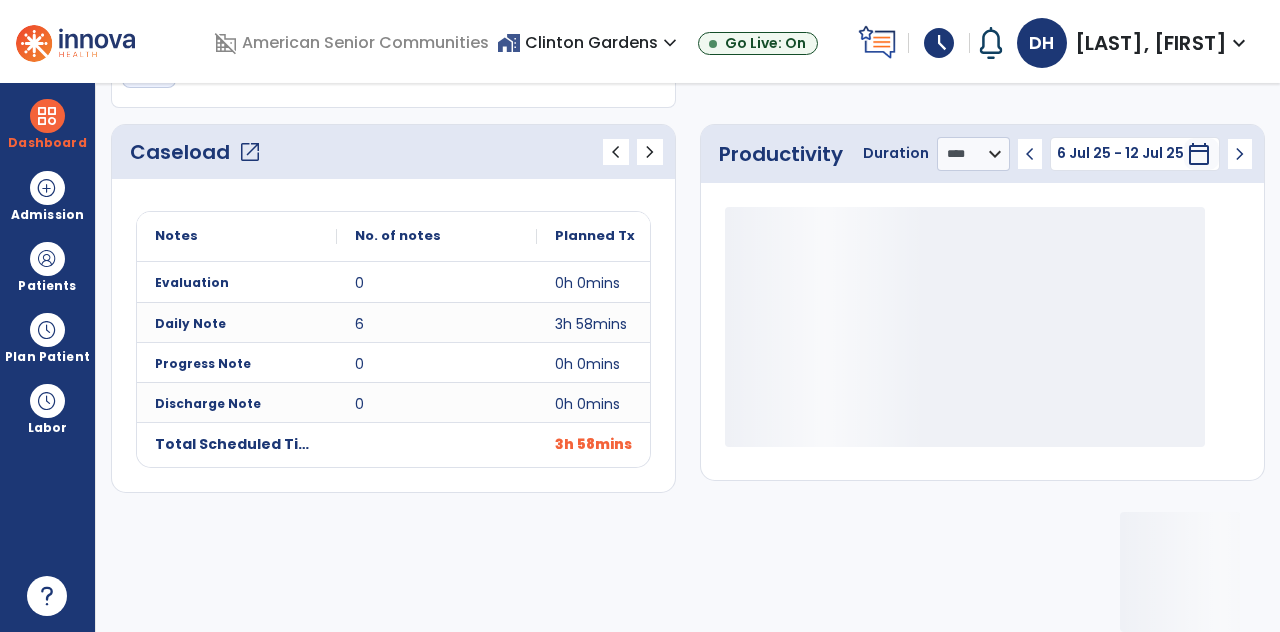 scroll, scrollTop: 144, scrollLeft: 0, axis: vertical 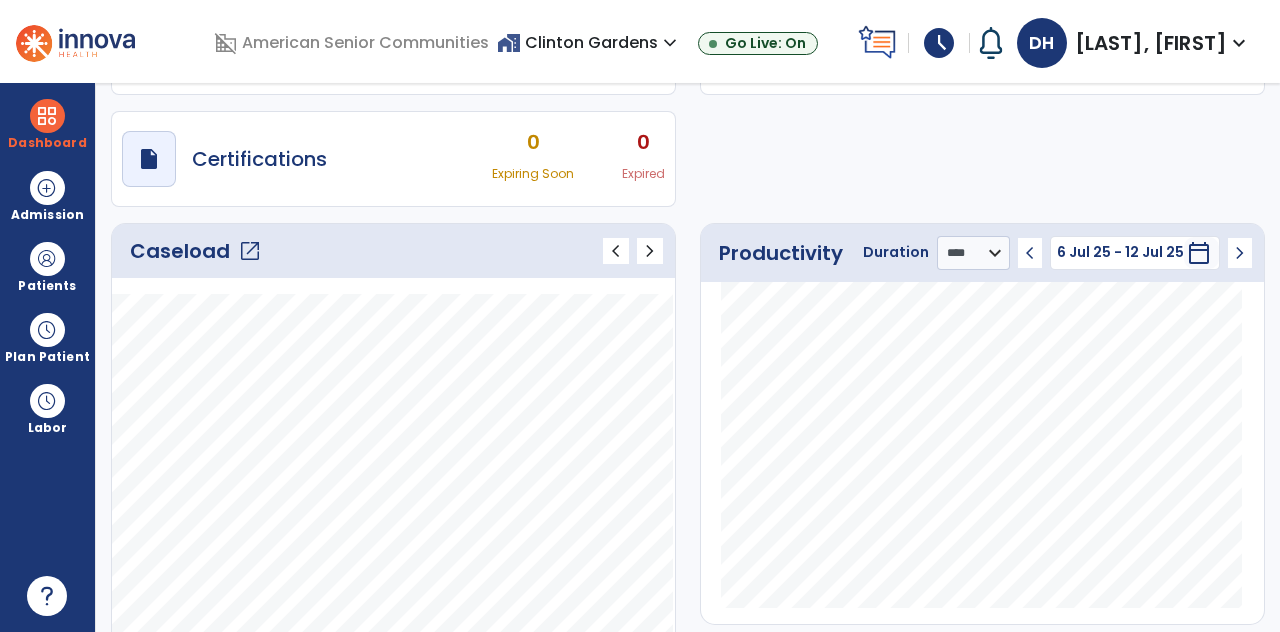 click on "Caseload   open_in_new" at bounding box center [196, 251] 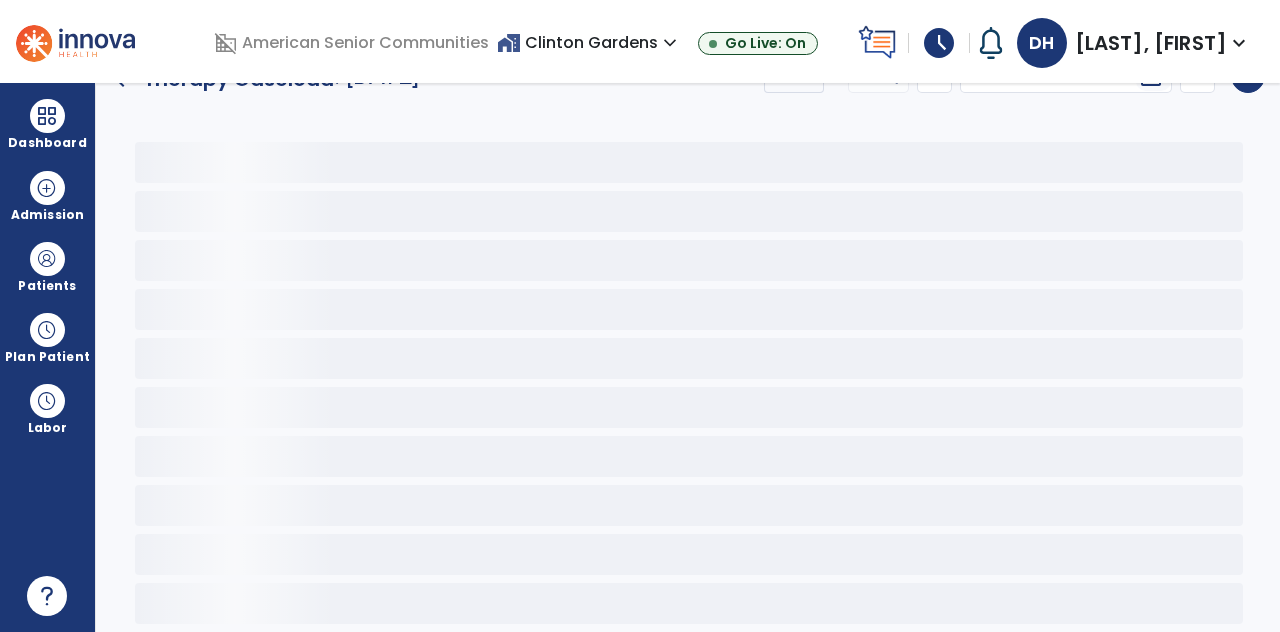 scroll, scrollTop: 0, scrollLeft: 0, axis: both 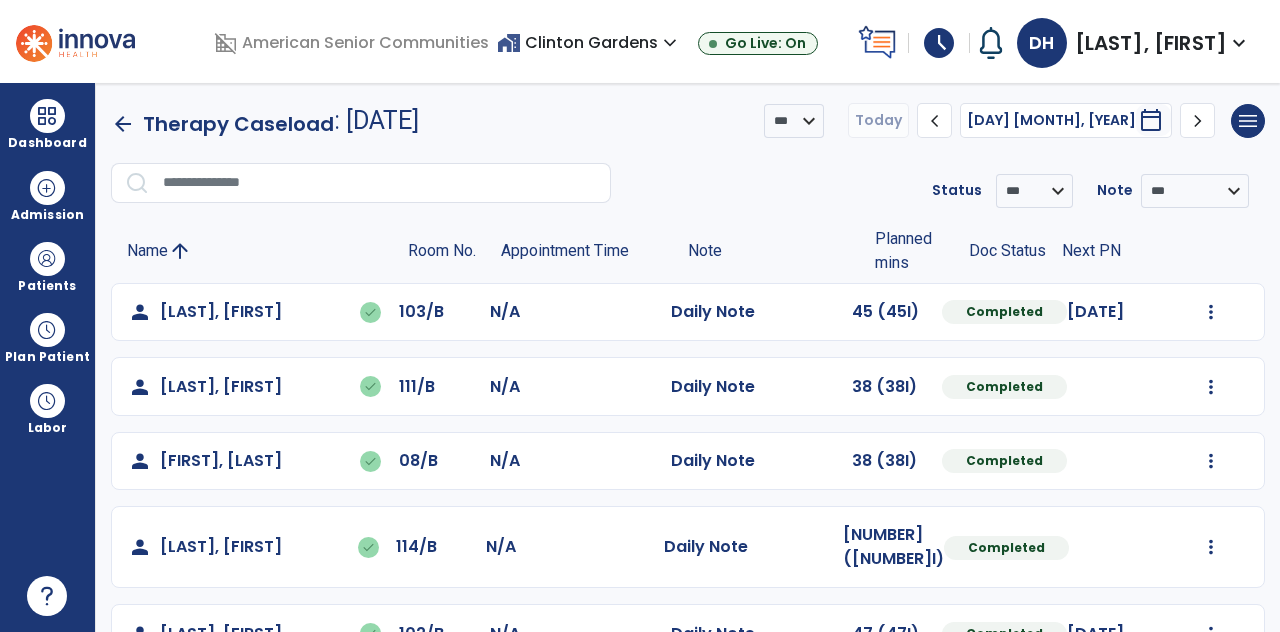click at bounding box center (1211, 312) 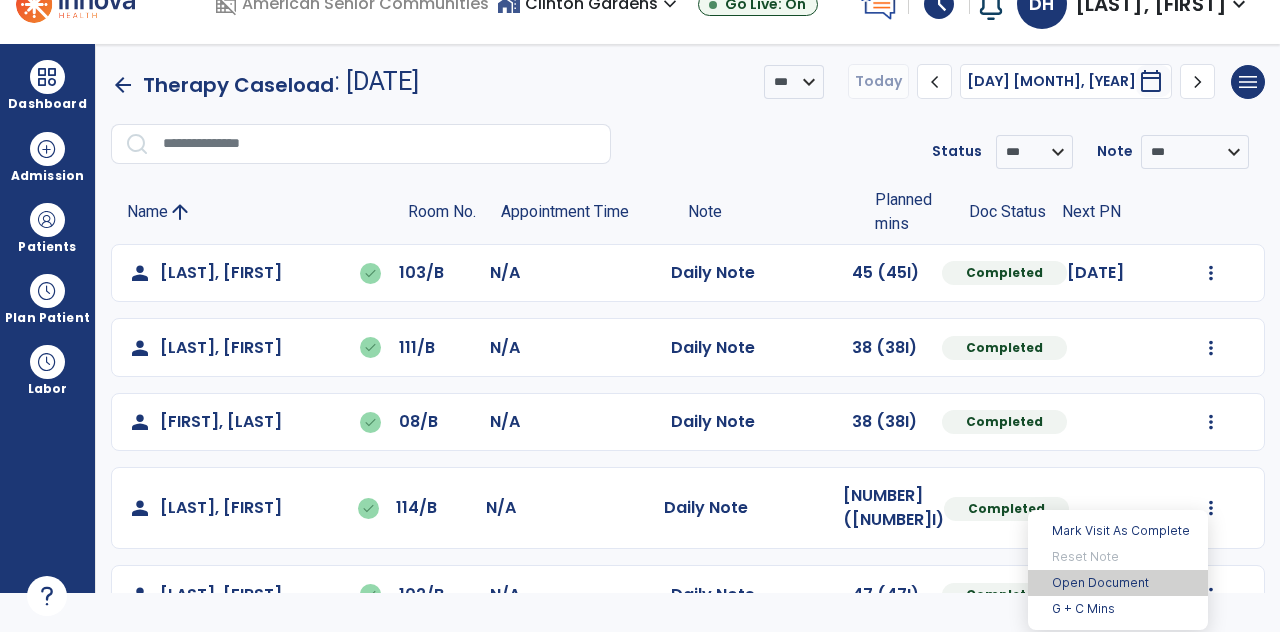 click on "Open Document" at bounding box center (1118, 583) 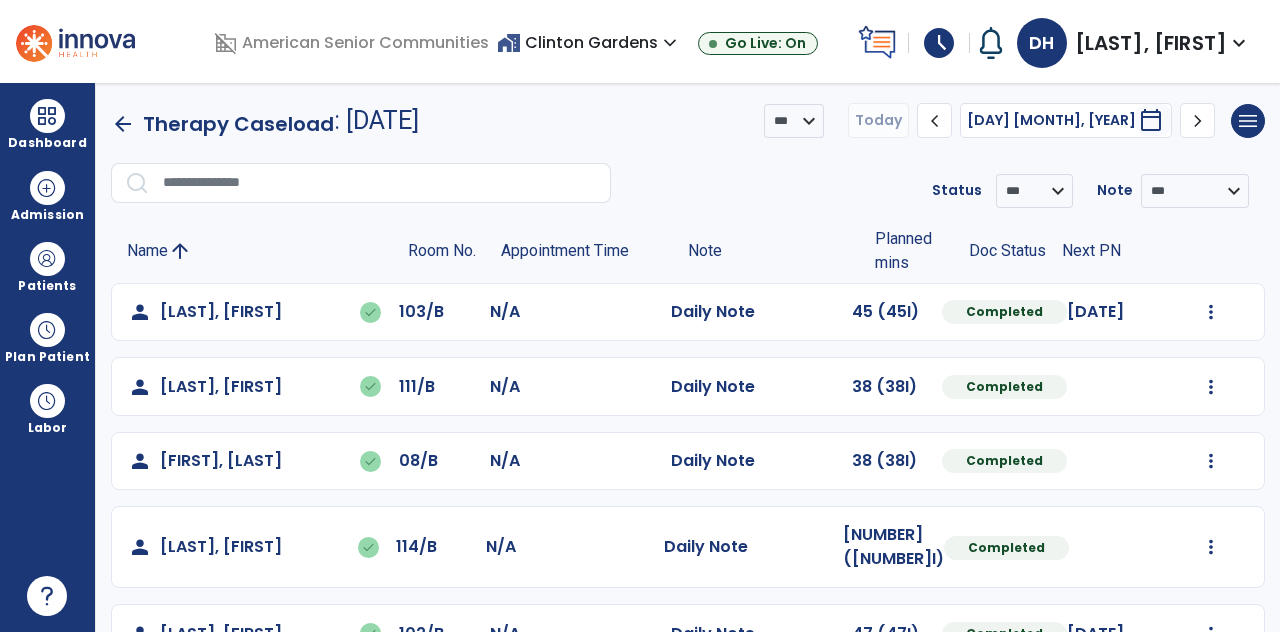 scroll, scrollTop: 0, scrollLeft: 0, axis: both 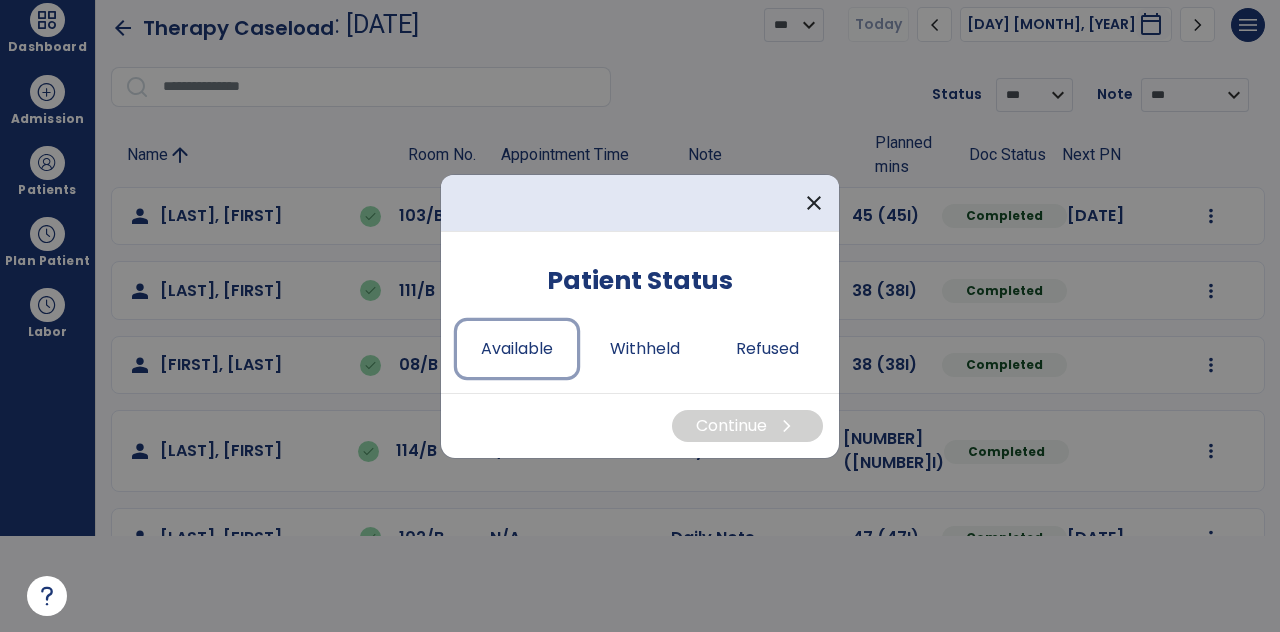 click on "Available" at bounding box center [517, 349] 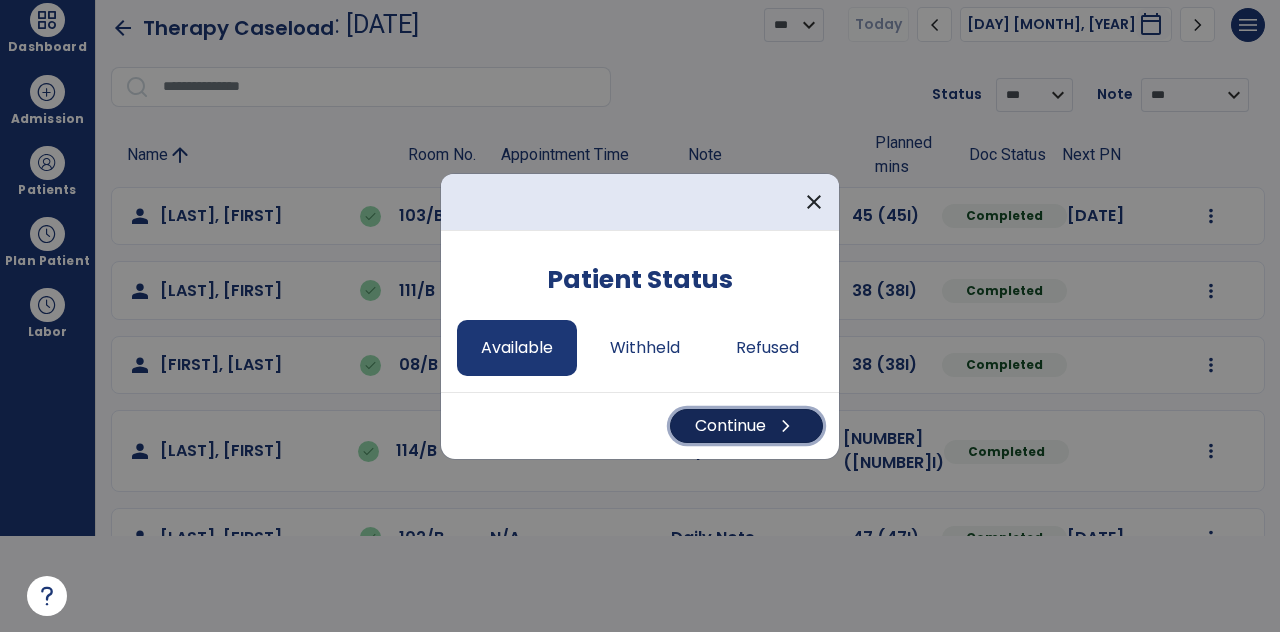 click on "Continue   chevron_right" at bounding box center (746, 426) 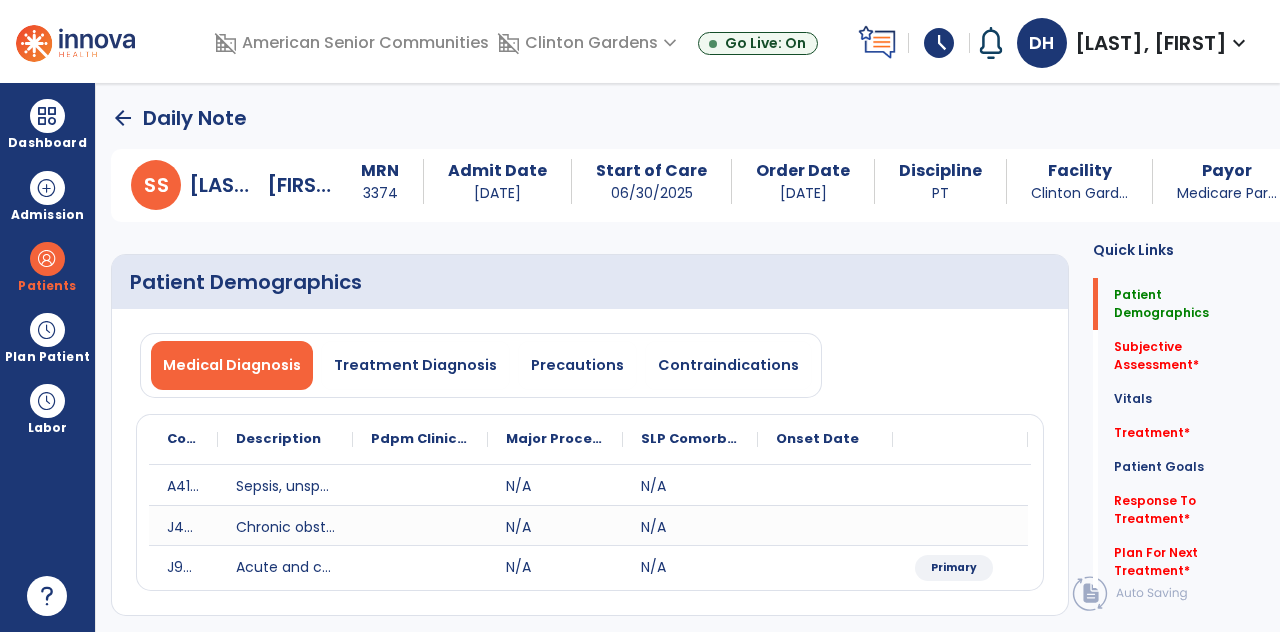 scroll, scrollTop: 96, scrollLeft: 0, axis: vertical 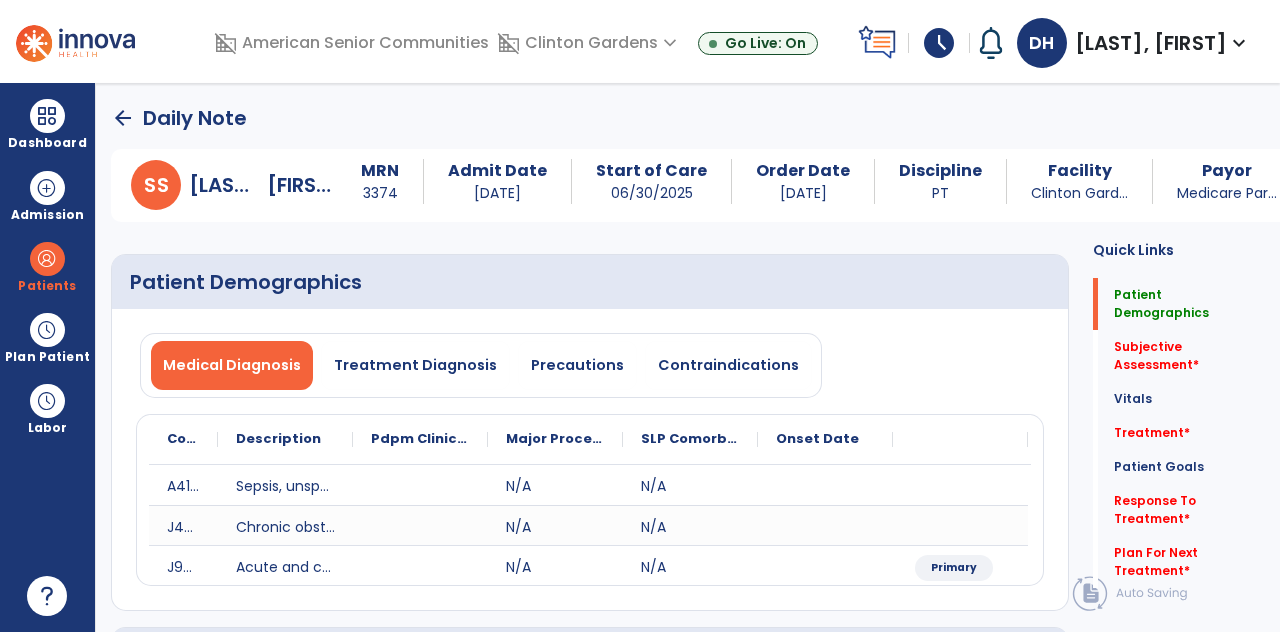 click on "Subjective Assessment   *" at bounding box center (1181, 304) 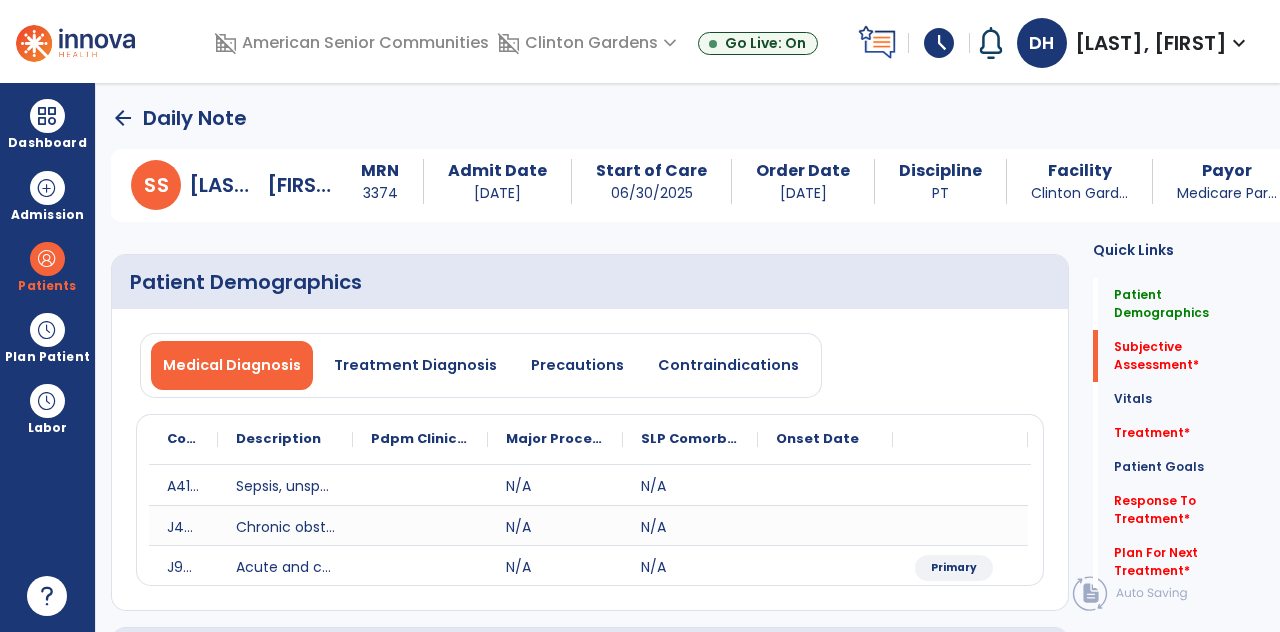 scroll, scrollTop: 89, scrollLeft: 0, axis: vertical 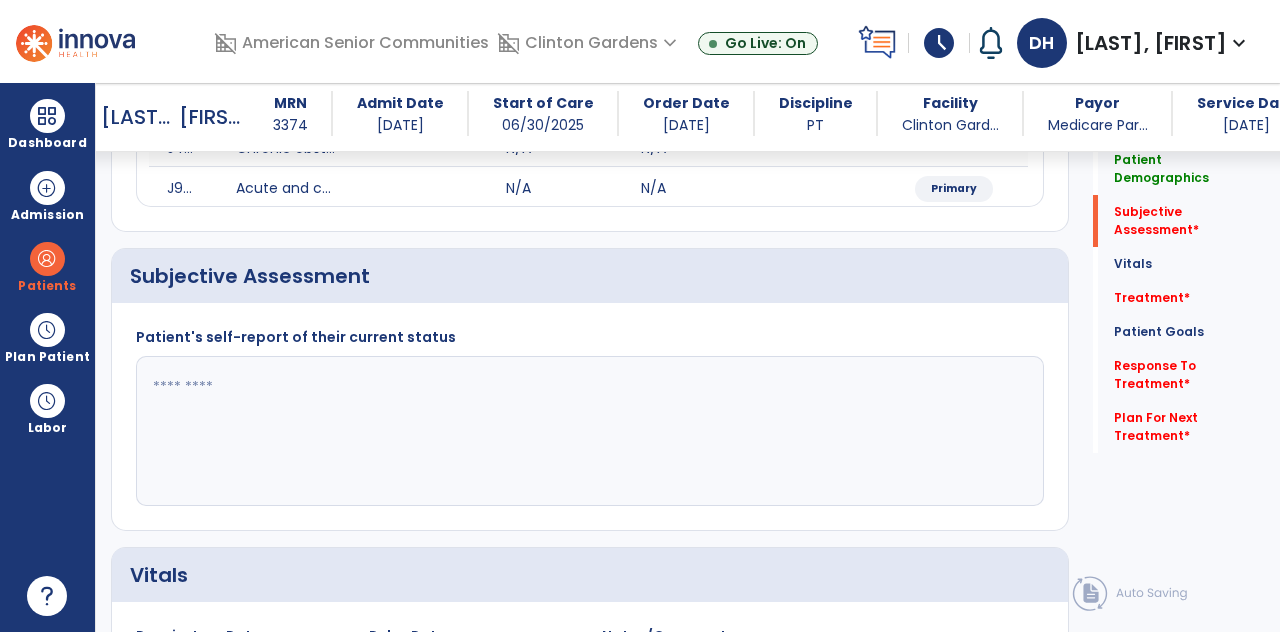 click at bounding box center [588, 431] 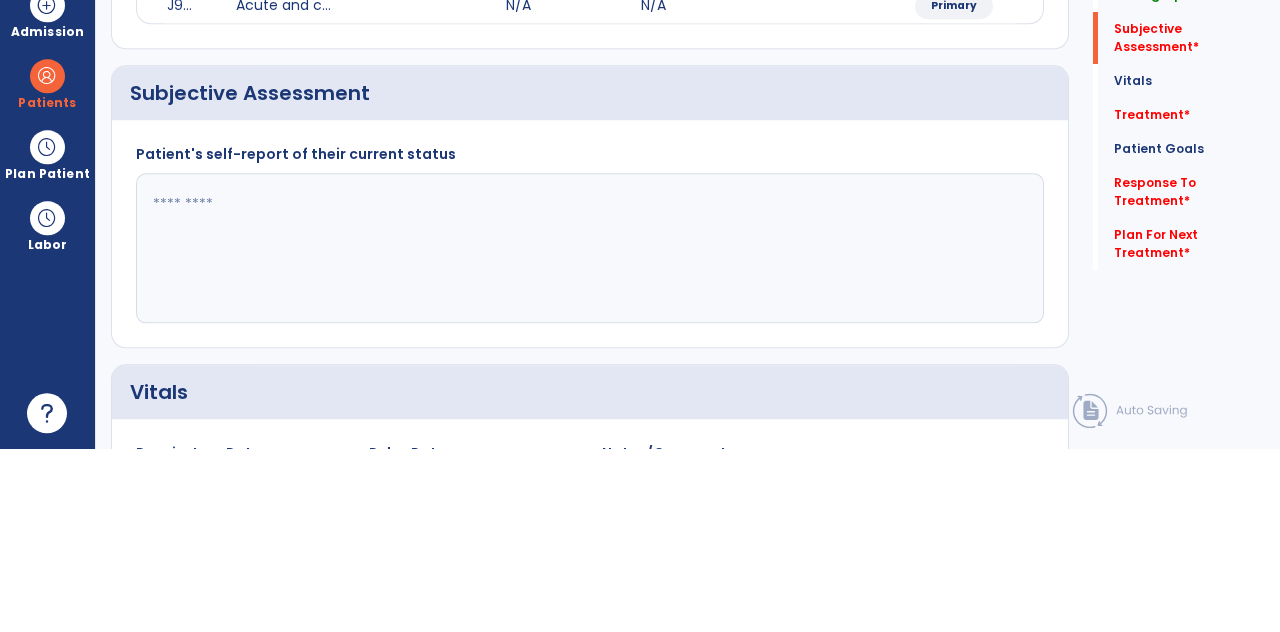 scroll, scrollTop: 89, scrollLeft: 0, axis: vertical 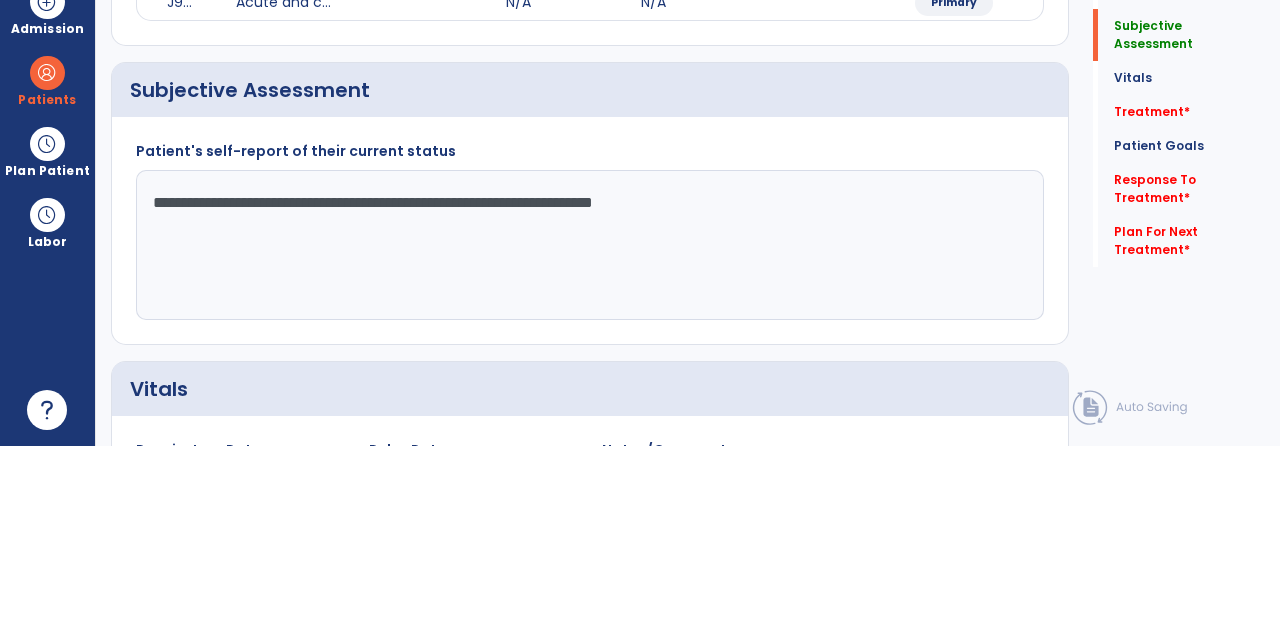 type on "**********" 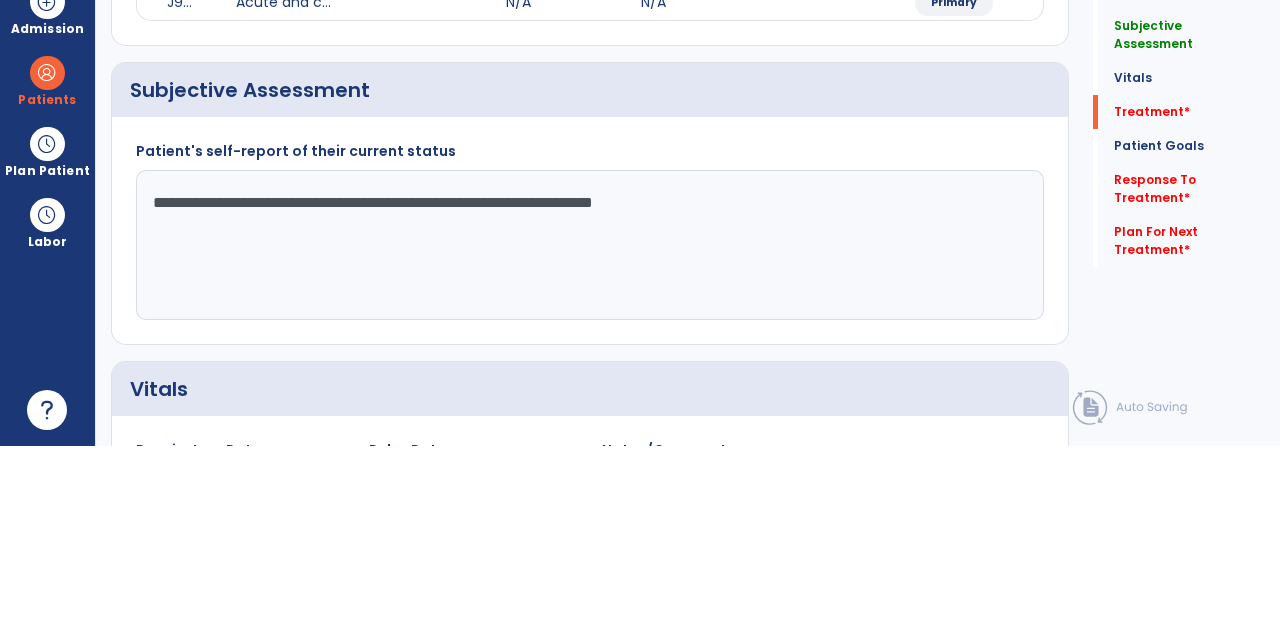 scroll, scrollTop: 89, scrollLeft: 0, axis: vertical 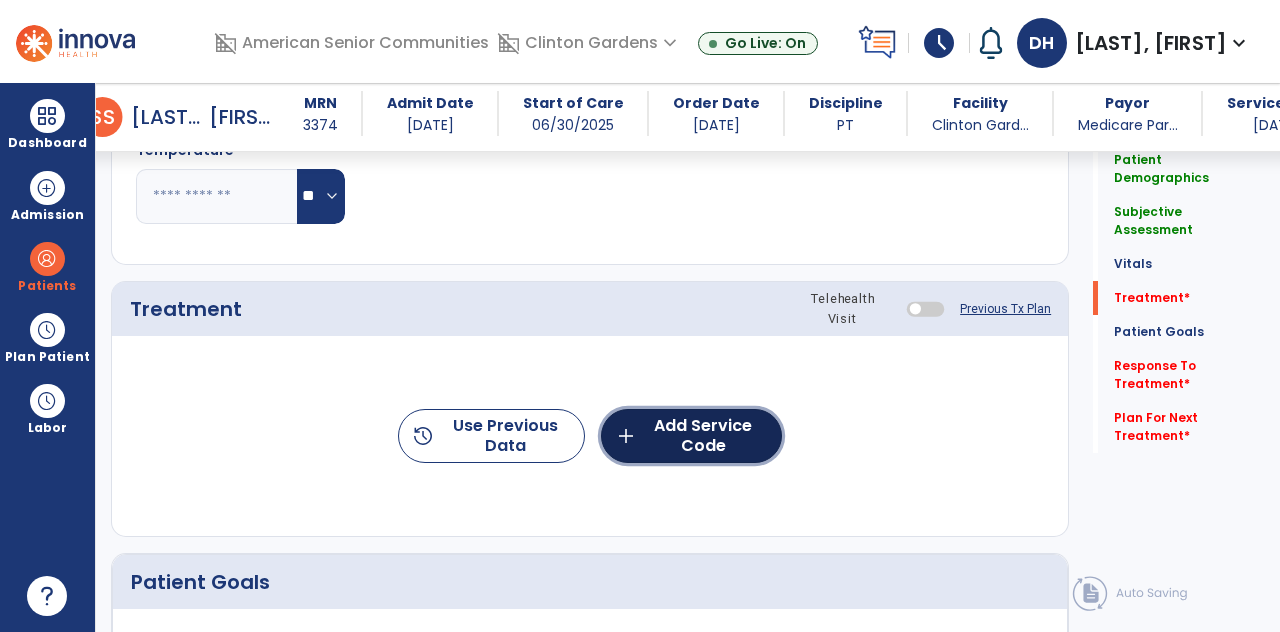 click on "add  Add Service Code" at bounding box center [691, 436] 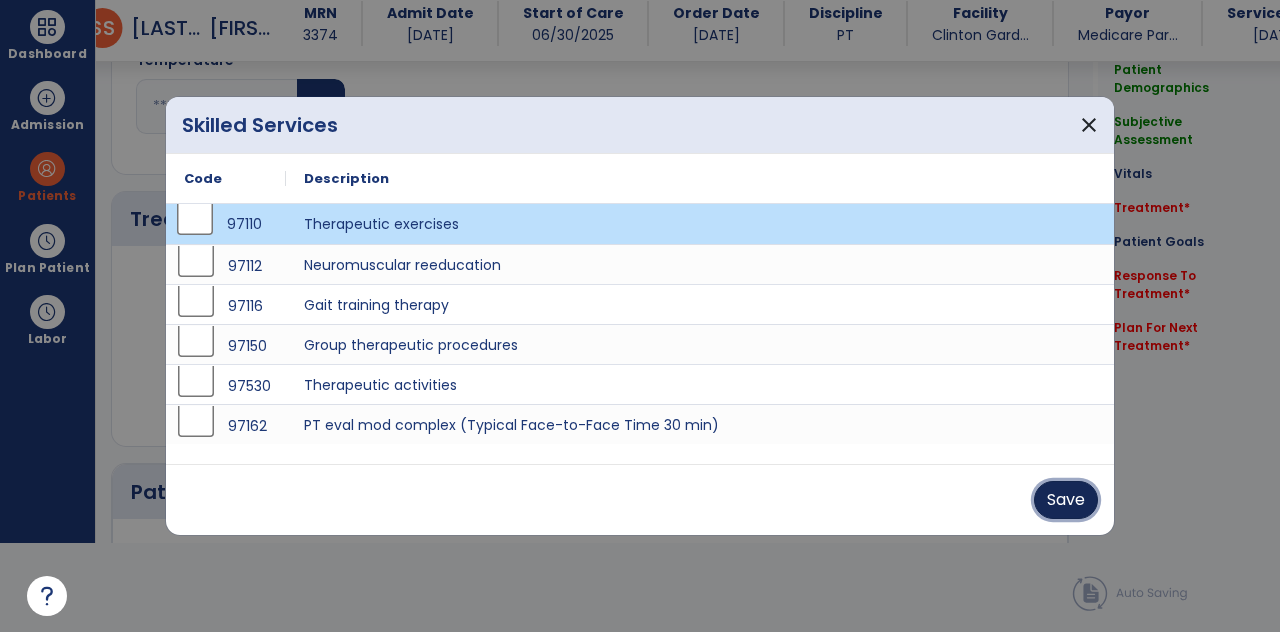 click on "Save" at bounding box center [1066, 500] 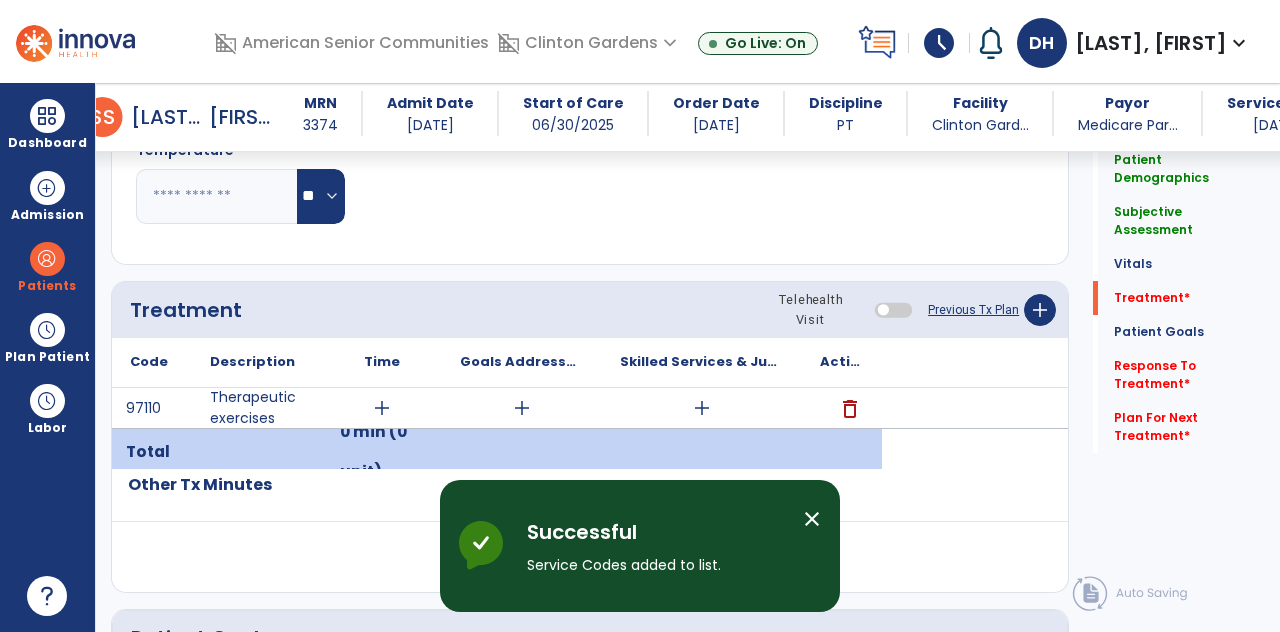 scroll, scrollTop: 89, scrollLeft: 0, axis: vertical 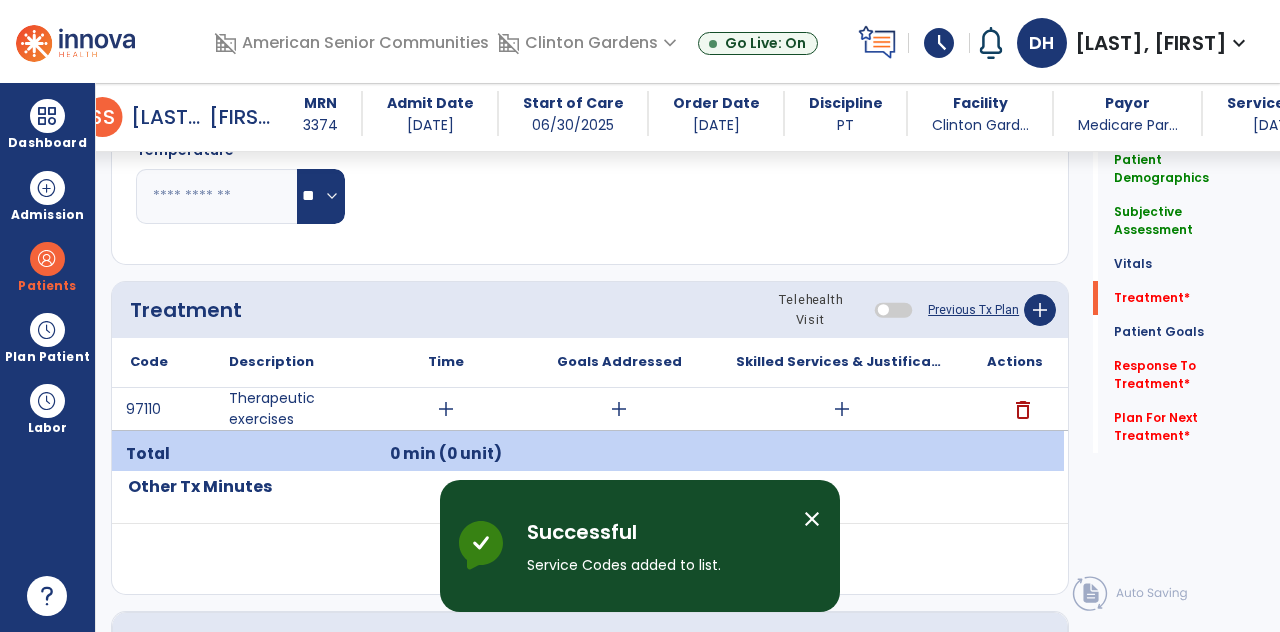 click on "add" at bounding box center (446, 409) 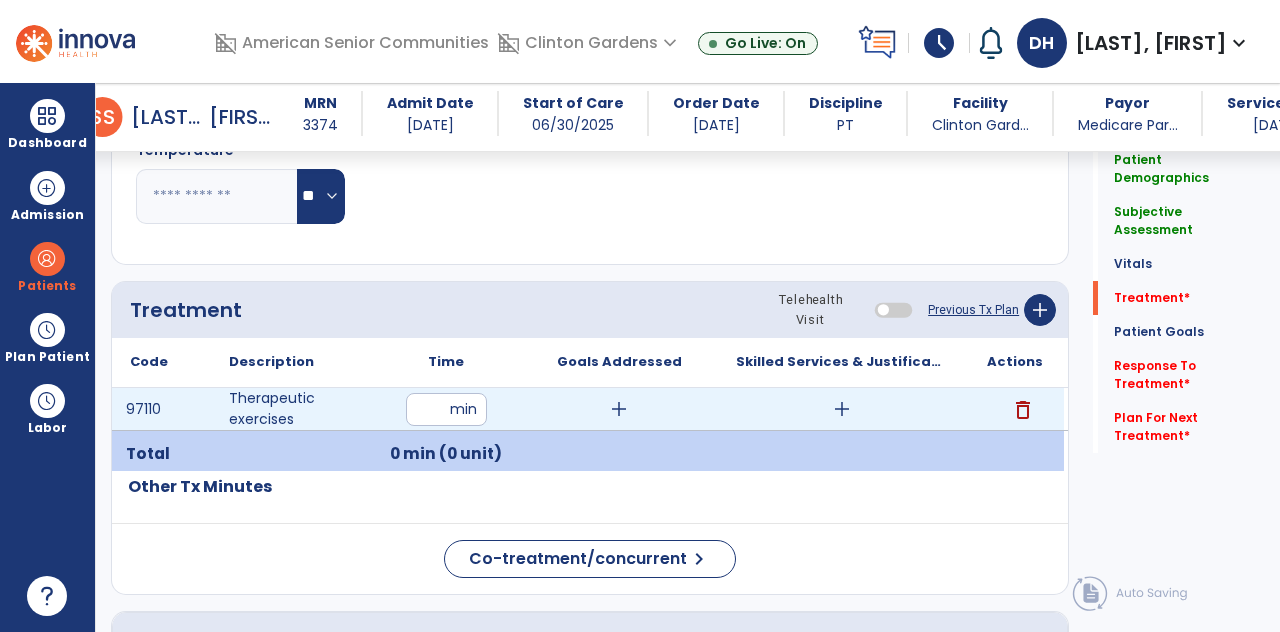 scroll, scrollTop: 89, scrollLeft: 0, axis: vertical 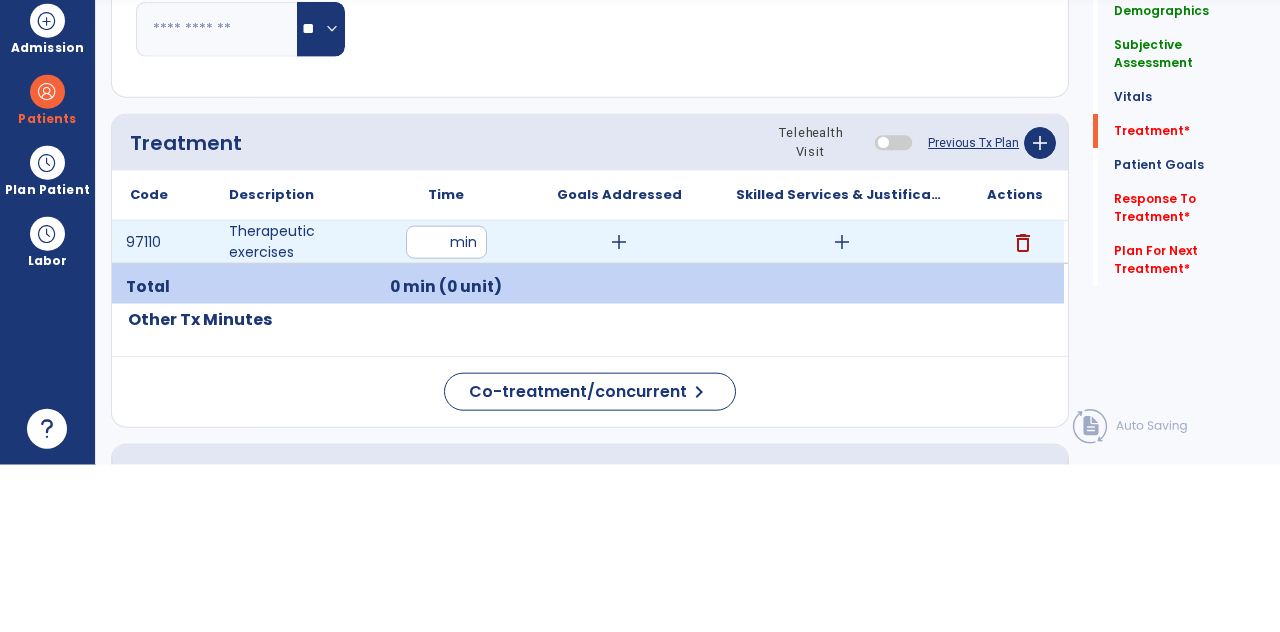 type on "**" 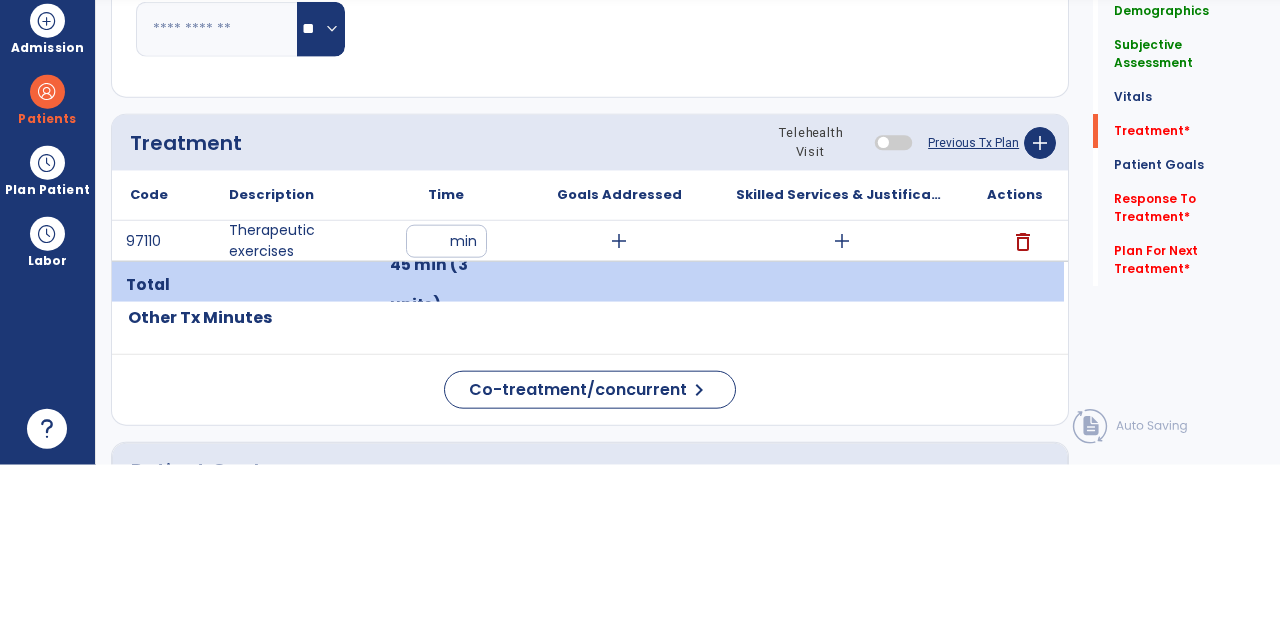 scroll, scrollTop: 89, scrollLeft: 0, axis: vertical 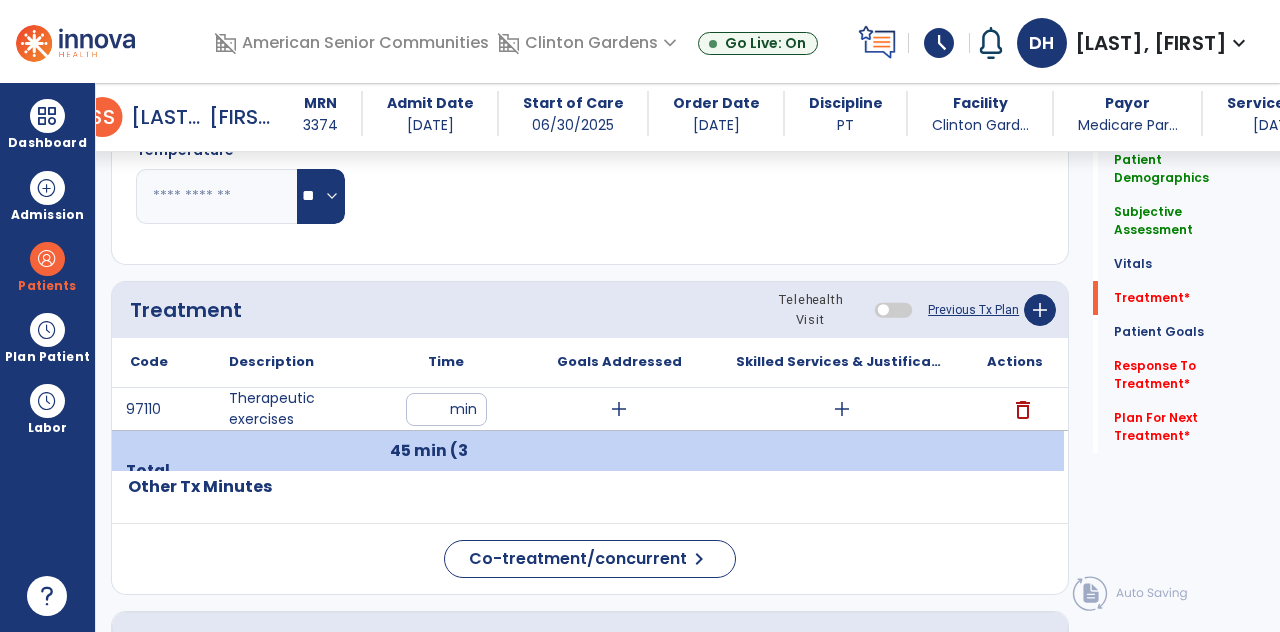 click on "add" at bounding box center (619, 409) 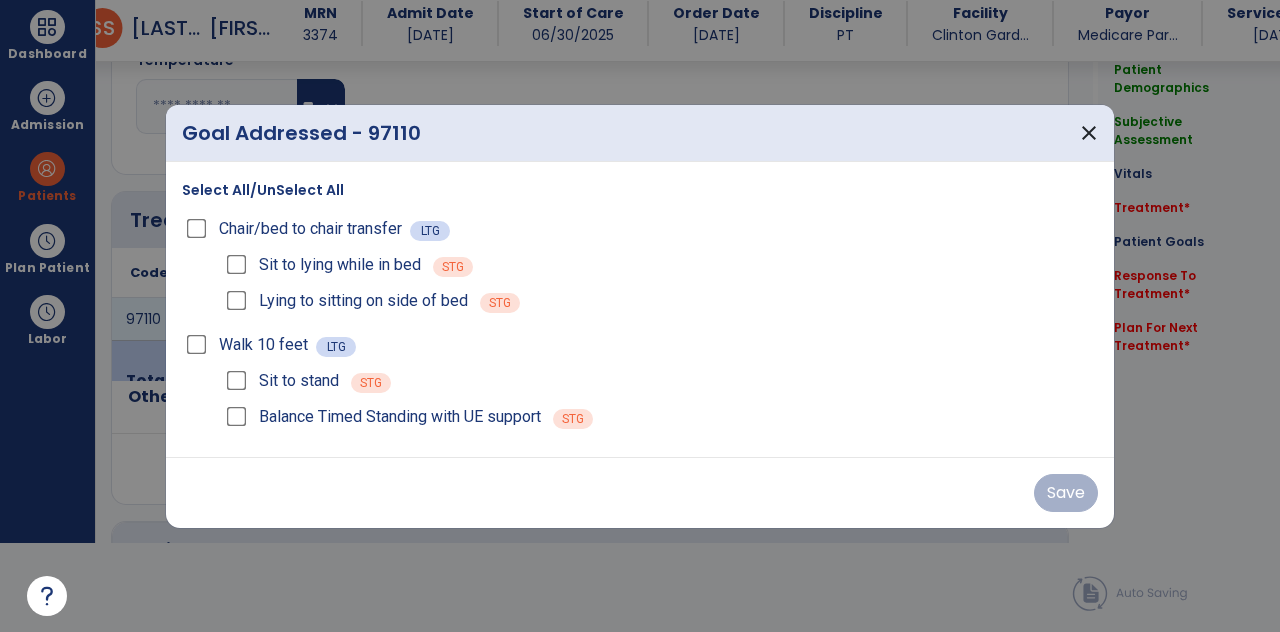 scroll, scrollTop: 0, scrollLeft: 0, axis: both 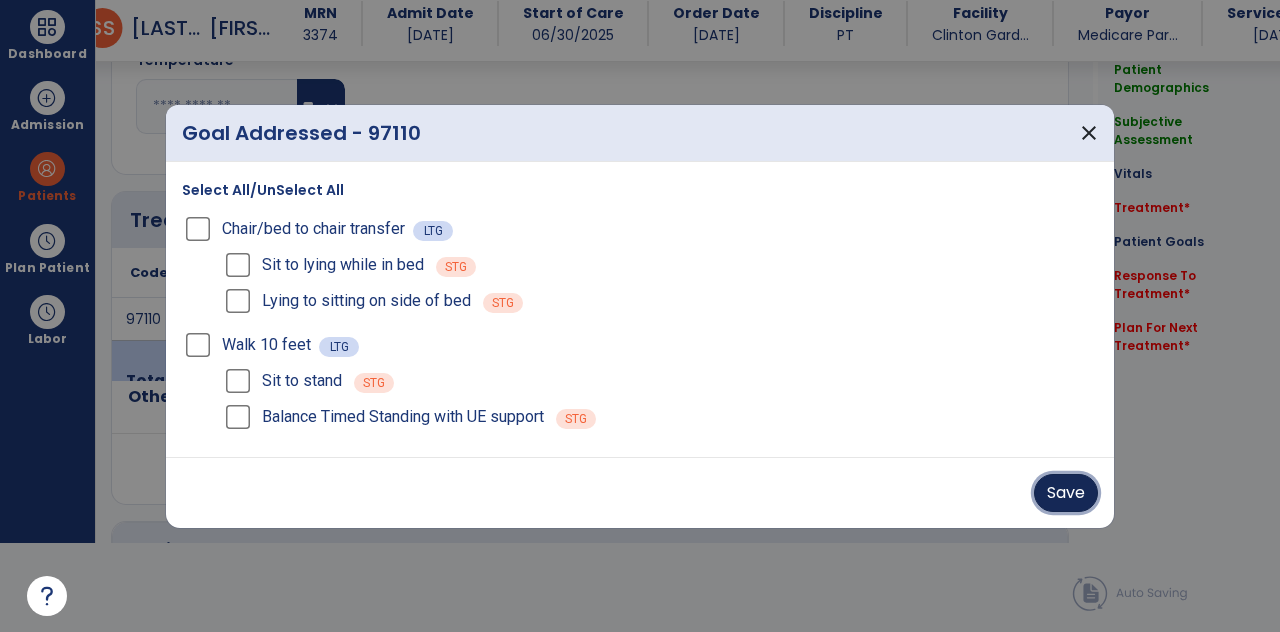 click on "Save" at bounding box center (1066, 493) 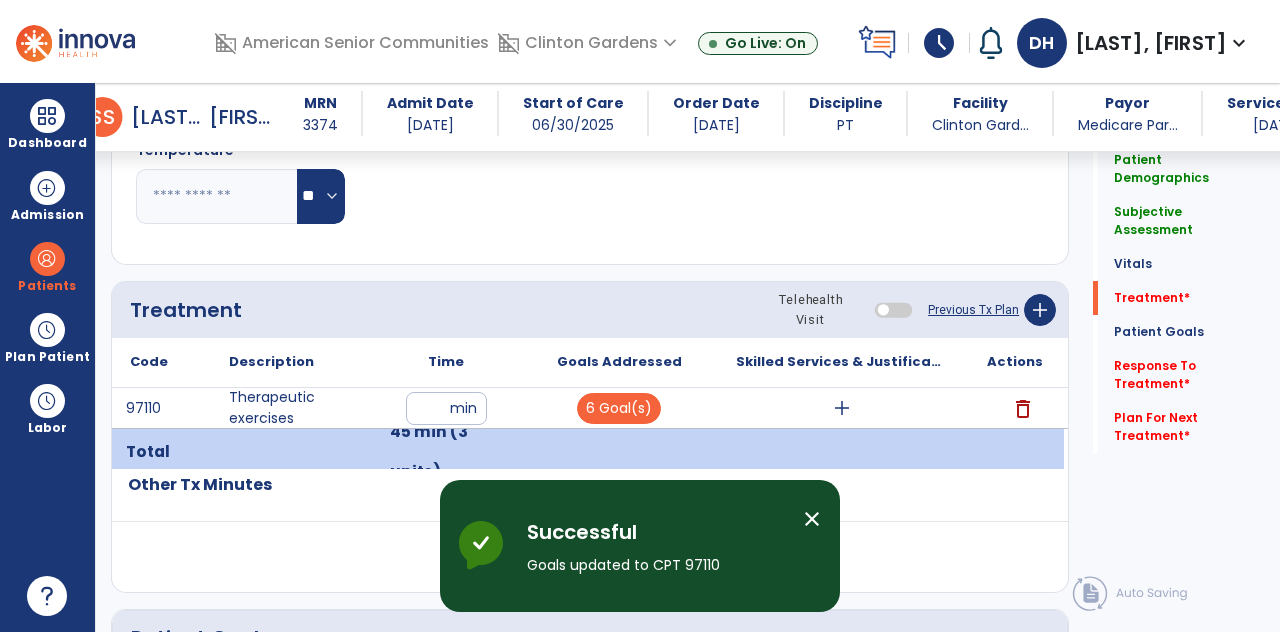 scroll, scrollTop: 89, scrollLeft: 0, axis: vertical 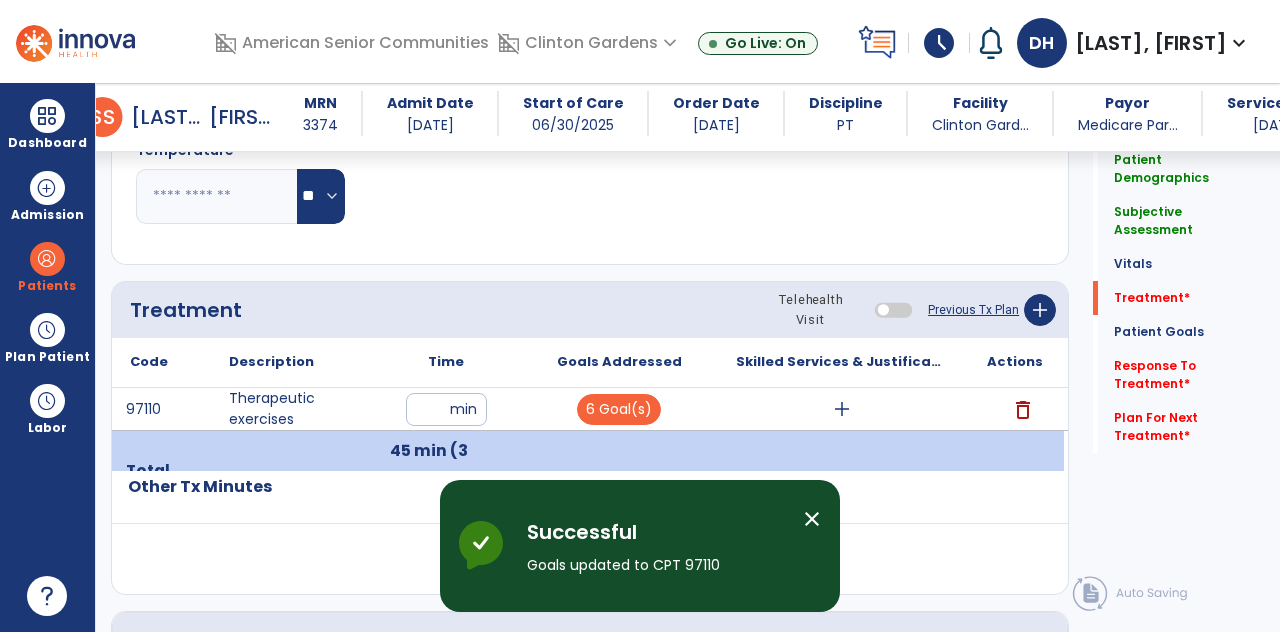 click on "add" at bounding box center (842, 409) 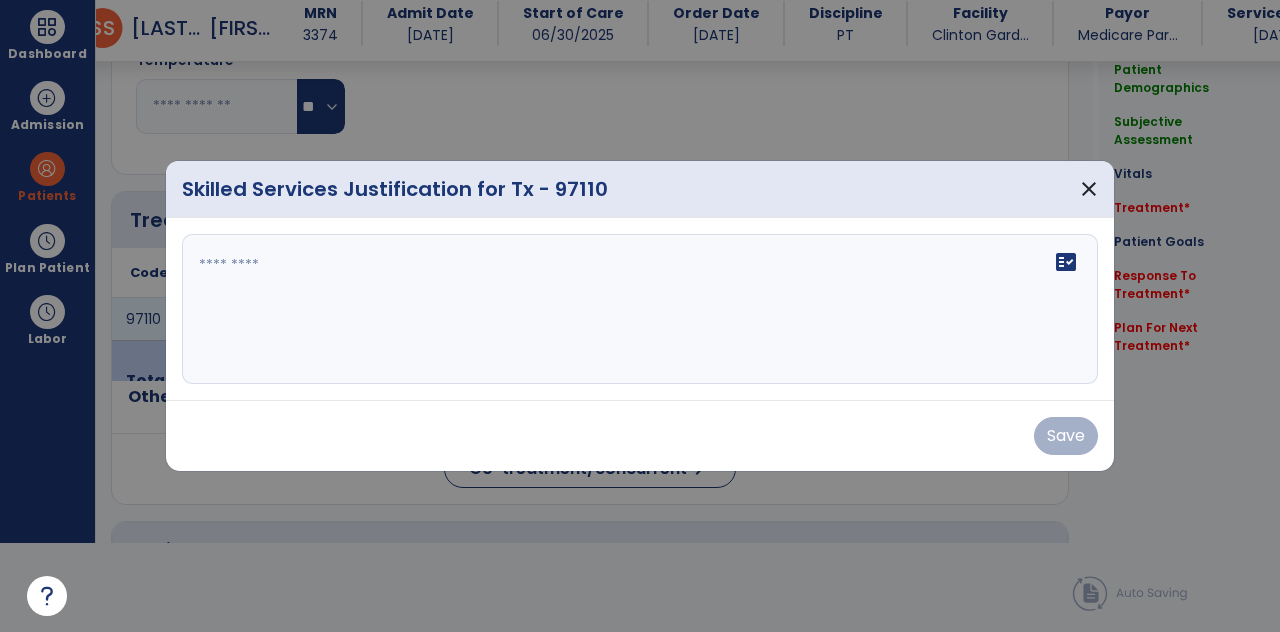 click at bounding box center [640, 309] 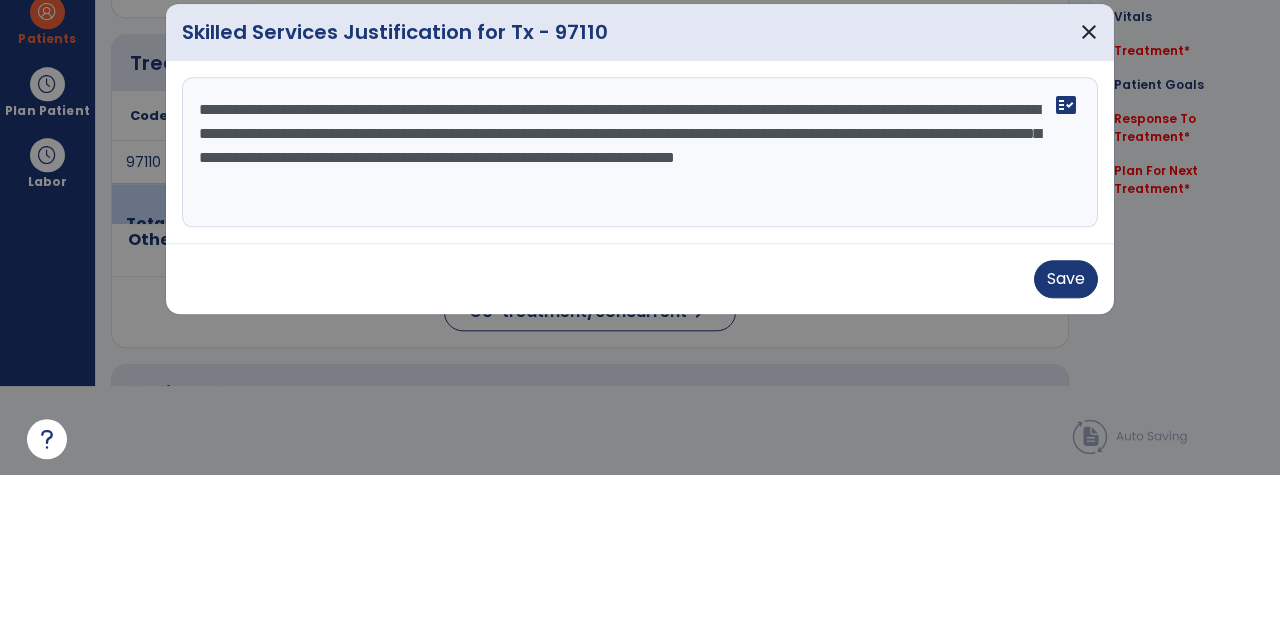 type on "**********" 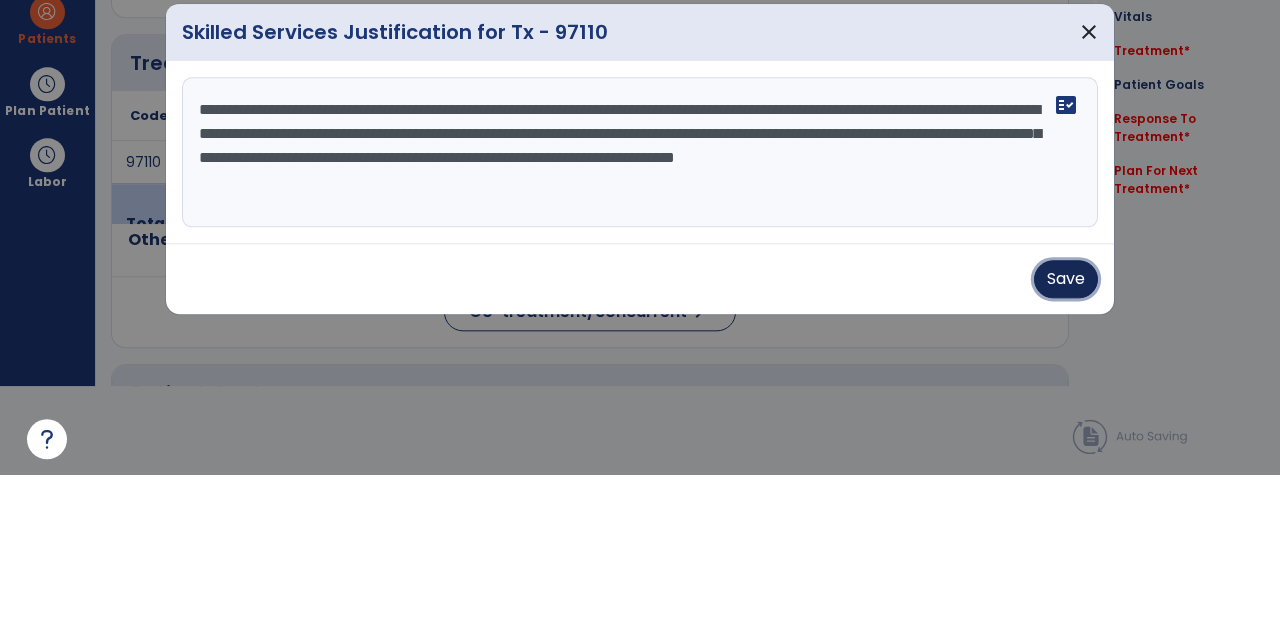 click on "Save" at bounding box center (1066, 436) 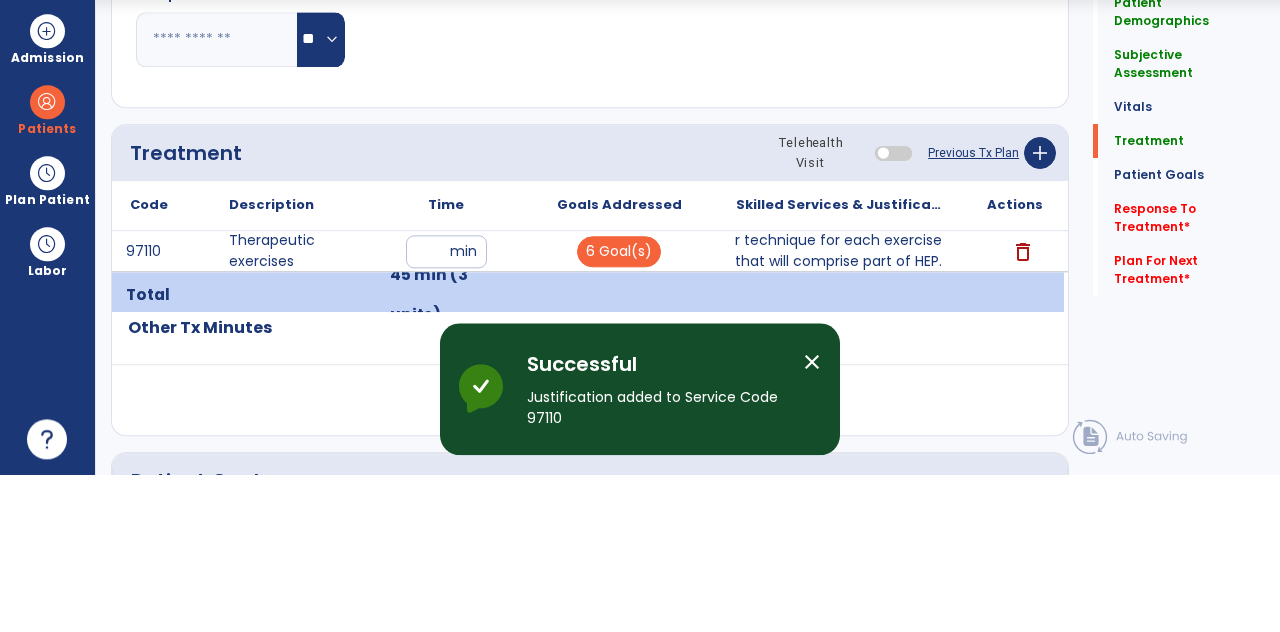 scroll, scrollTop: 89, scrollLeft: 0, axis: vertical 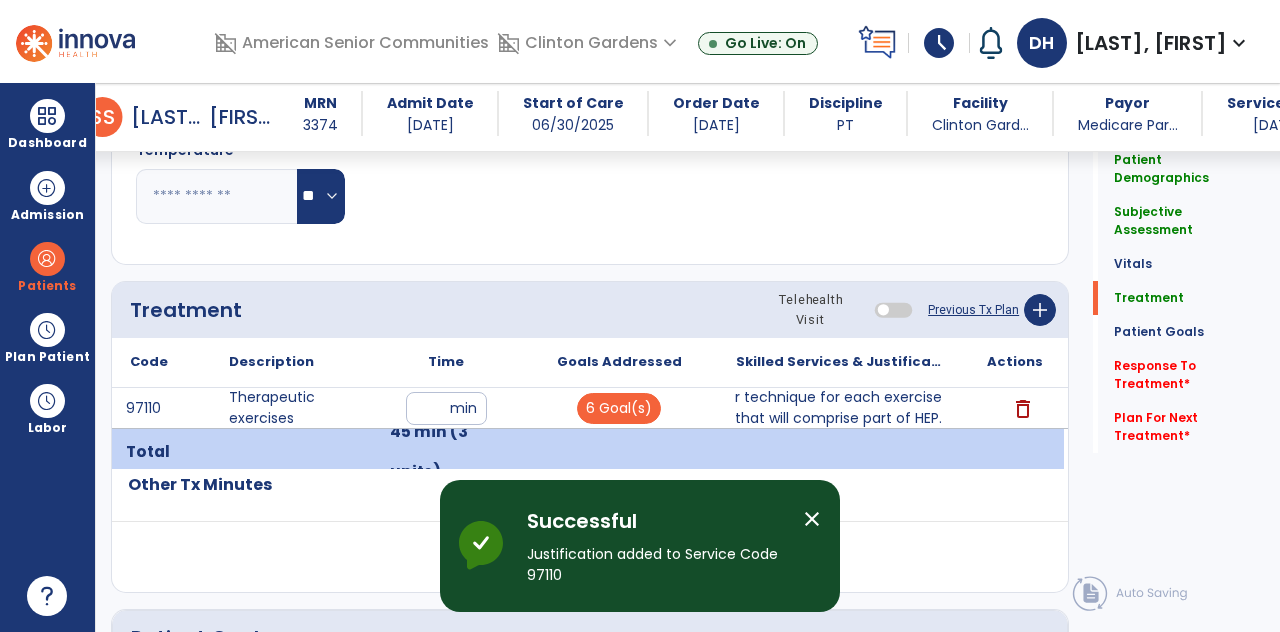 click on "Response To Treatment   *" at bounding box center (1181, 169) 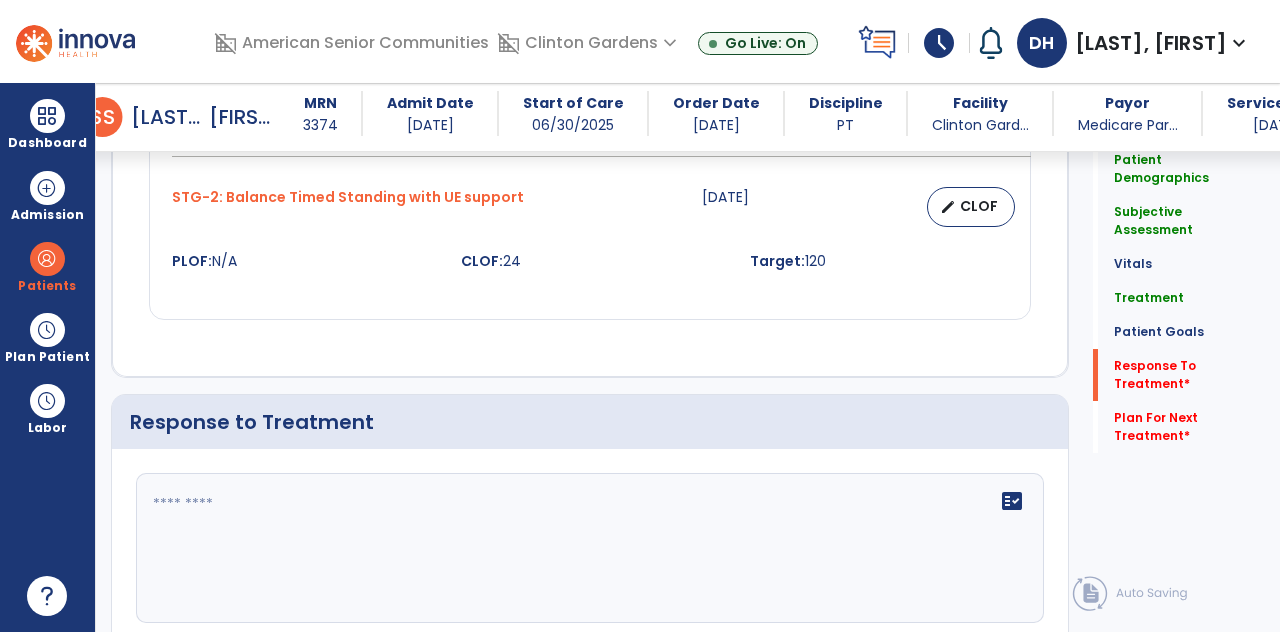 scroll, scrollTop: 2481, scrollLeft: 0, axis: vertical 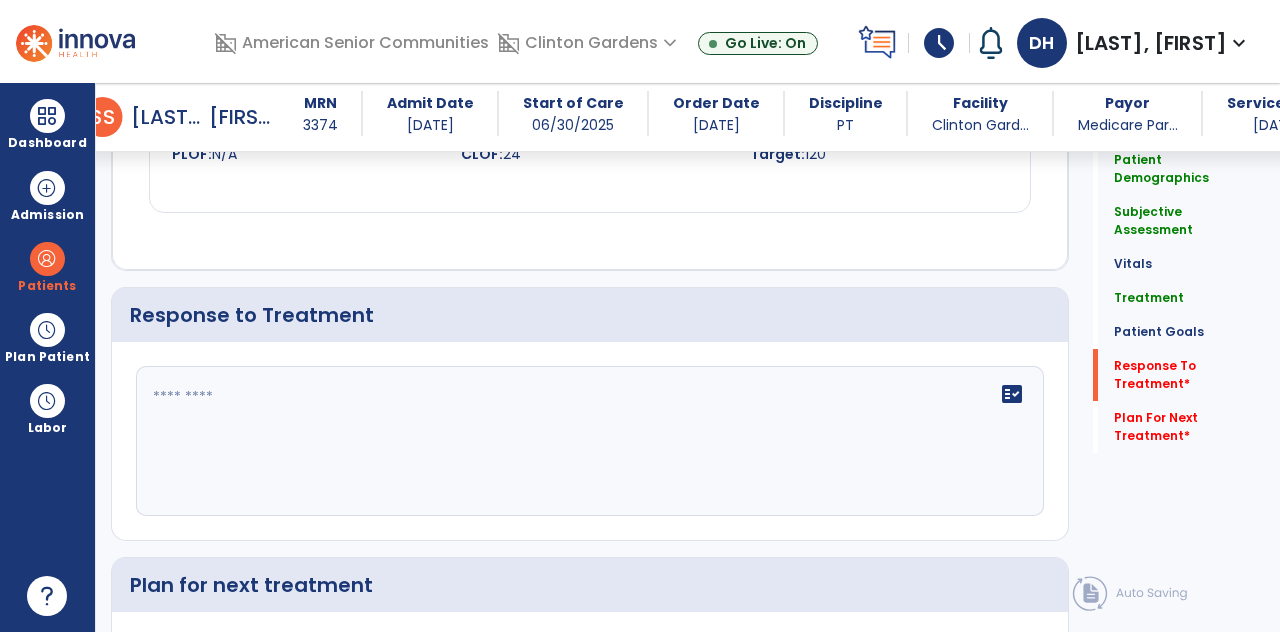 click at bounding box center (588, 441) 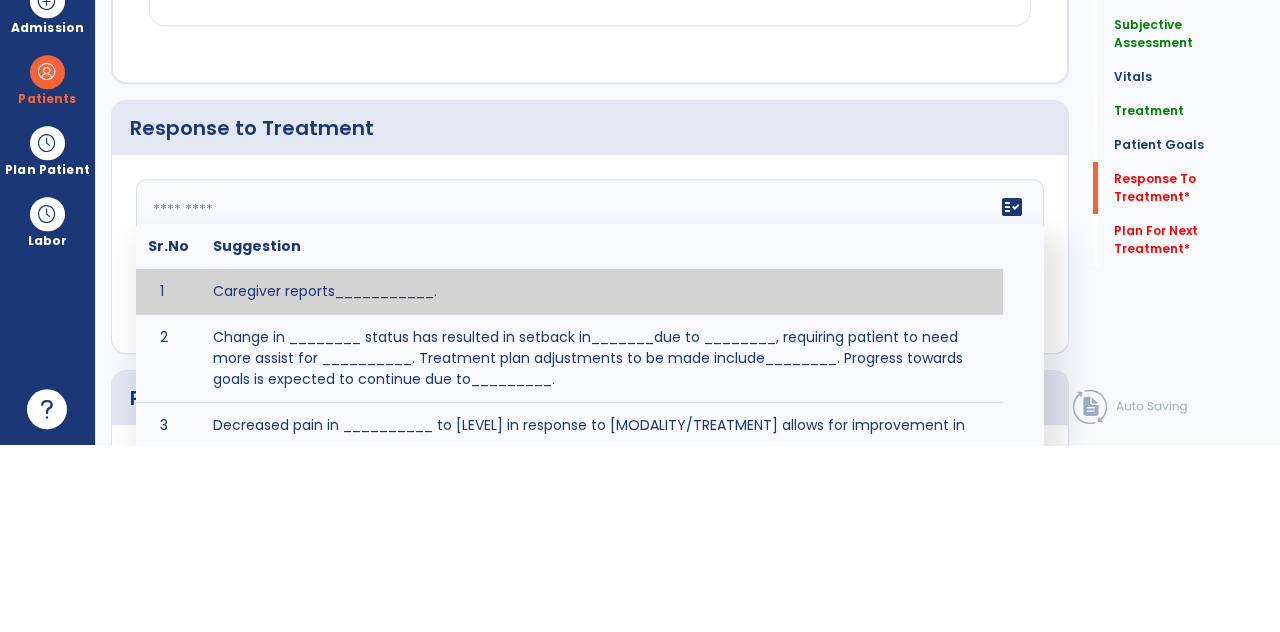 scroll, scrollTop: 89, scrollLeft: 0, axis: vertical 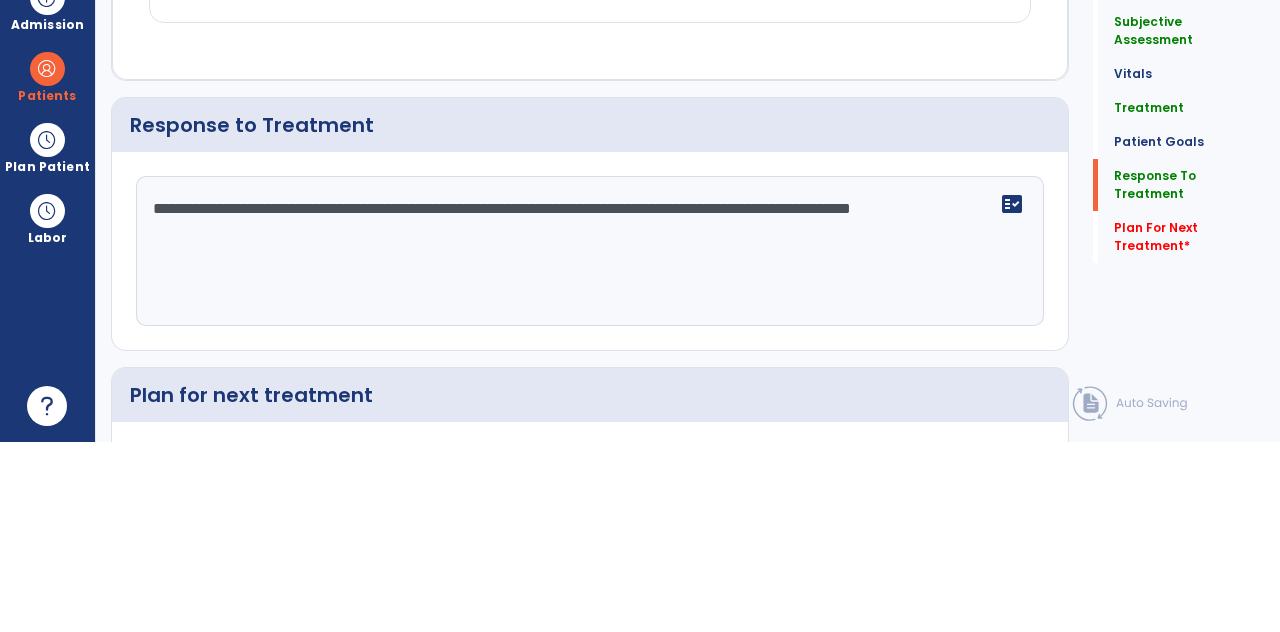 type on "**********" 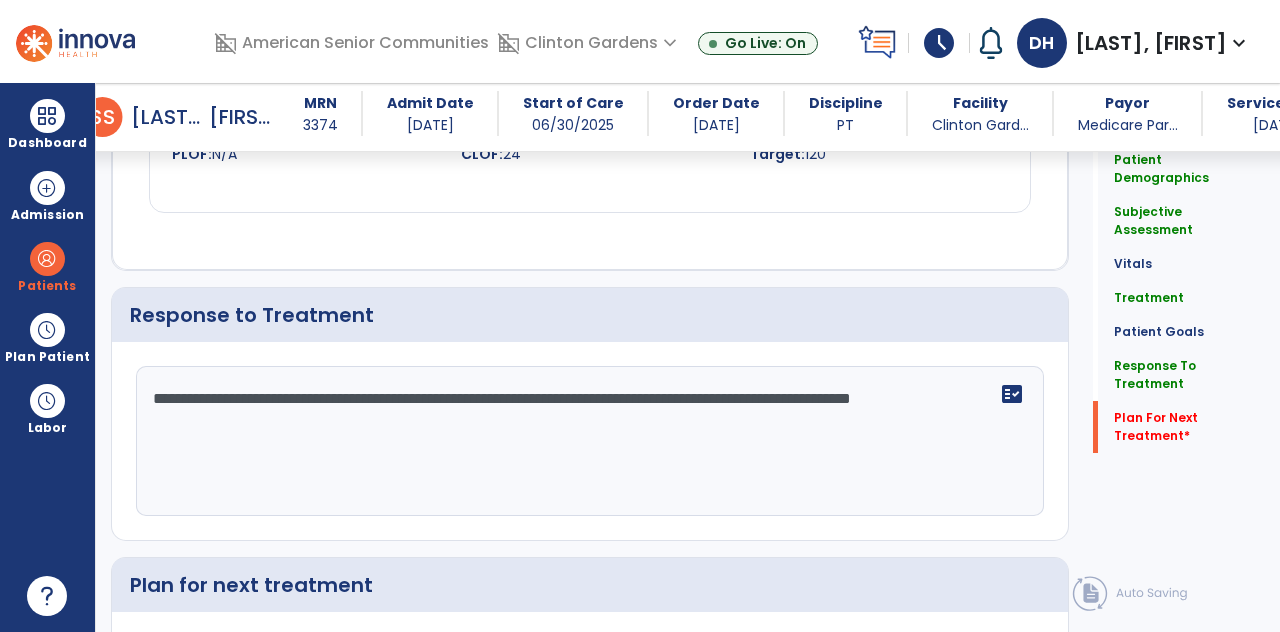 scroll, scrollTop: 96, scrollLeft: 0, axis: vertical 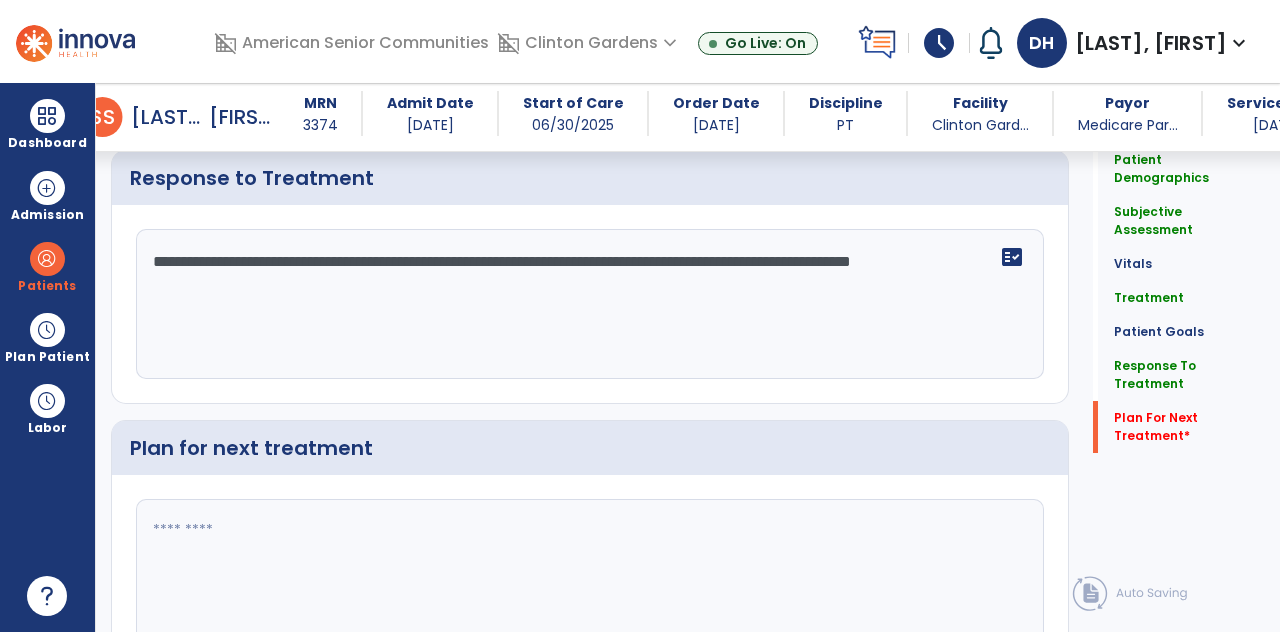 click at bounding box center (588, 574) 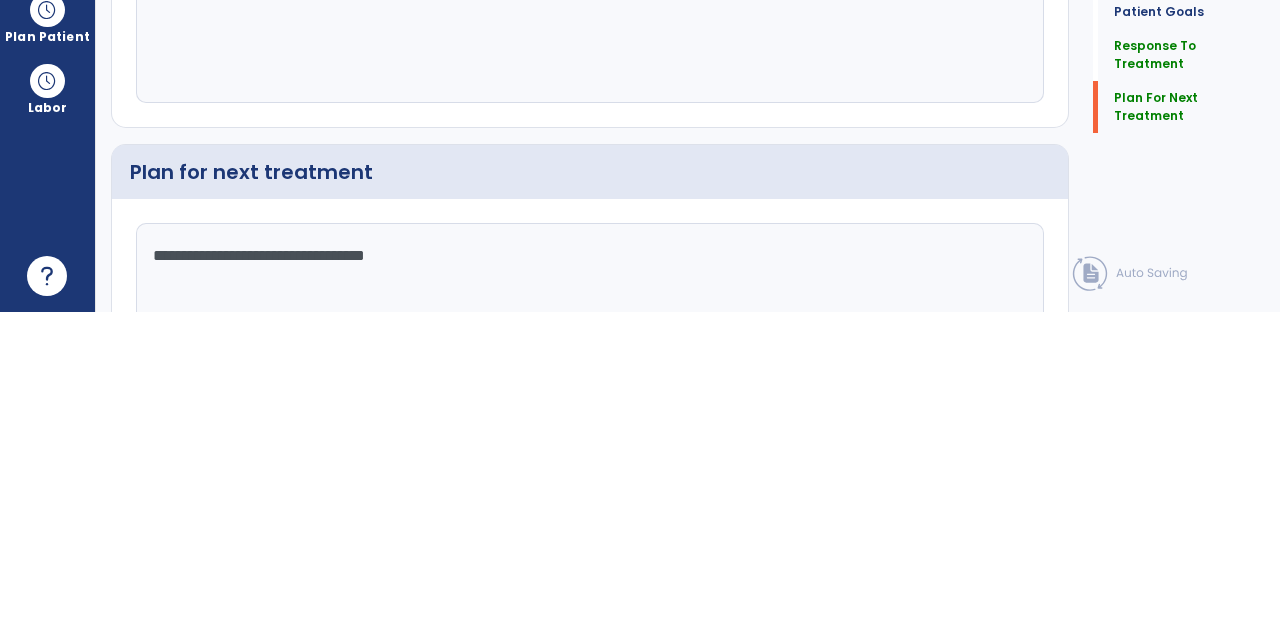 scroll, scrollTop: 2618, scrollLeft: 0, axis: vertical 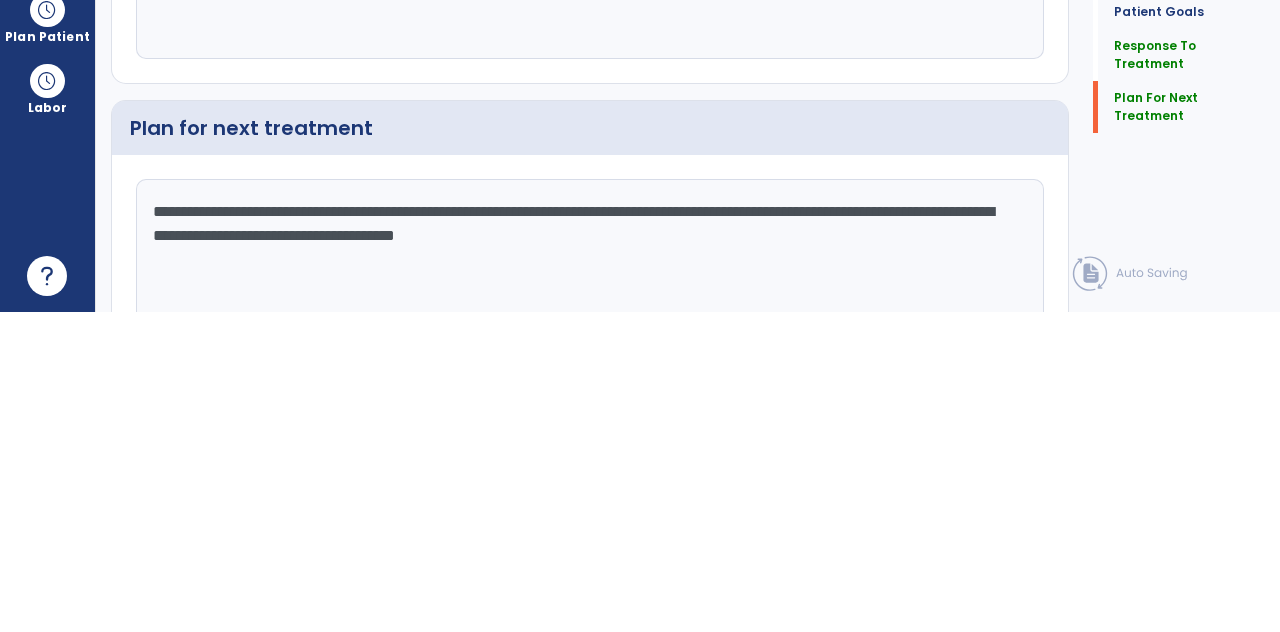 type on "**********" 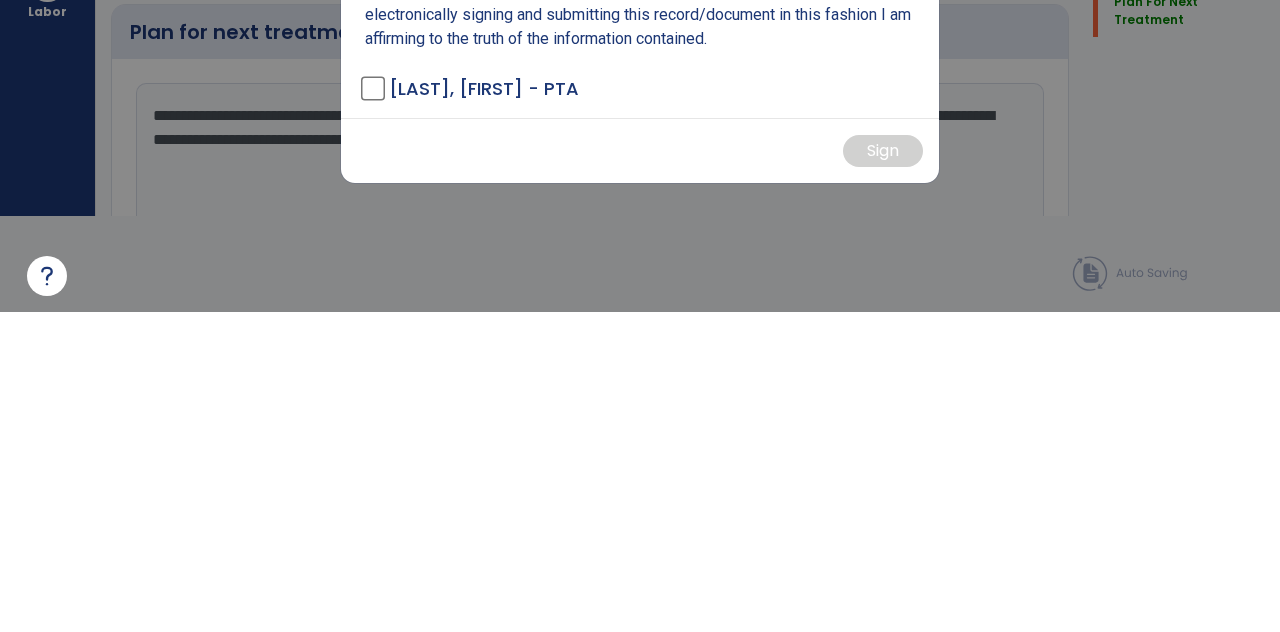 scroll, scrollTop: 0, scrollLeft: 0, axis: both 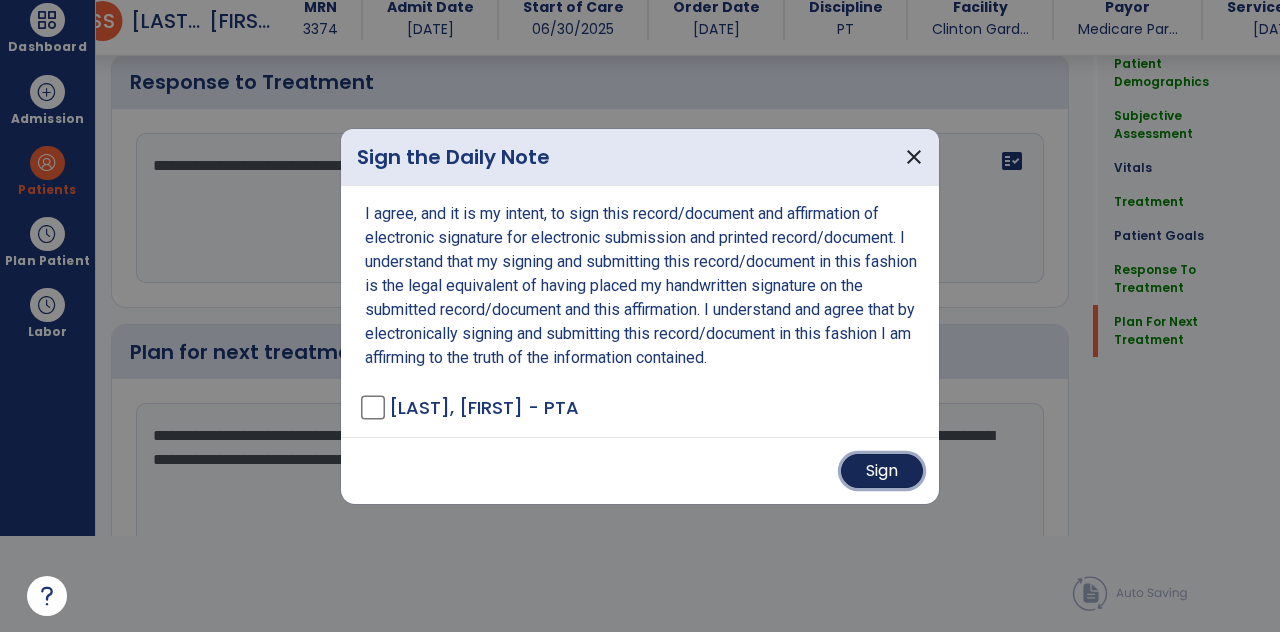 click on "Sign" at bounding box center (882, 471) 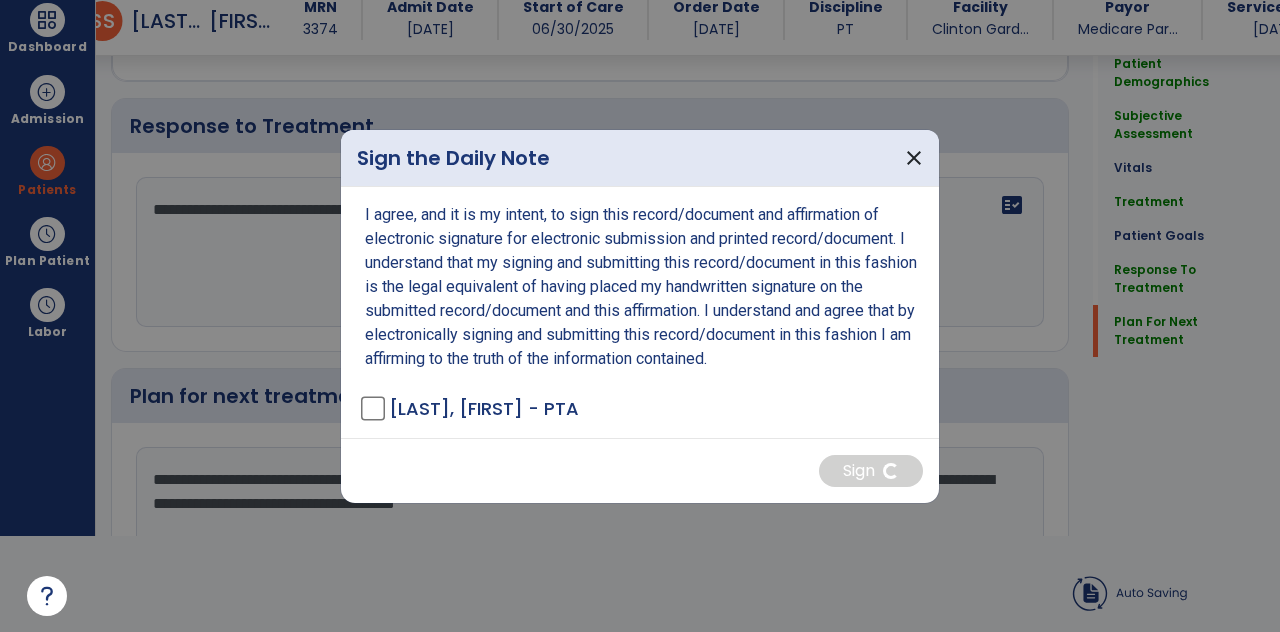 scroll, scrollTop: 2618, scrollLeft: 0, axis: vertical 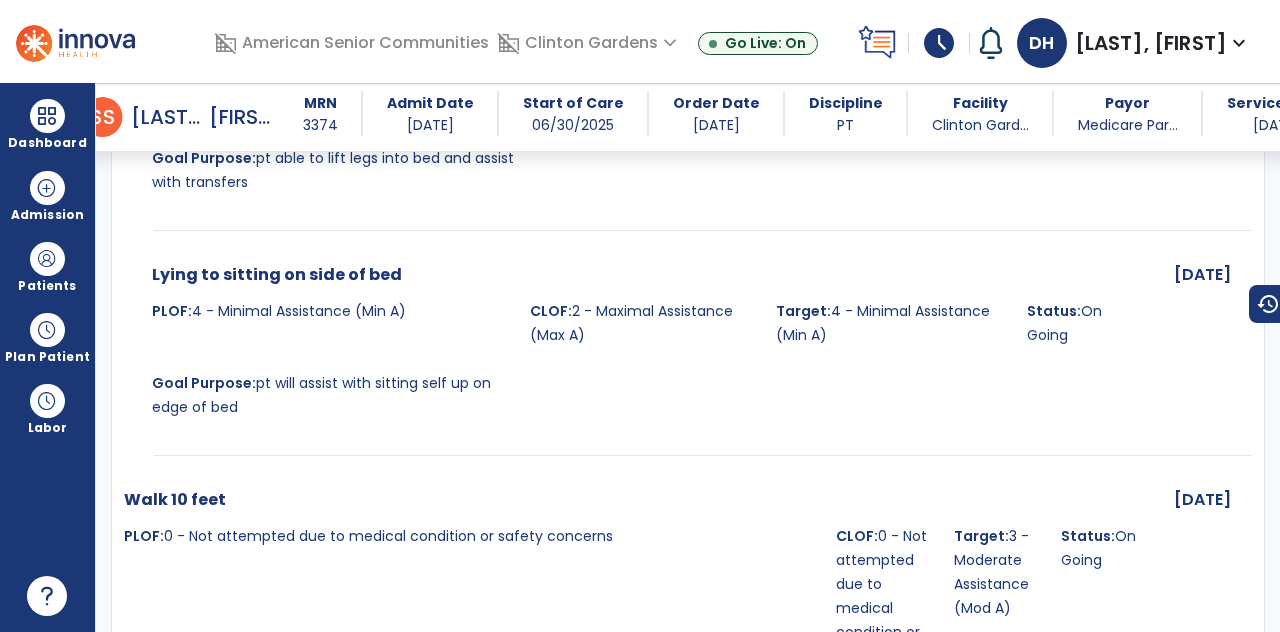 click at bounding box center [47, 116] 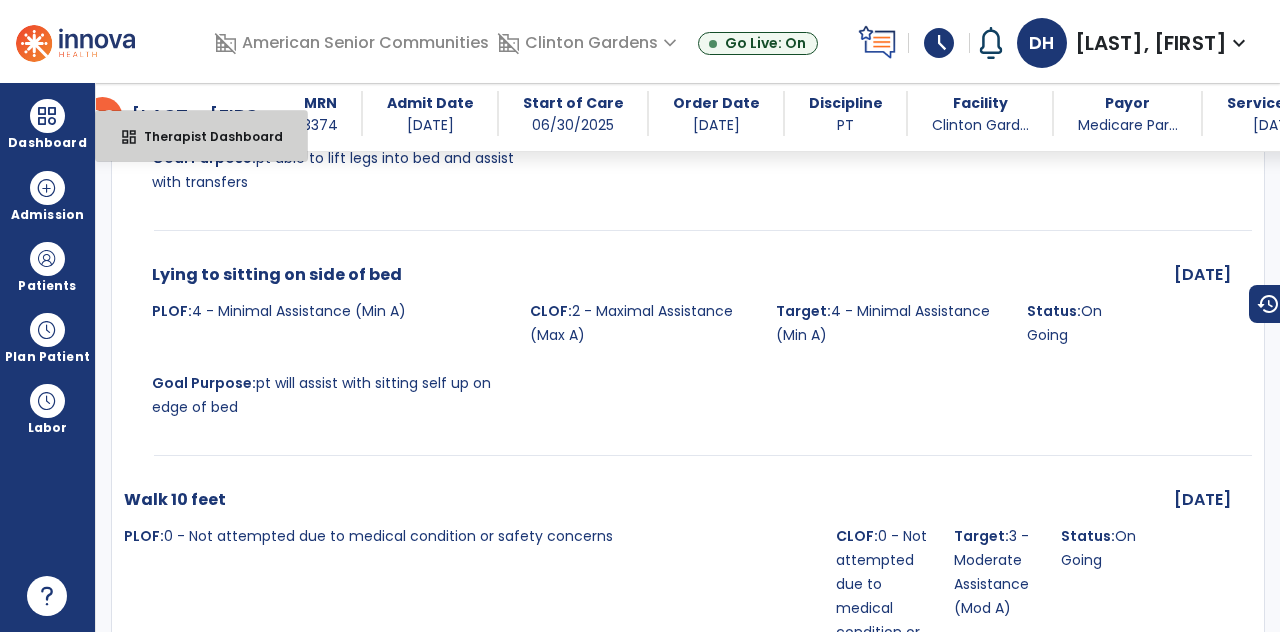 click on "dashboard  Therapist Dashboard" at bounding box center [201, 136] 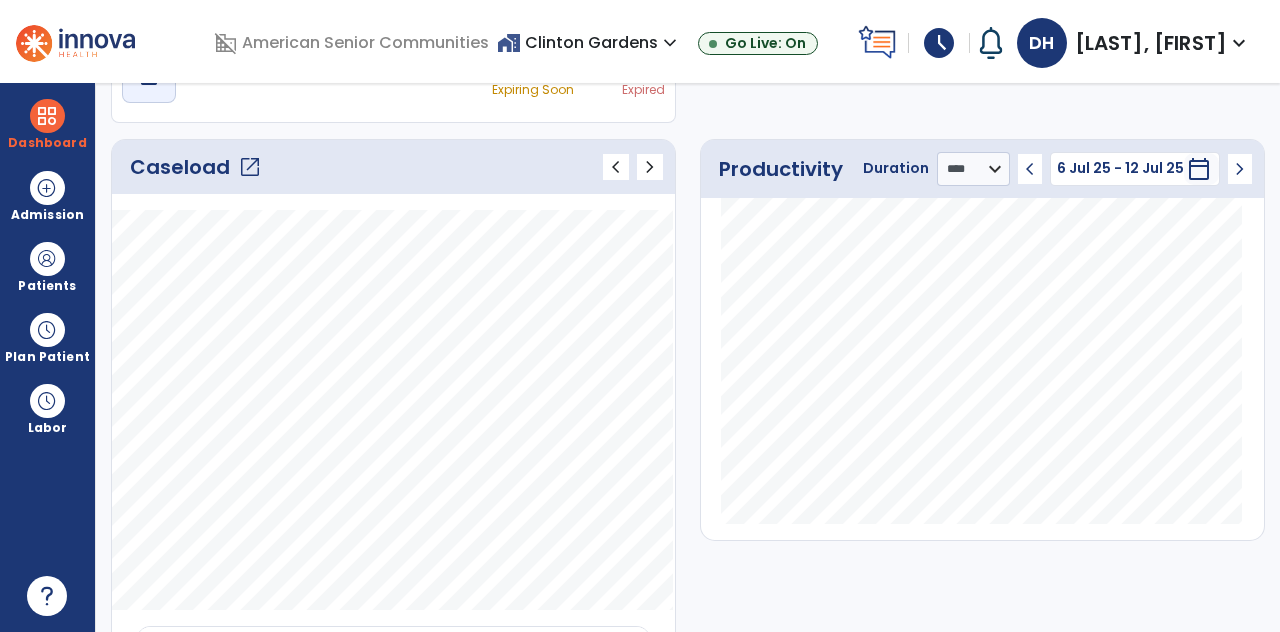 scroll, scrollTop: 0, scrollLeft: 0, axis: both 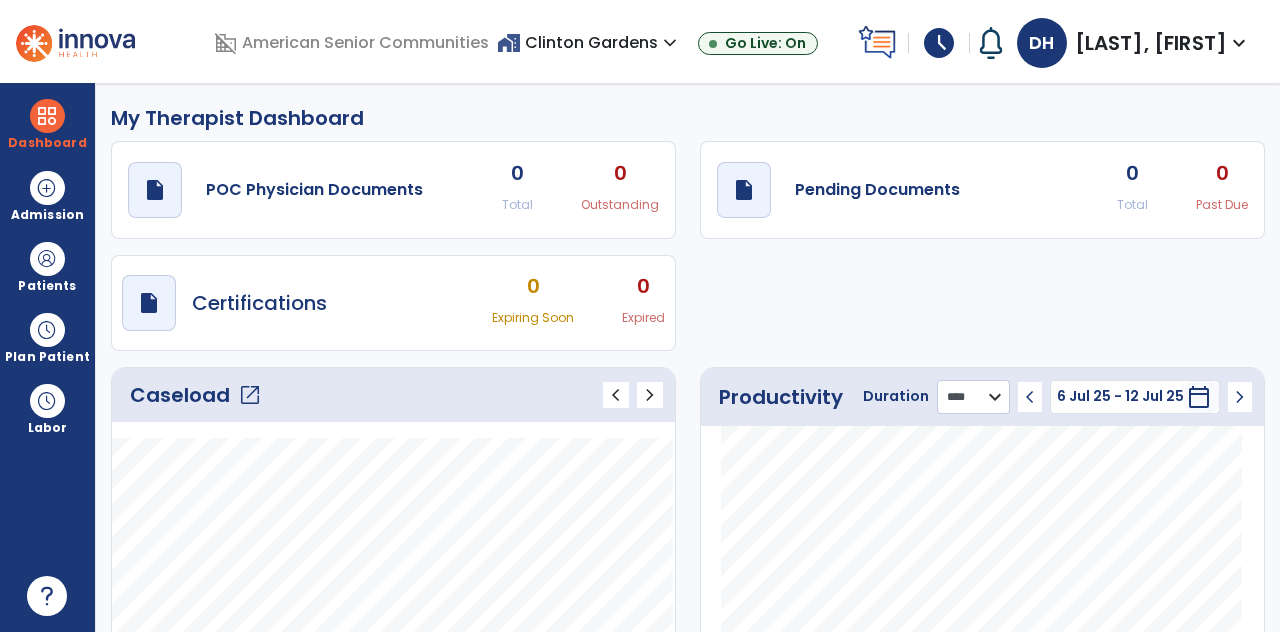 click on "******** **** ***" at bounding box center (973, 397) 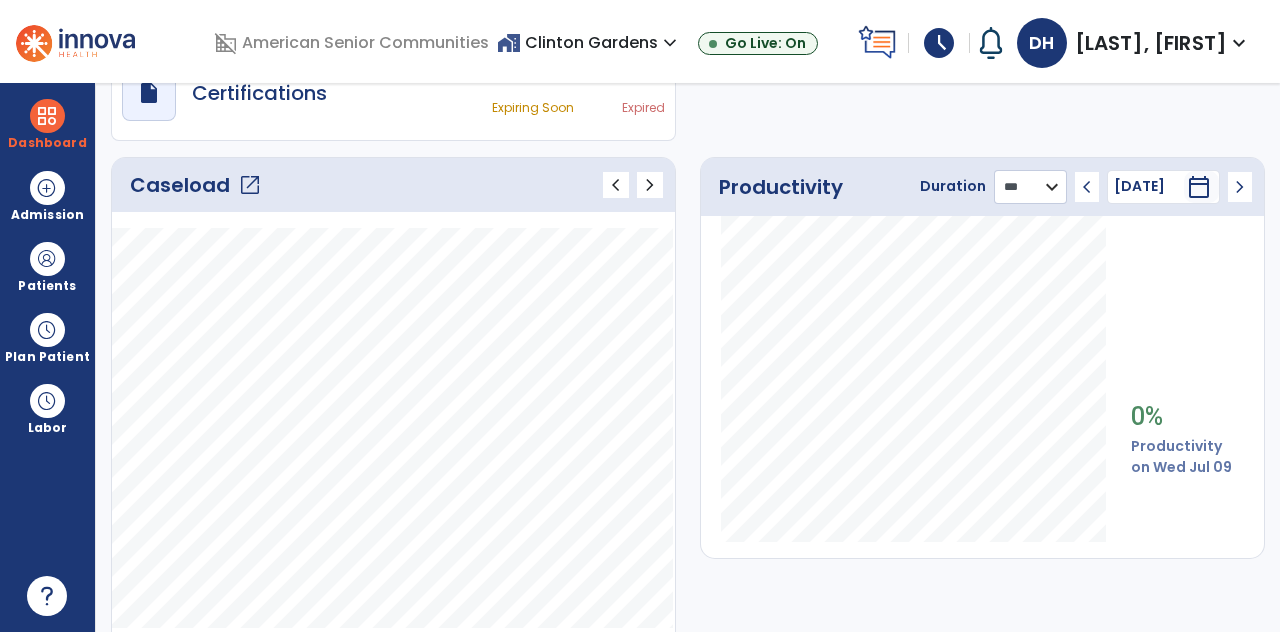 scroll, scrollTop: 198, scrollLeft: 0, axis: vertical 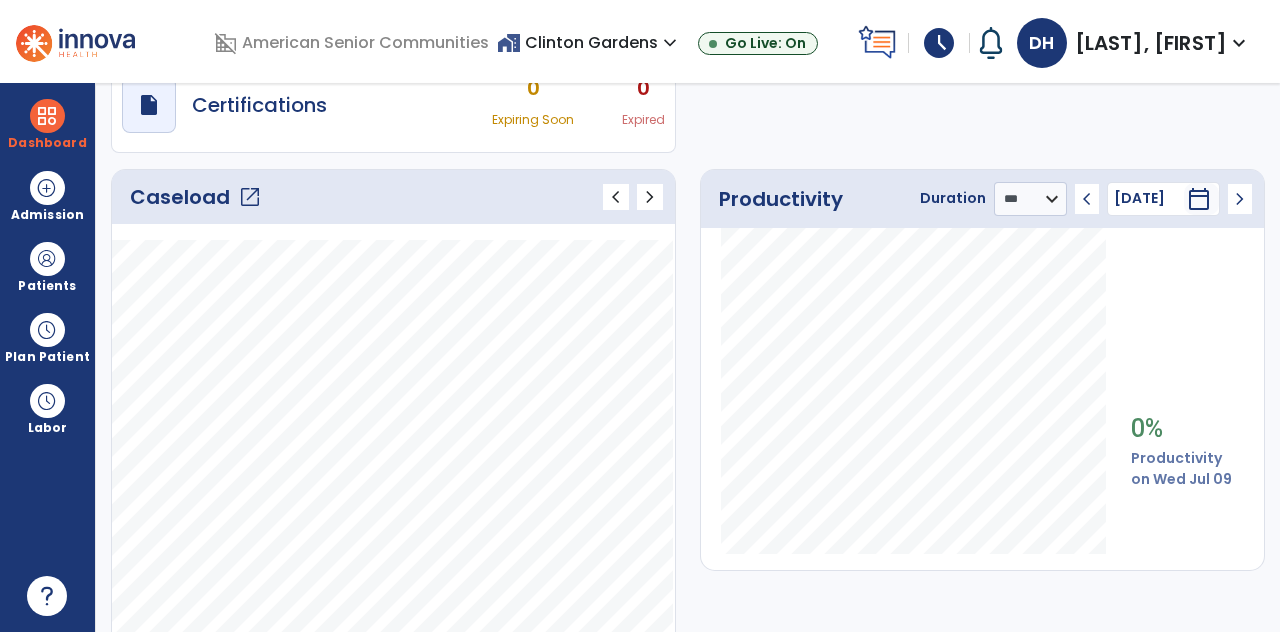 click on "Caseload   open_in_new" at bounding box center (196, 197) 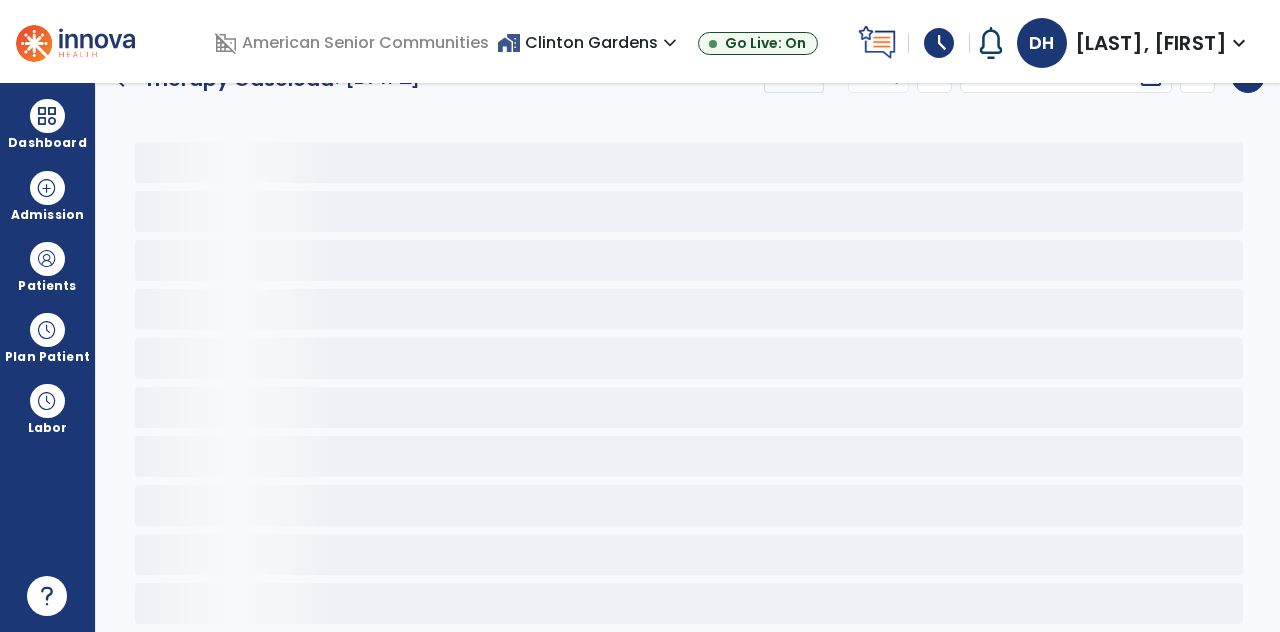 scroll, scrollTop: 0, scrollLeft: 0, axis: both 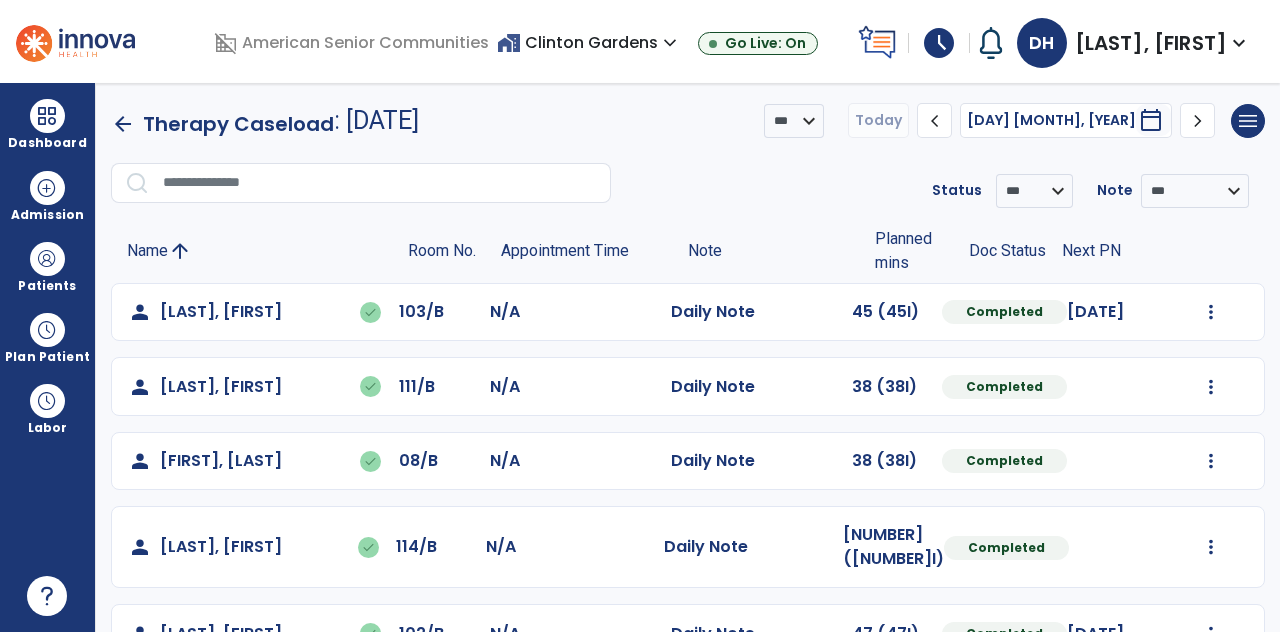 click on "chevron_right" at bounding box center (1198, 121) 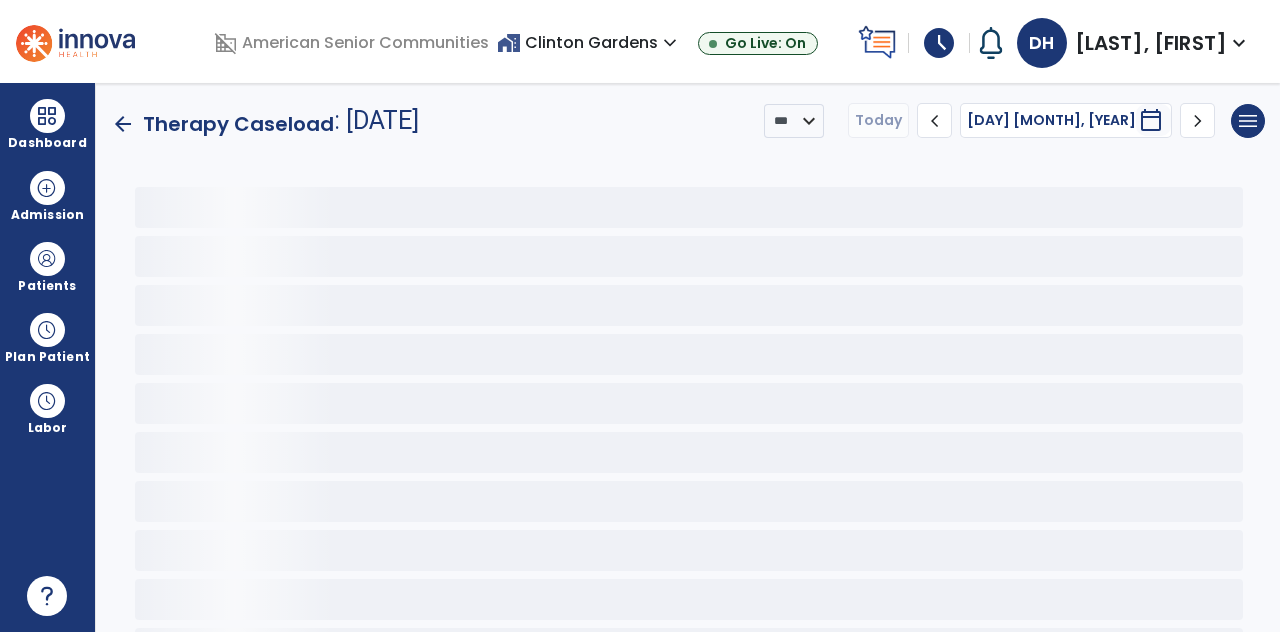 scroll, scrollTop: 0, scrollLeft: 0, axis: both 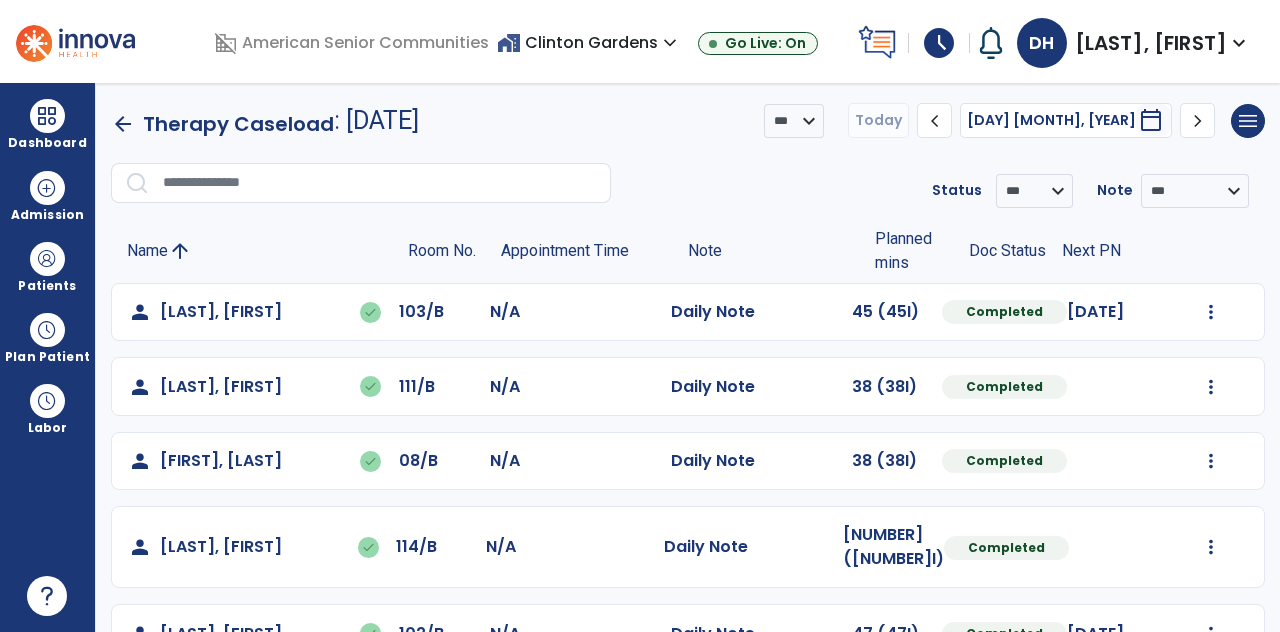 click on "DH [LAST], [FIRST] expand_more" at bounding box center [1134, 43] 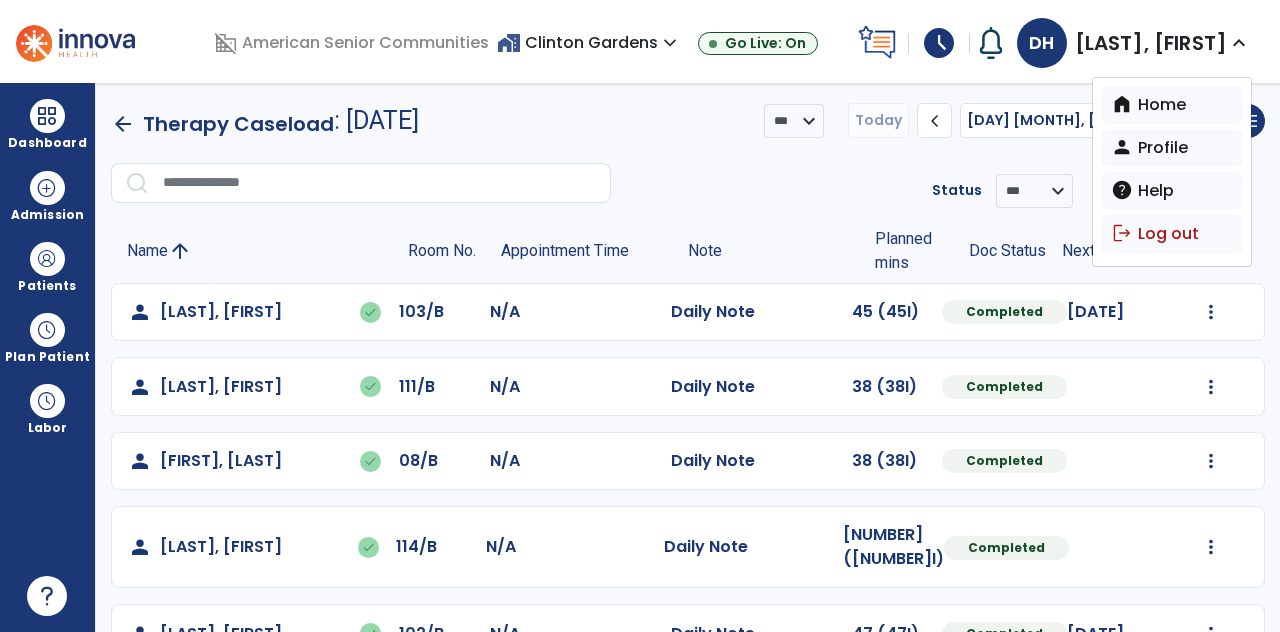 click on "logout   Log out" at bounding box center (1172, 234) 